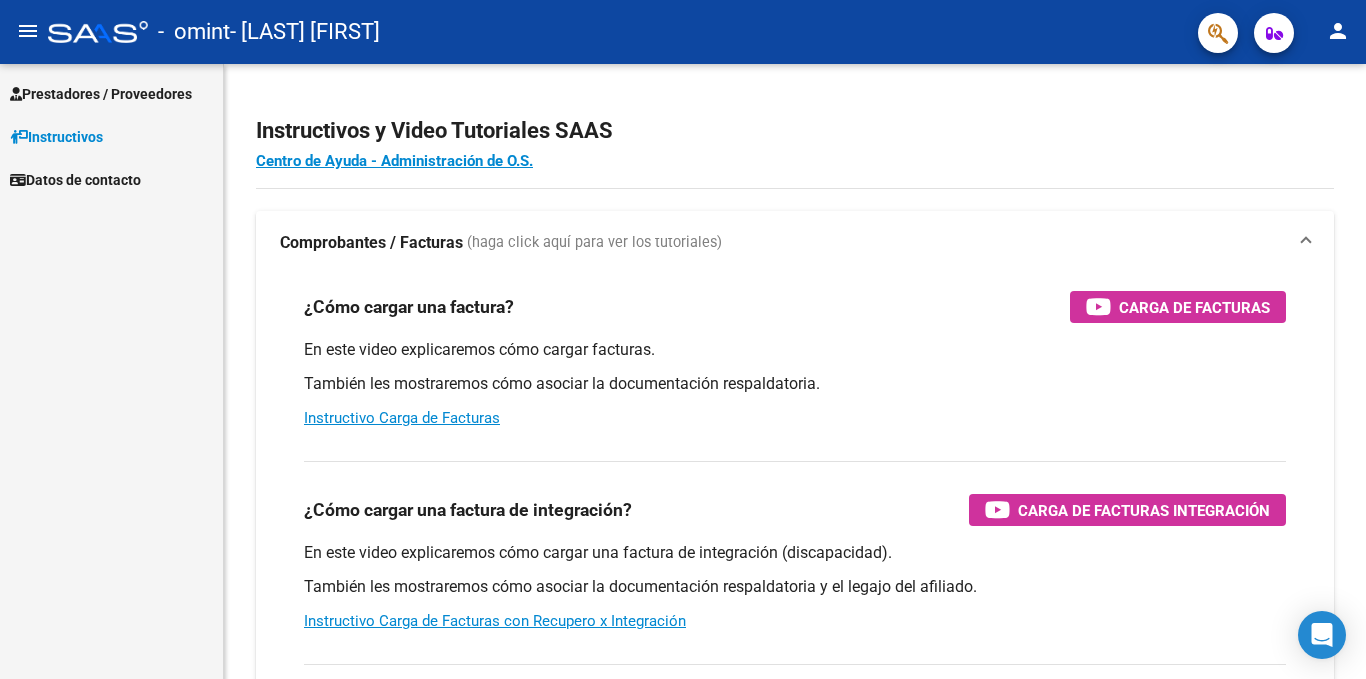 scroll, scrollTop: 0, scrollLeft: 0, axis: both 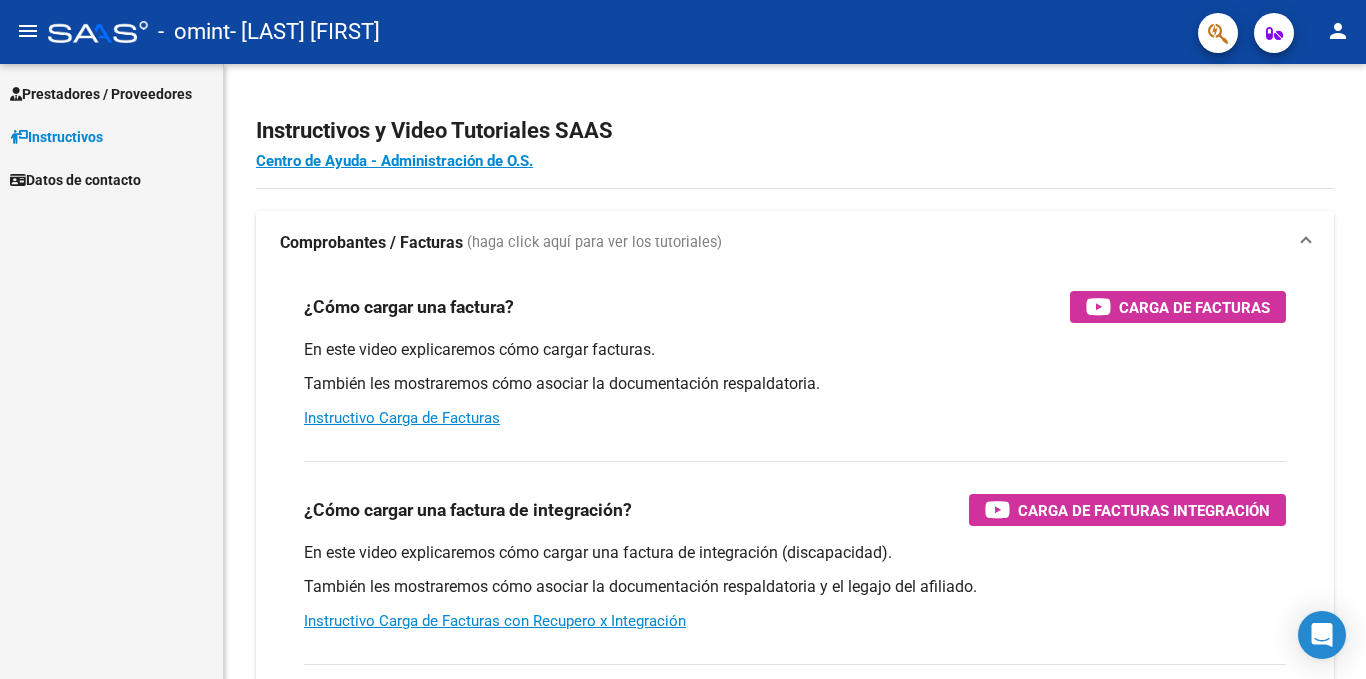 click on "Prestadores / Proveedores" at bounding box center (101, 94) 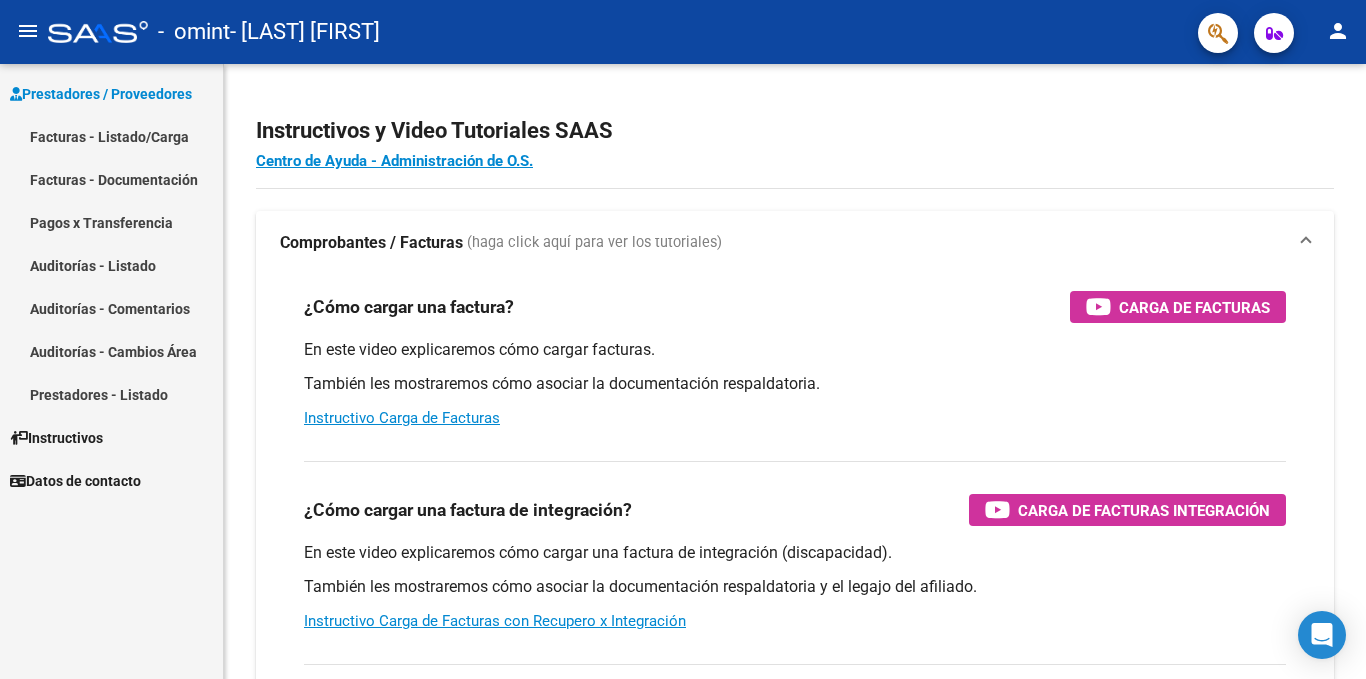click on "Facturas - Listado/Carga" at bounding box center [111, 136] 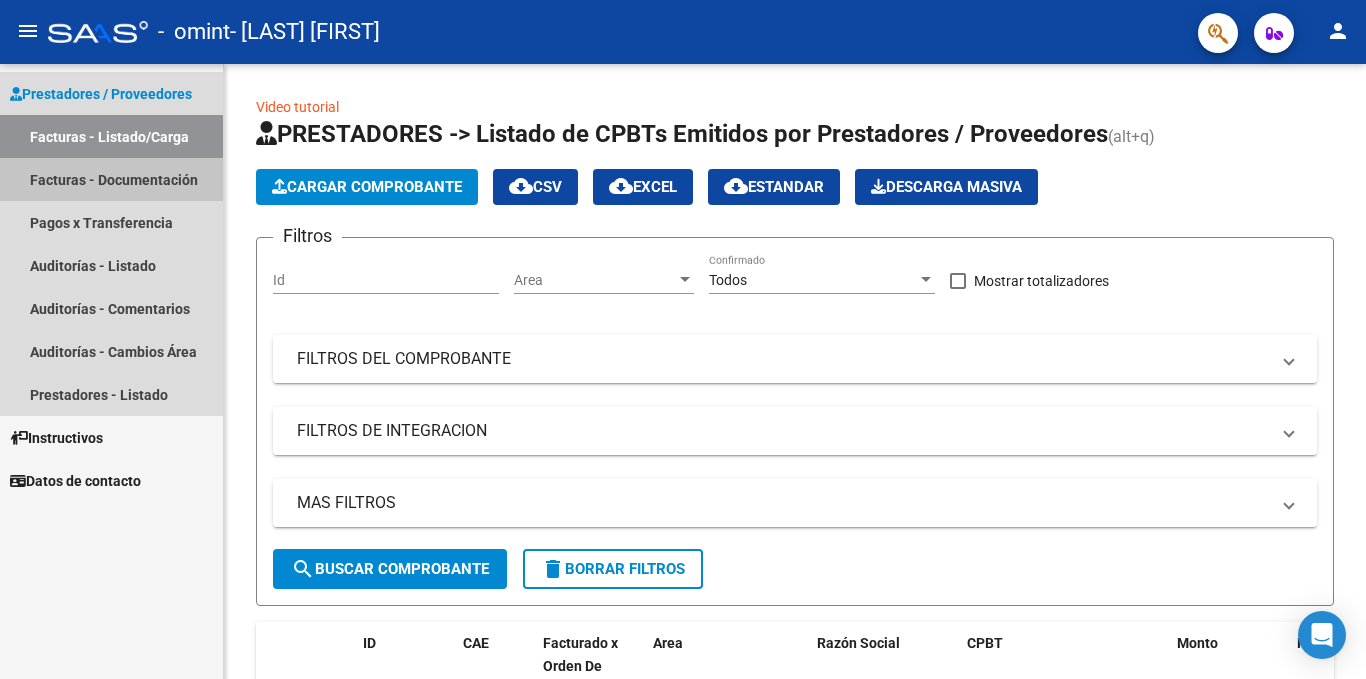click on "Facturas - Documentación" at bounding box center (111, 179) 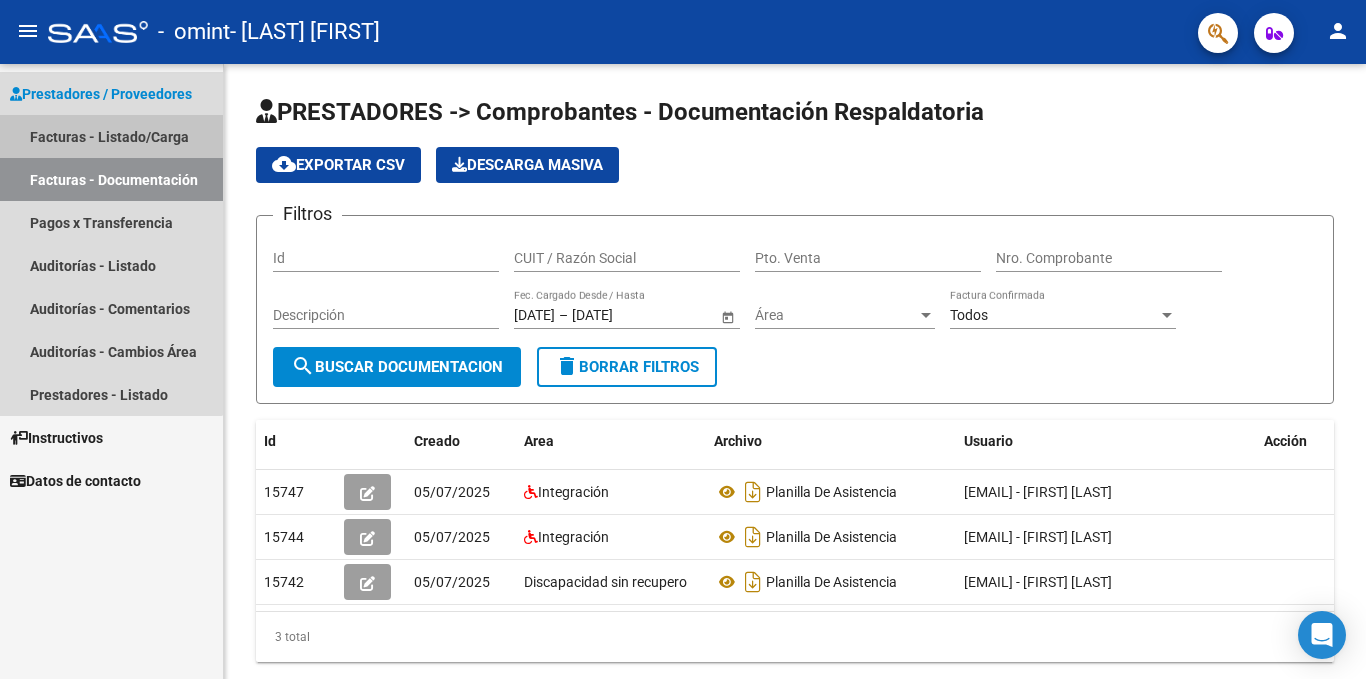 click on "Facturas - Listado/Carga" at bounding box center [111, 136] 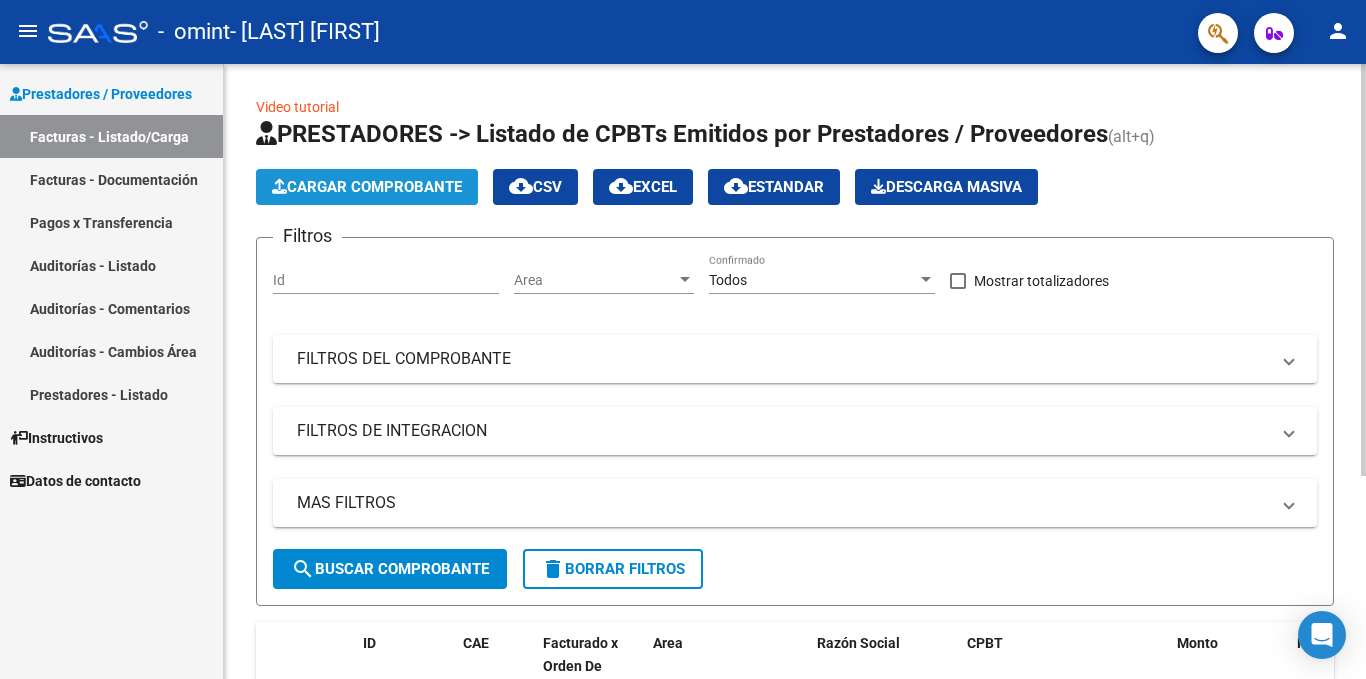 click on "Cargar Comprobante" 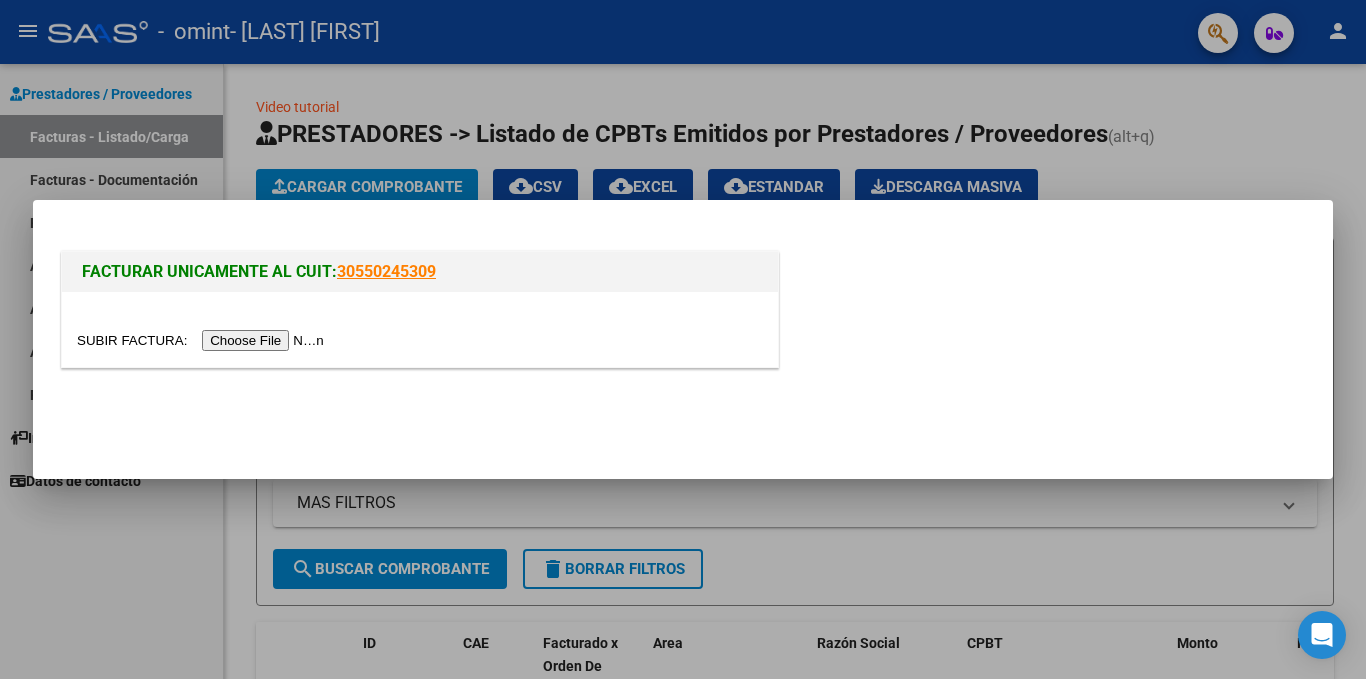click at bounding box center (203, 340) 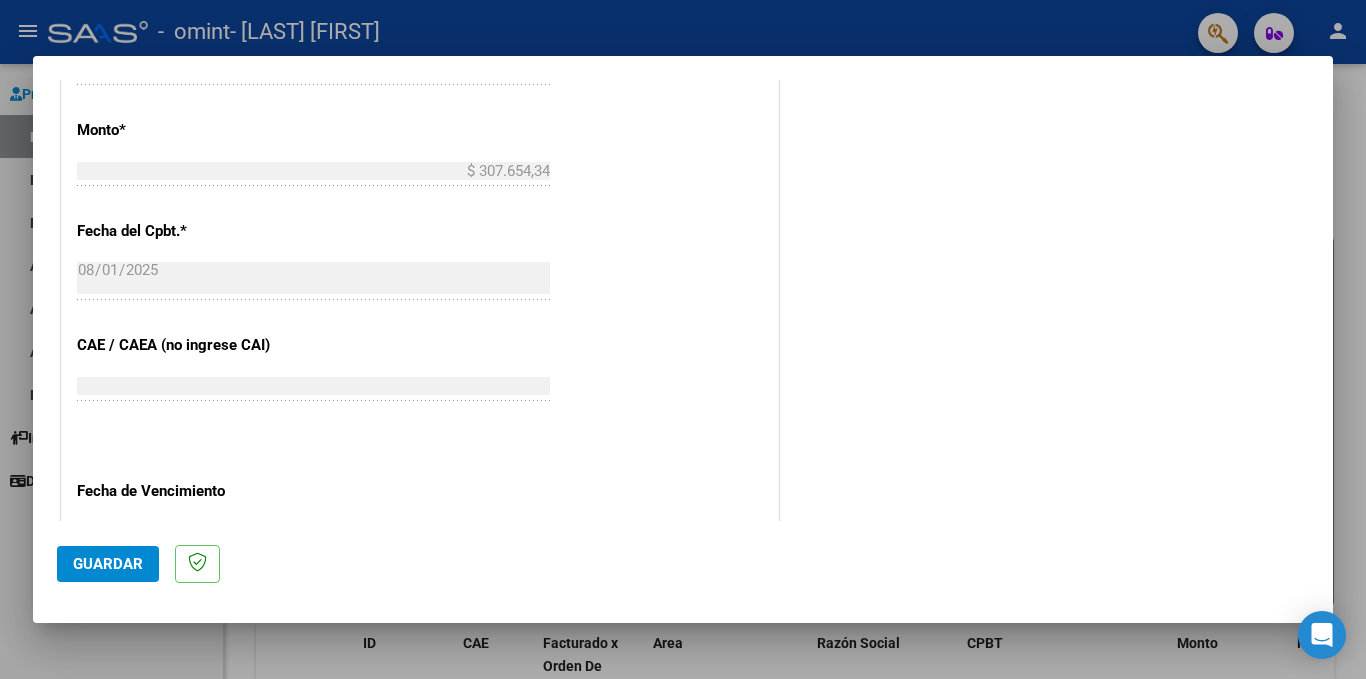 scroll, scrollTop: 900, scrollLeft: 0, axis: vertical 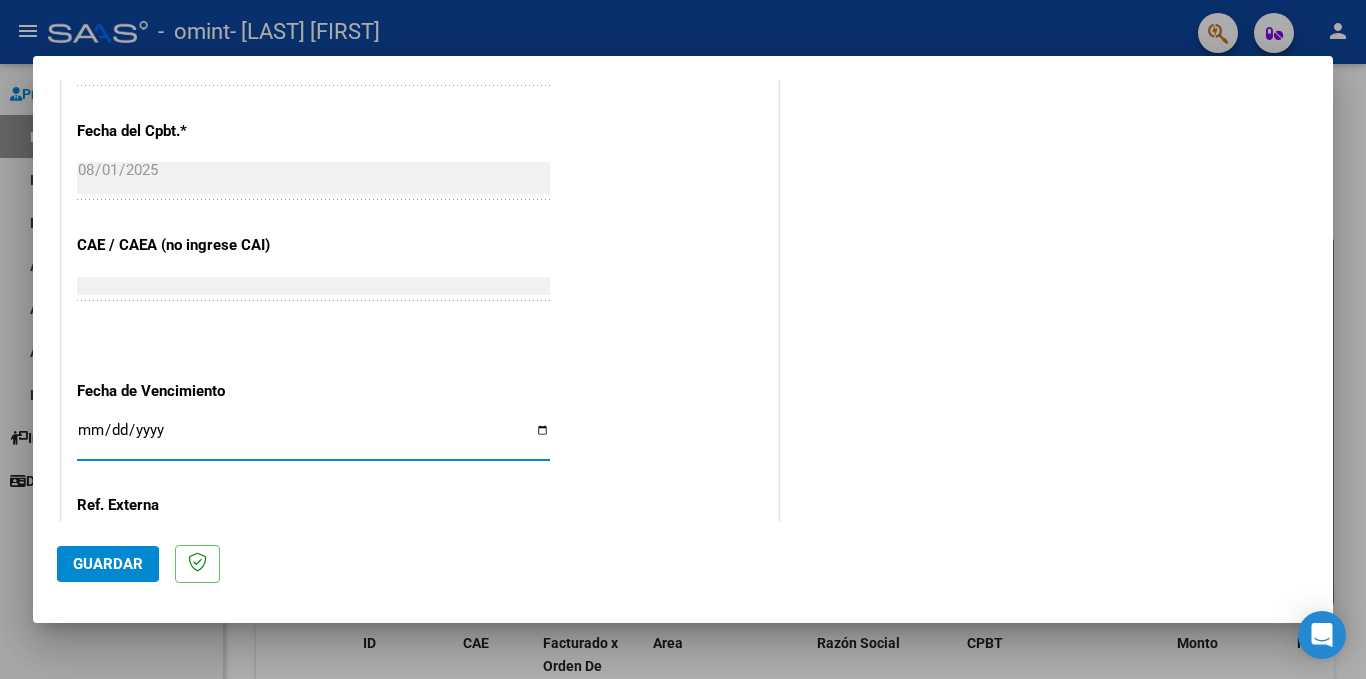 click on "Ingresar la fecha" at bounding box center [313, 438] 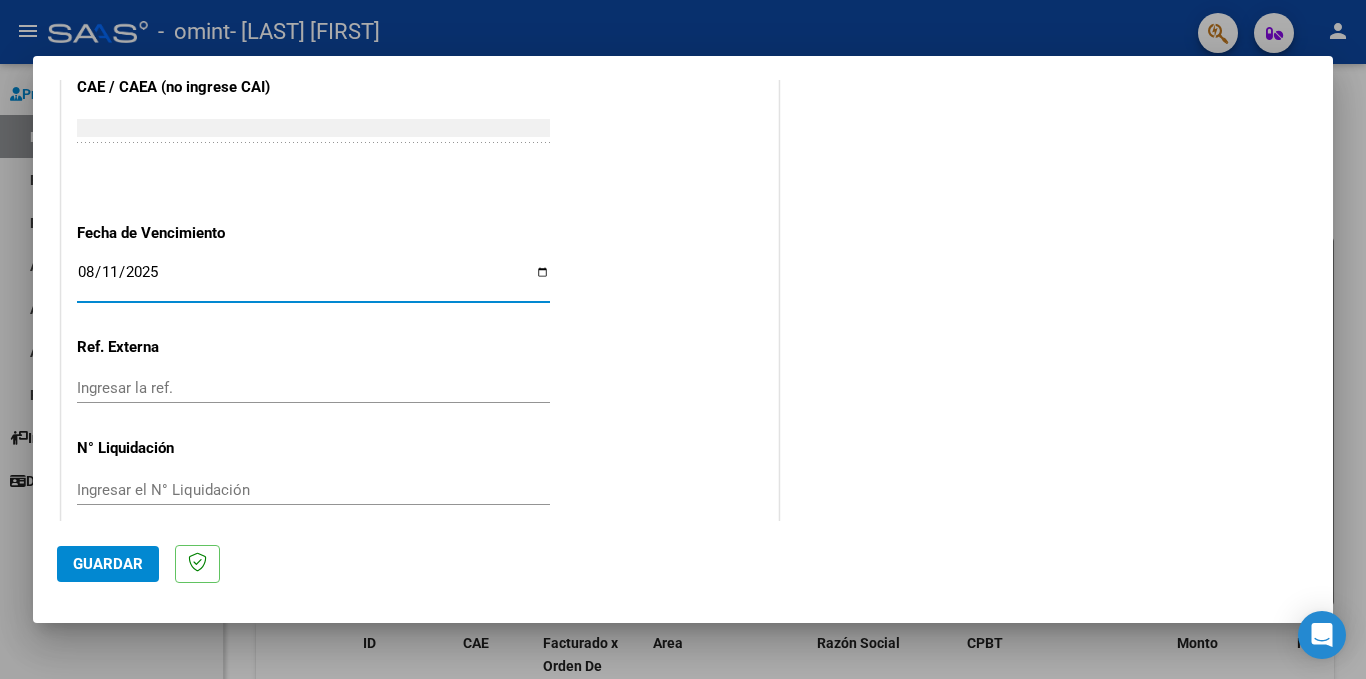 scroll, scrollTop: 1080, scrollLeft: 0, axis: vertical 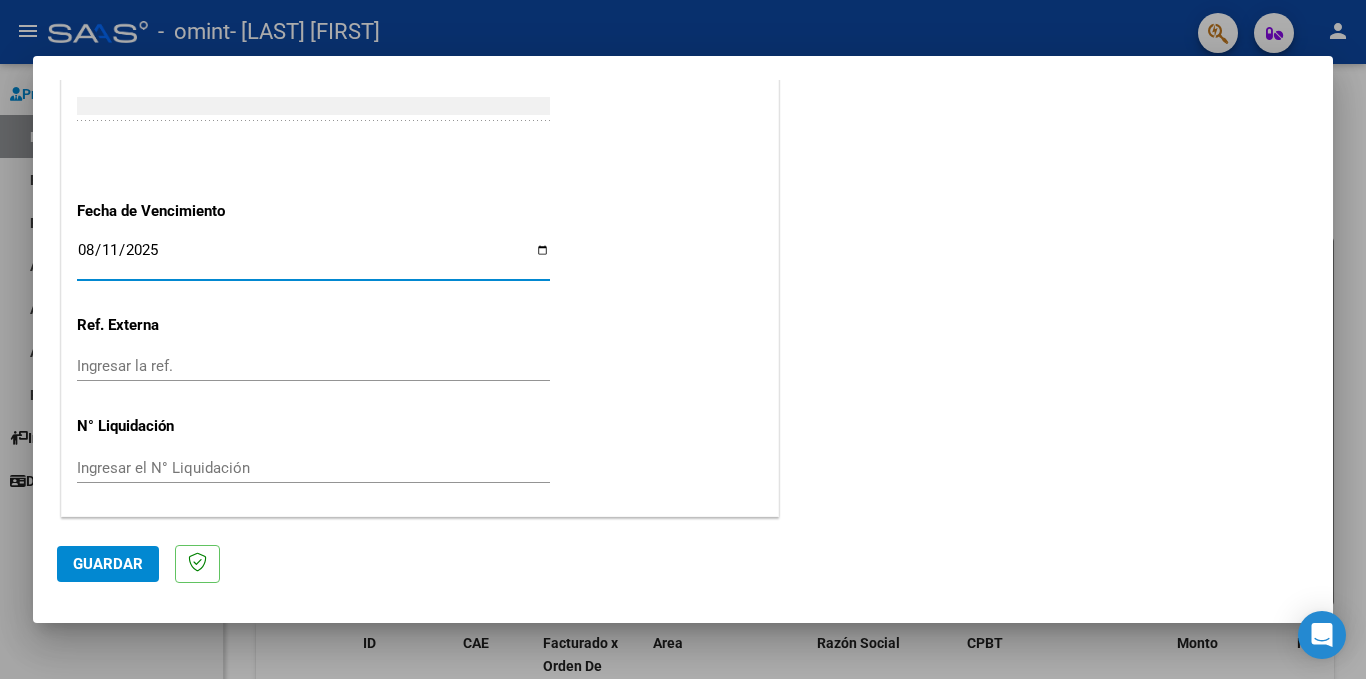 click on "Ingresar la ref." at bounding box center [313, 366] 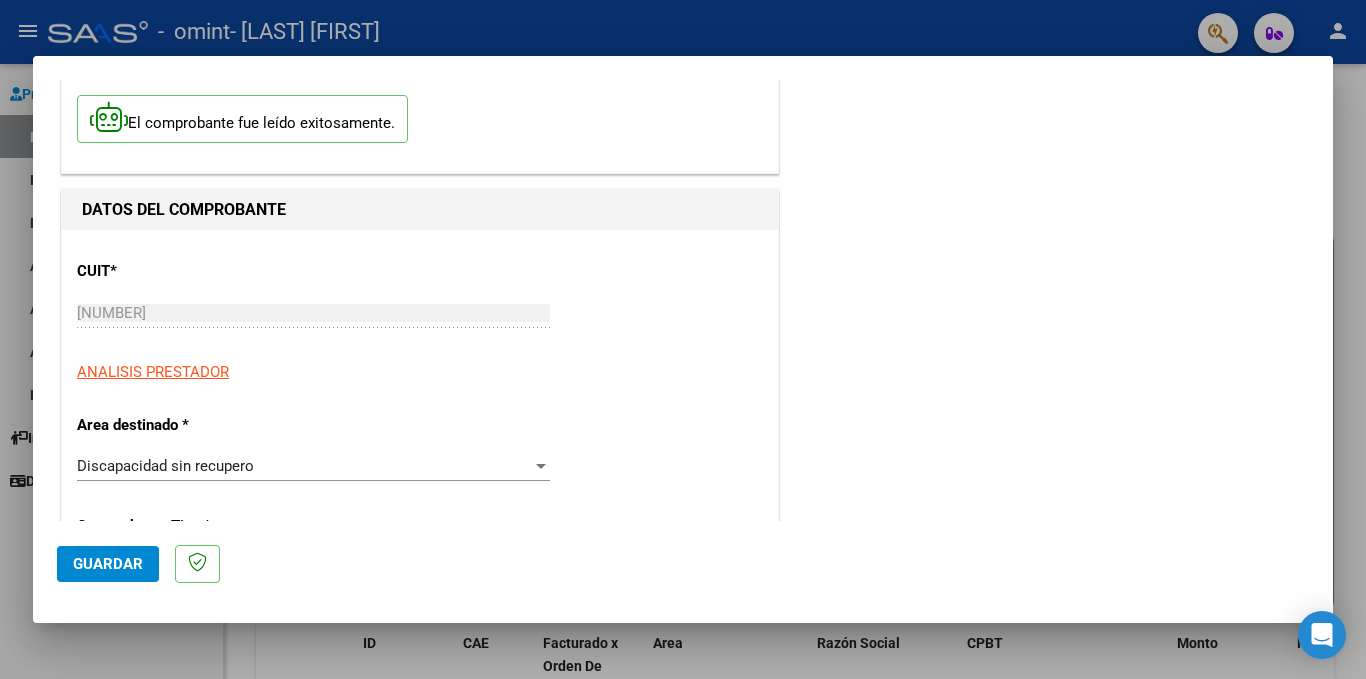 scroll, scrollTop: 200, scrollLeft: 0, axis: vertical 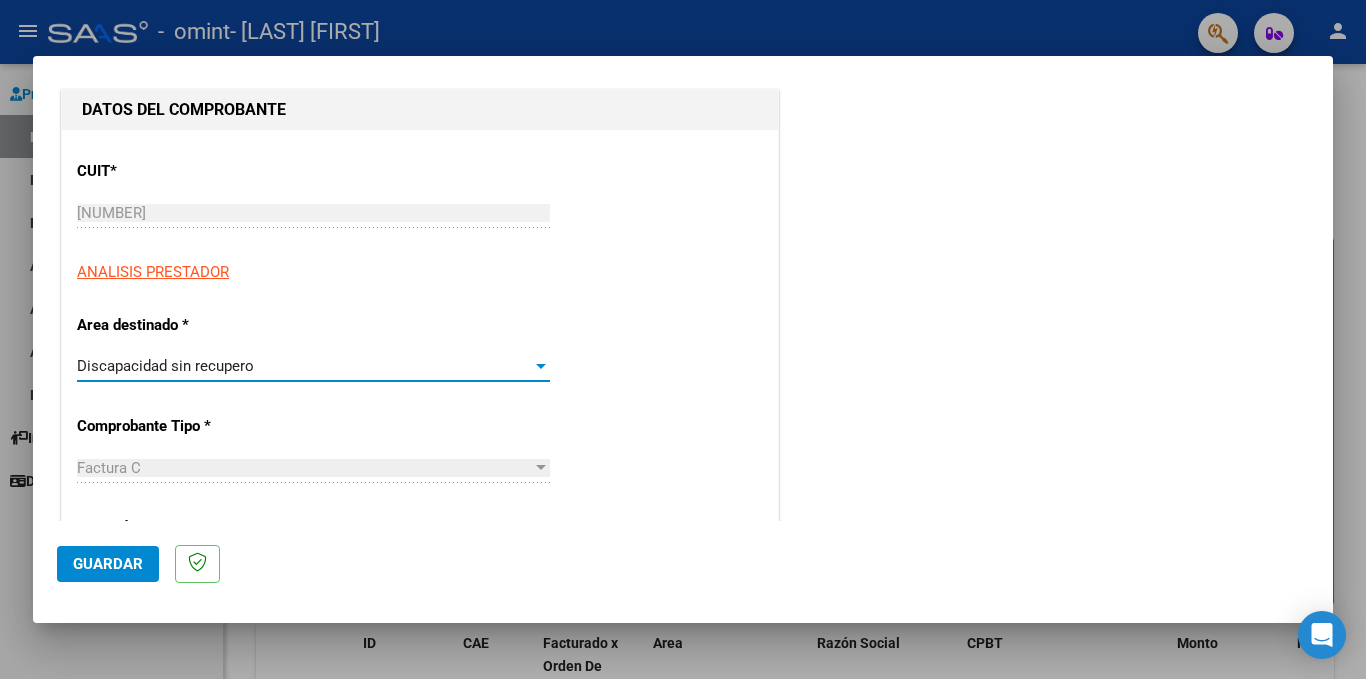 click at bounding box center [541, 366] 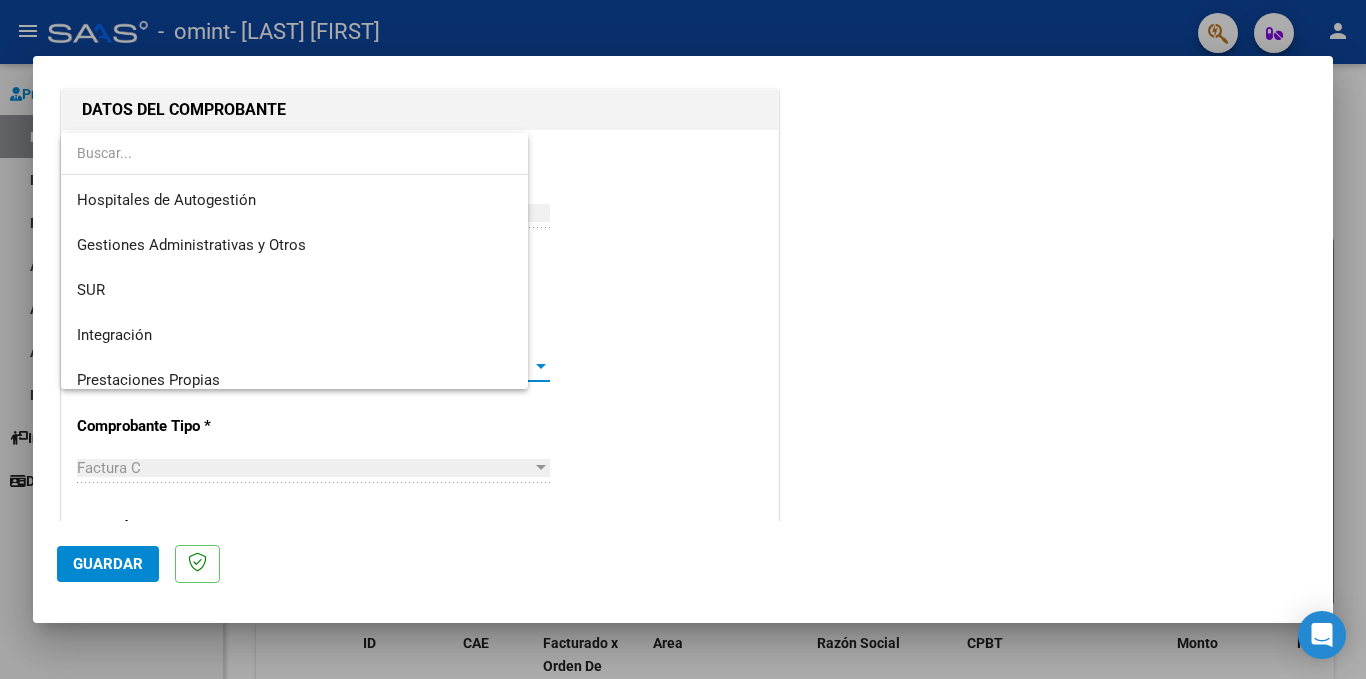 scroll, scrollTop: 149, scrollLeft: 0, axis: vertical 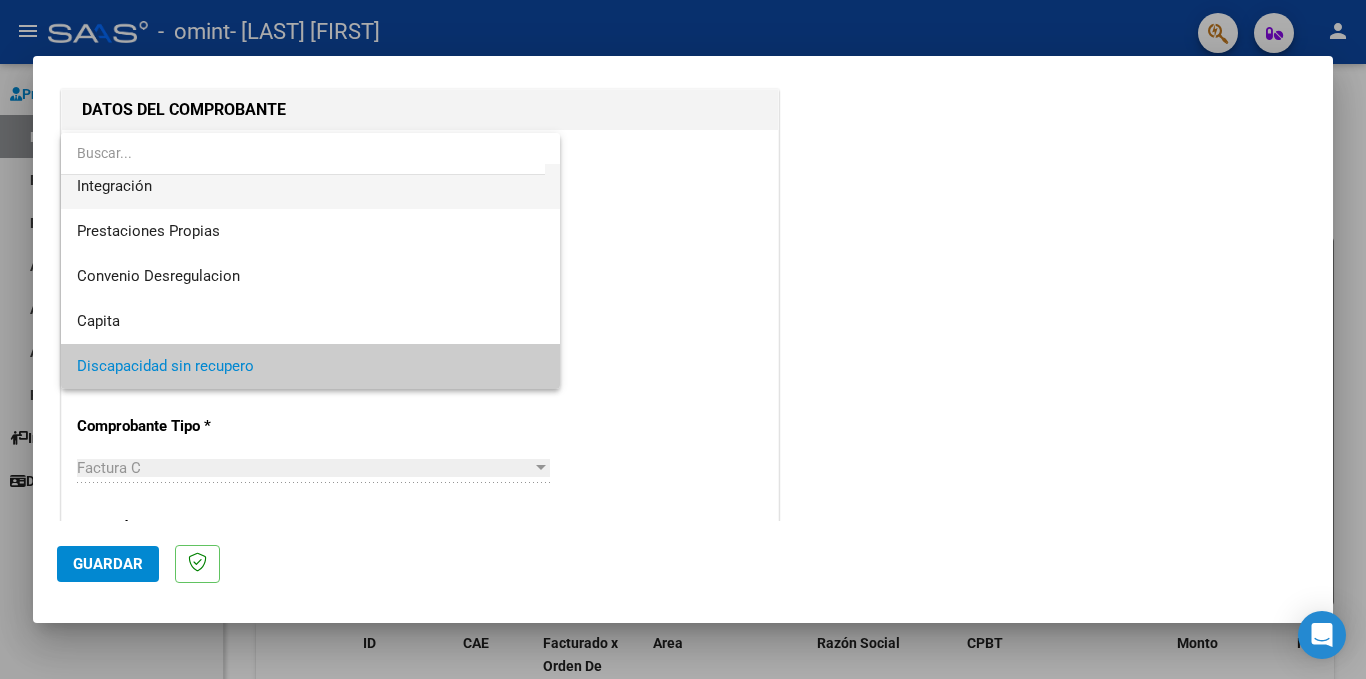 click on "Integración" at bounding box center (310, 186) 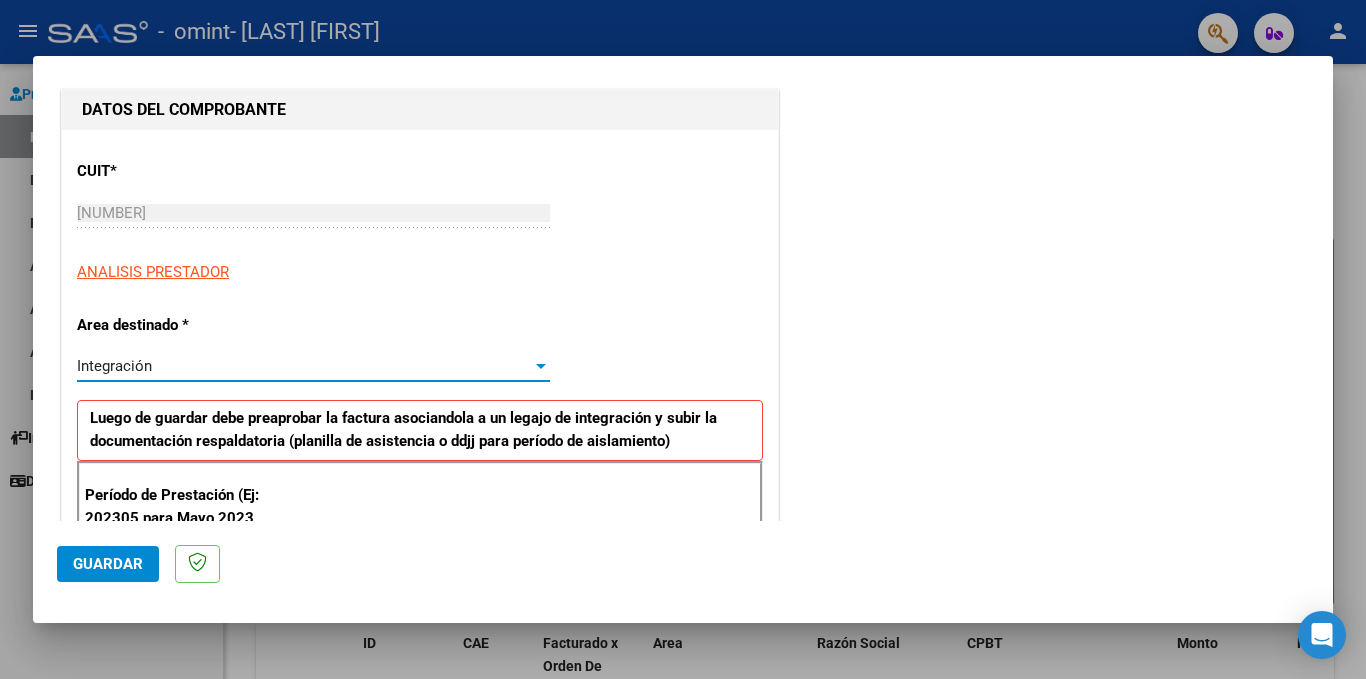 scroll, scrollTop: 0, scrollLeft: 0, axis: both 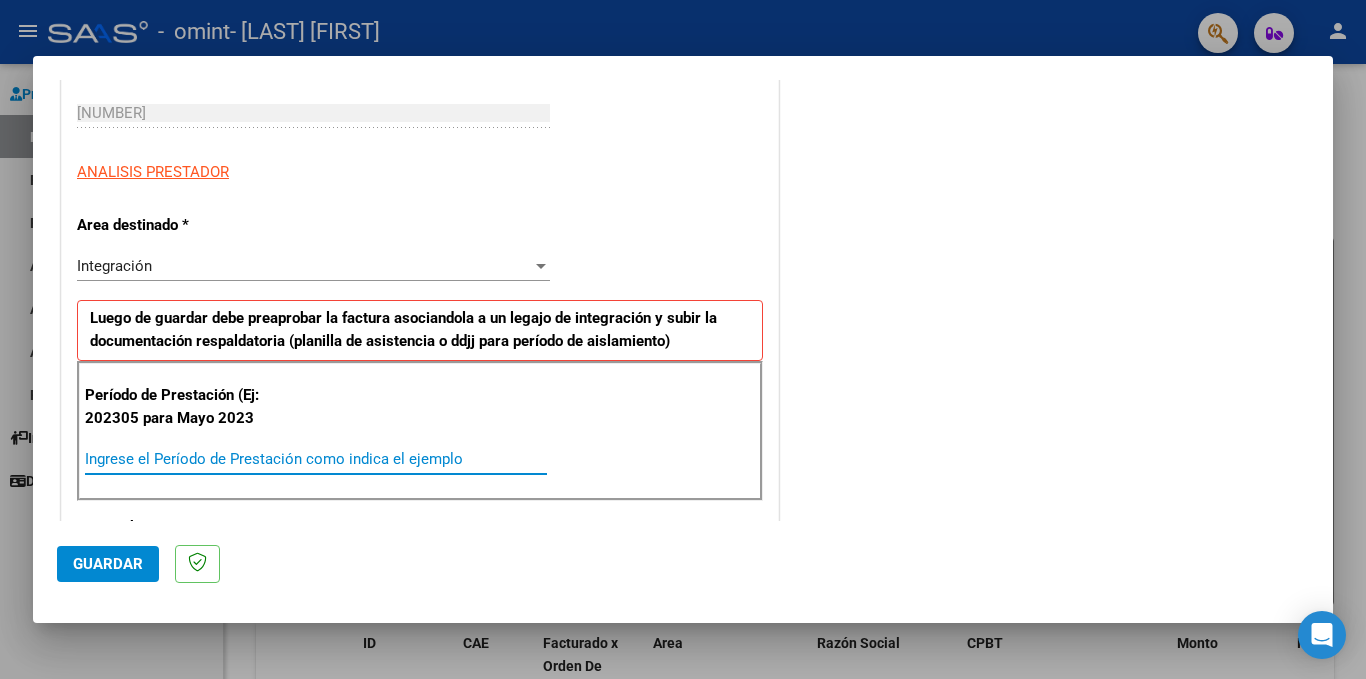 click on "Ingrese el Período de Prestación como indica el ejemplo" at bounding box center [316, 459] 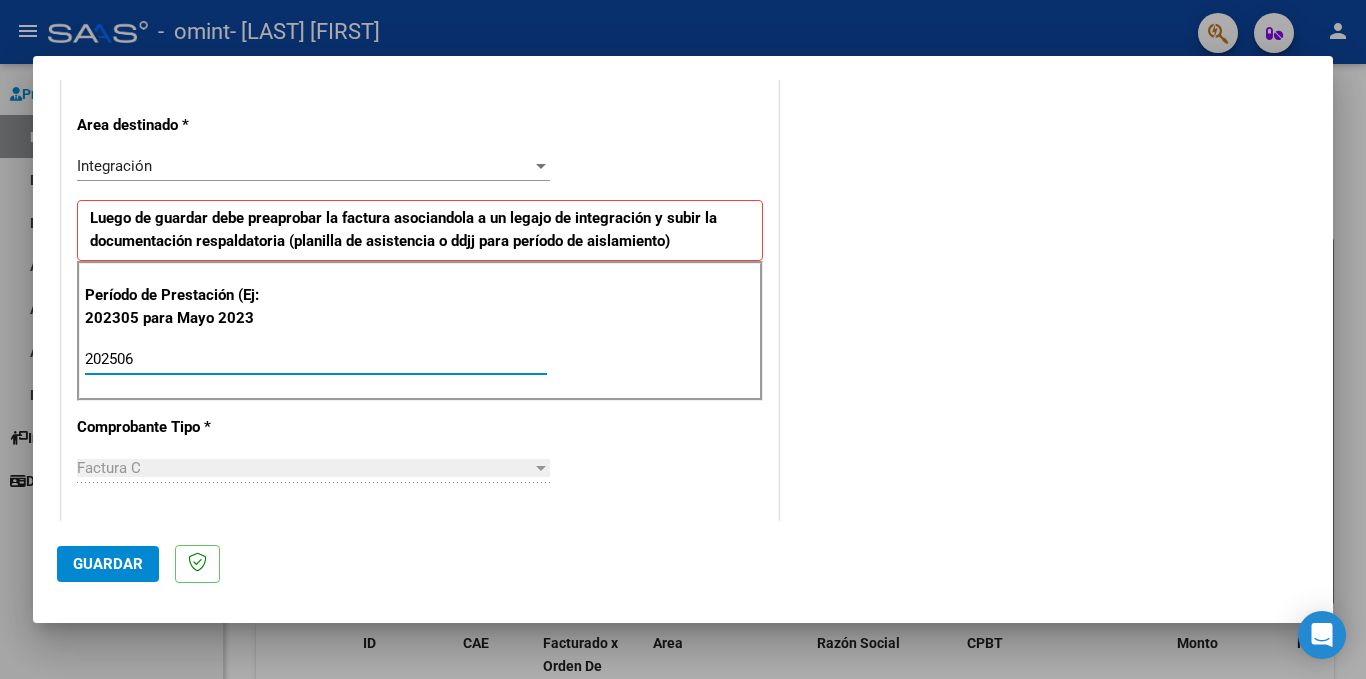 scroll, scrollTop: 500, scrollLeft: 0, axis: vertical 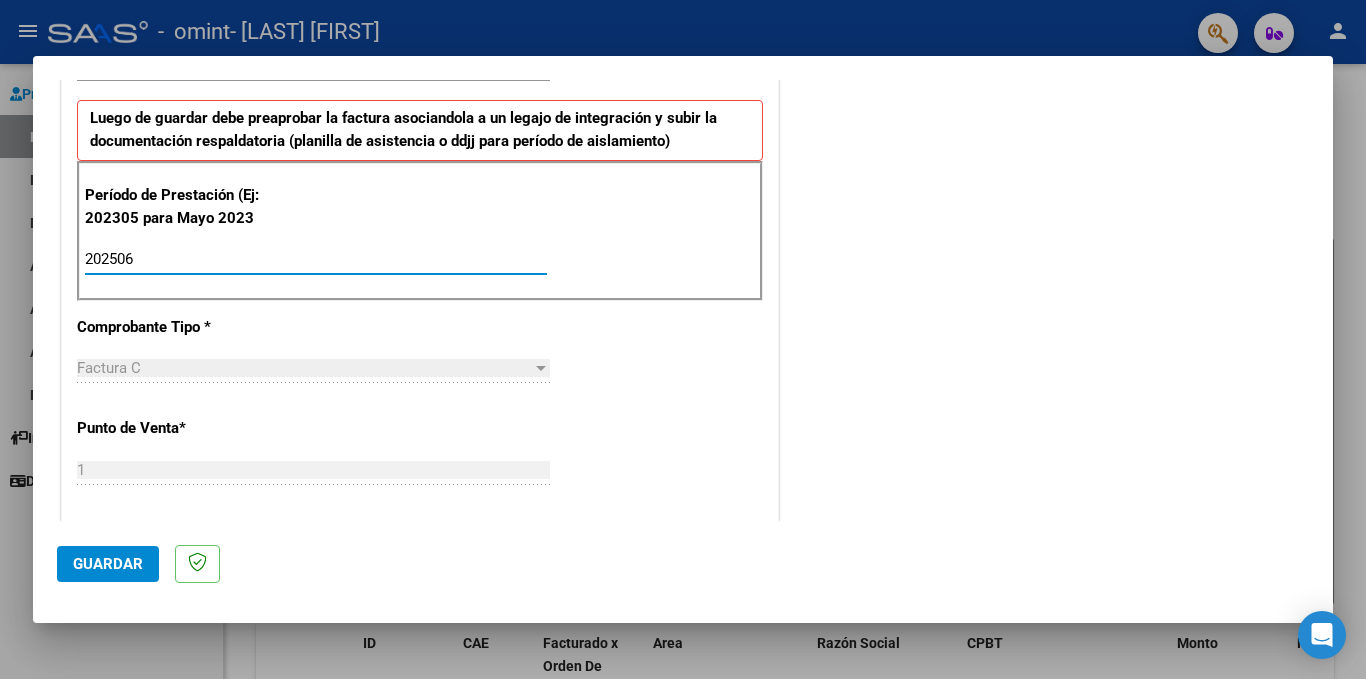 type on "202506" 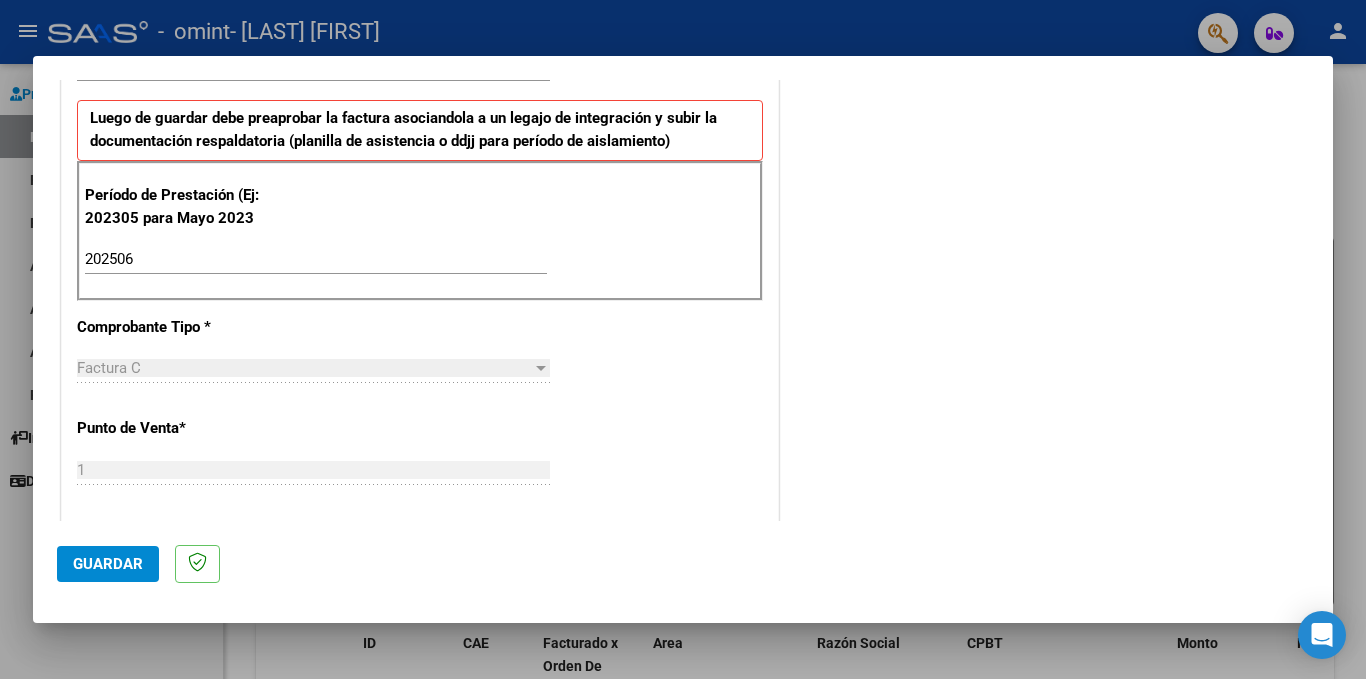 click at bounding box center [541, 368] 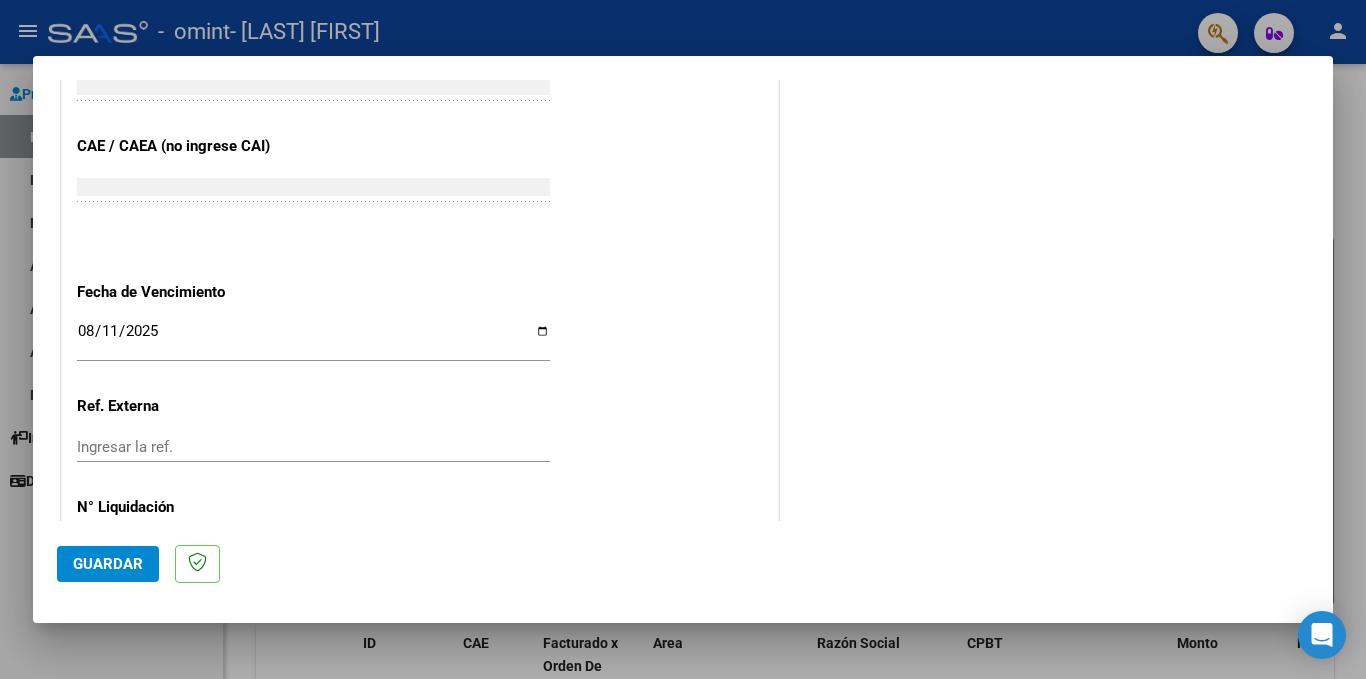 scroll, scrollTop: 1281, scrollLeft: 0, axis: vertical 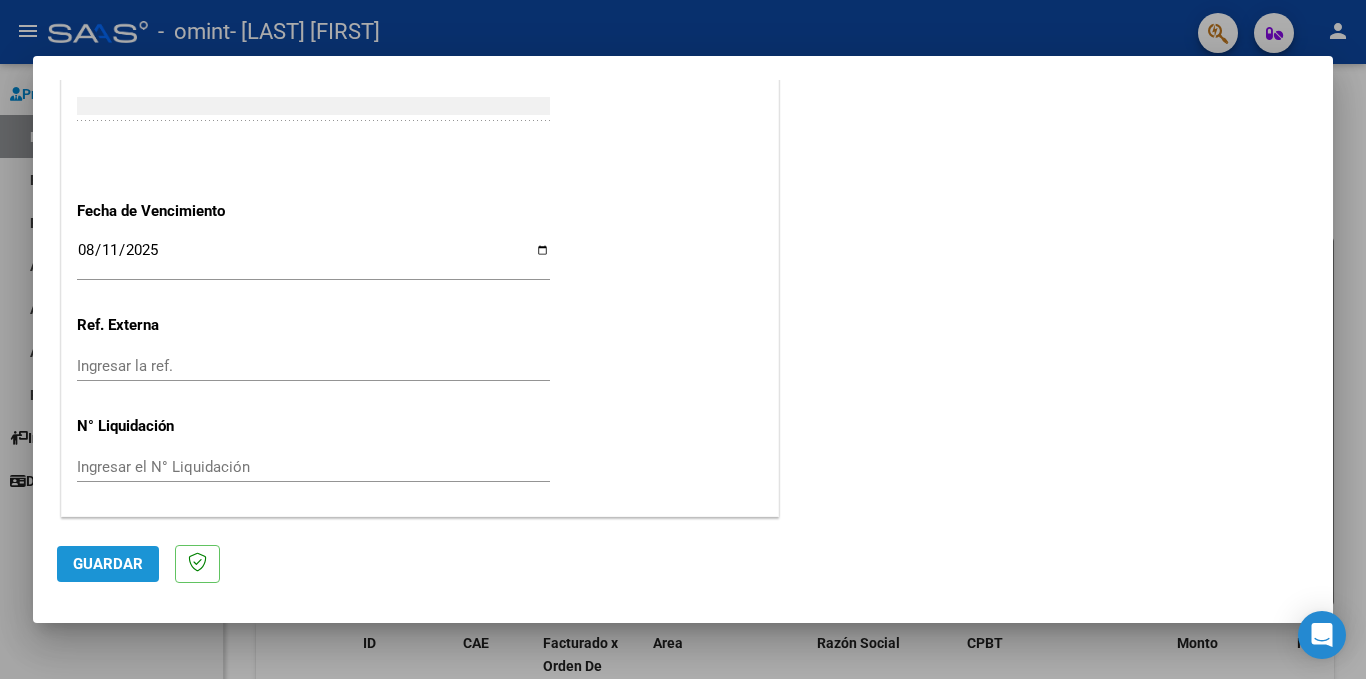 click on "Guardar" 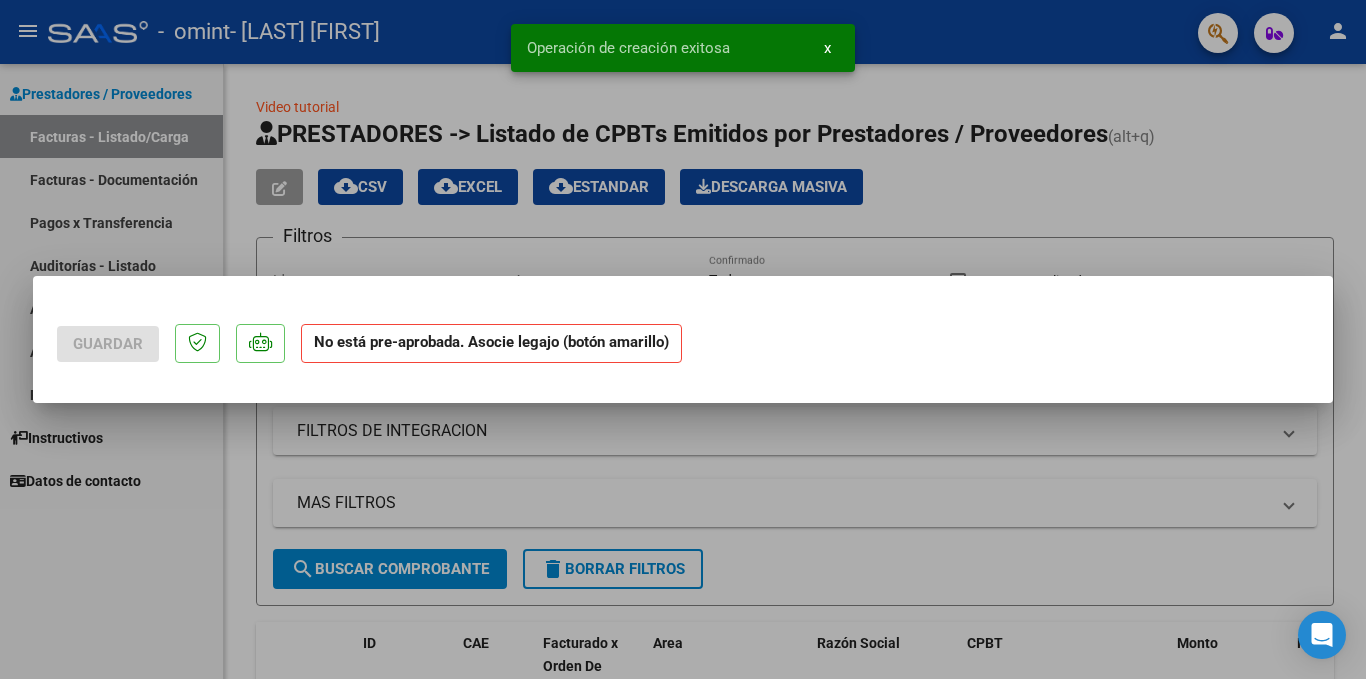 scroll, scrollTop: 0, scrollLeft: 0, axis: both 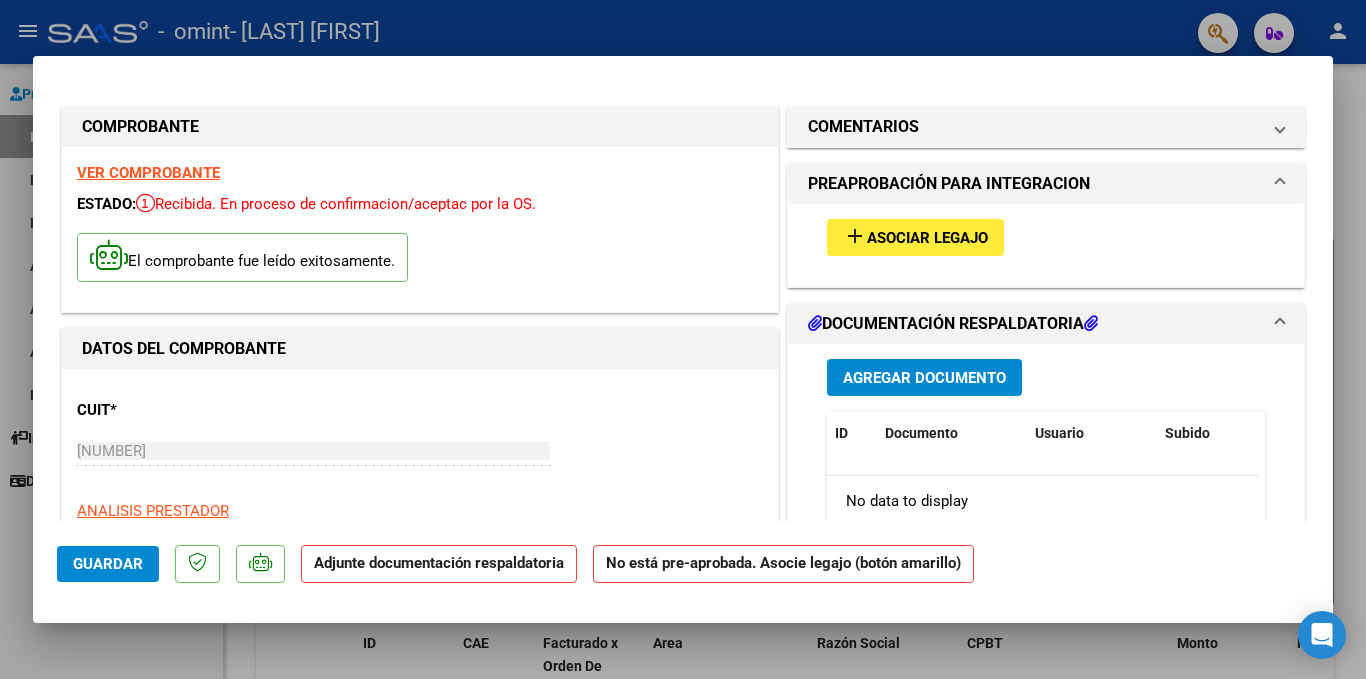 click on "Asociar Legajo" at bounding box center (927, 238) 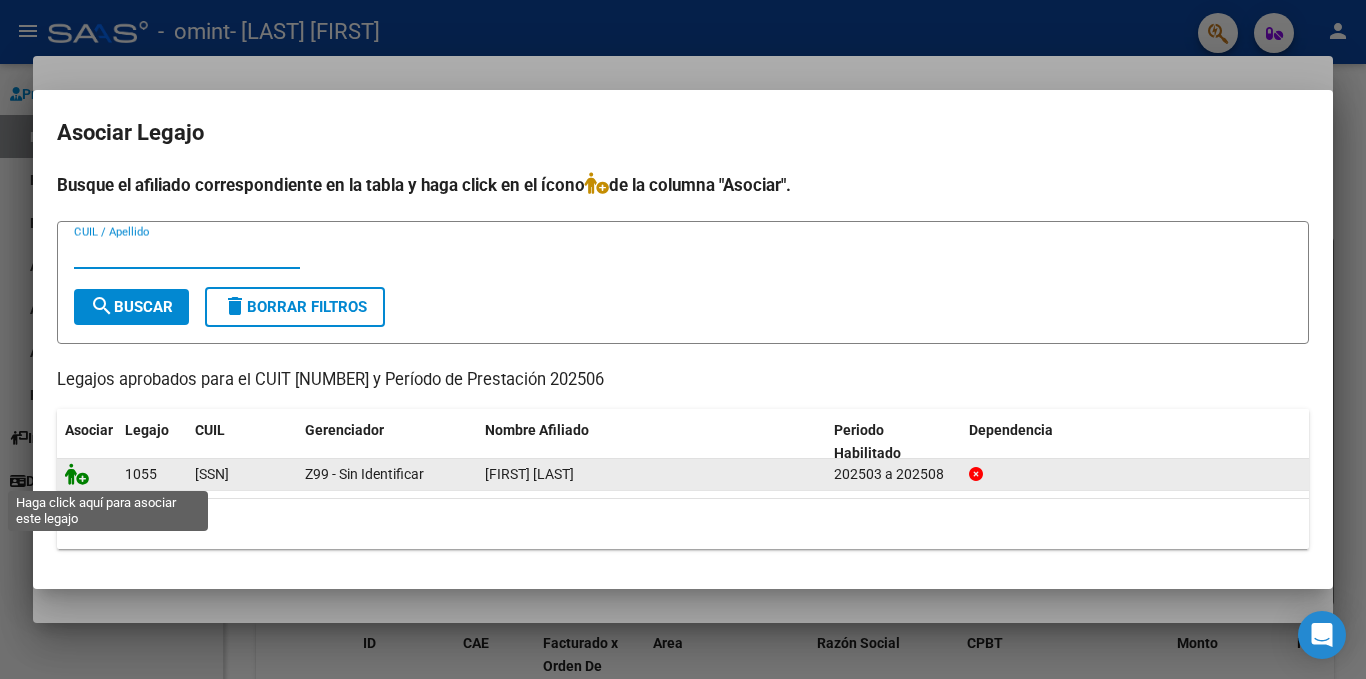 click 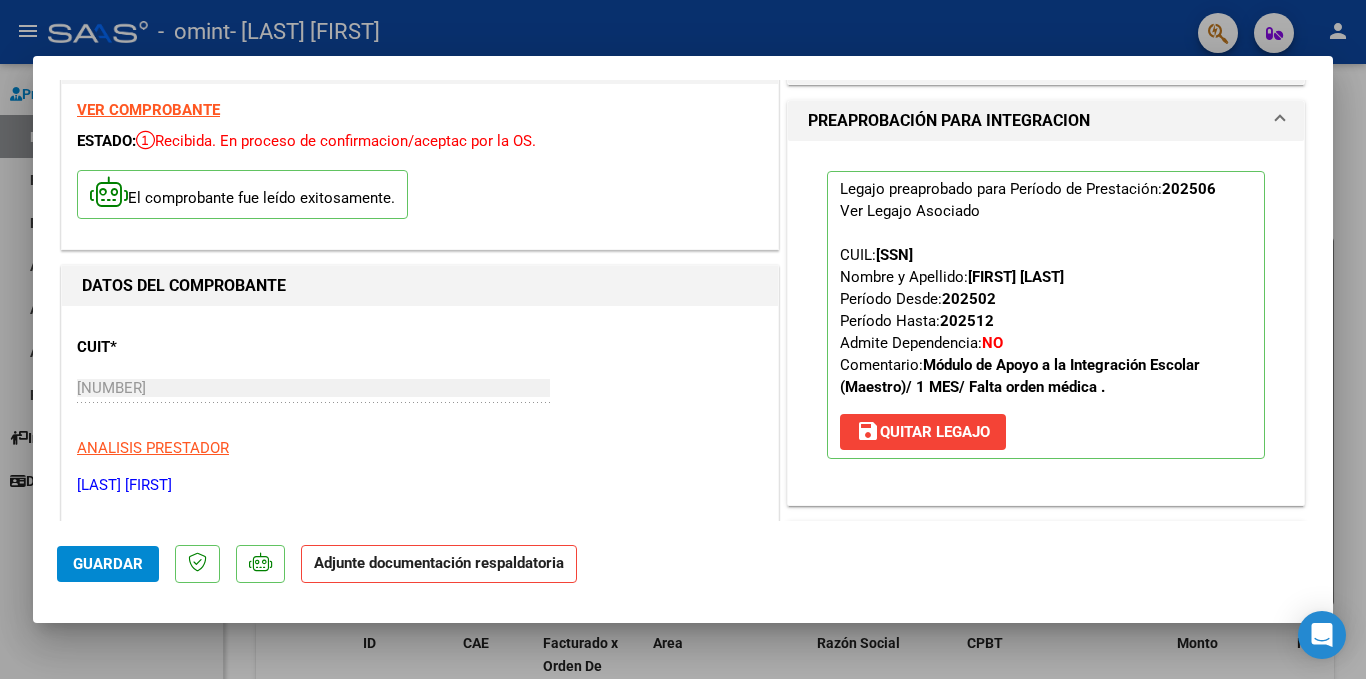scroll, scrollTop: 200, scrollLeft: 0, axis: vertical 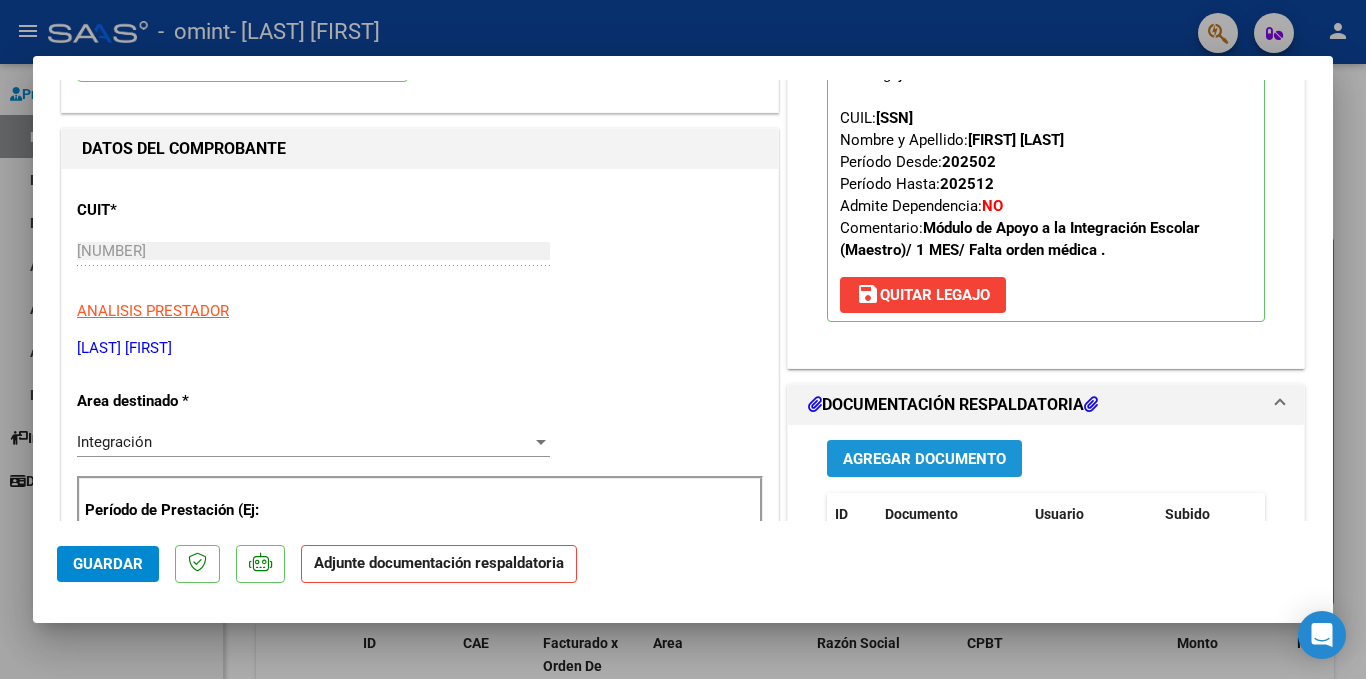 click on "Agregar Documento" at bounding box center [924, 459] 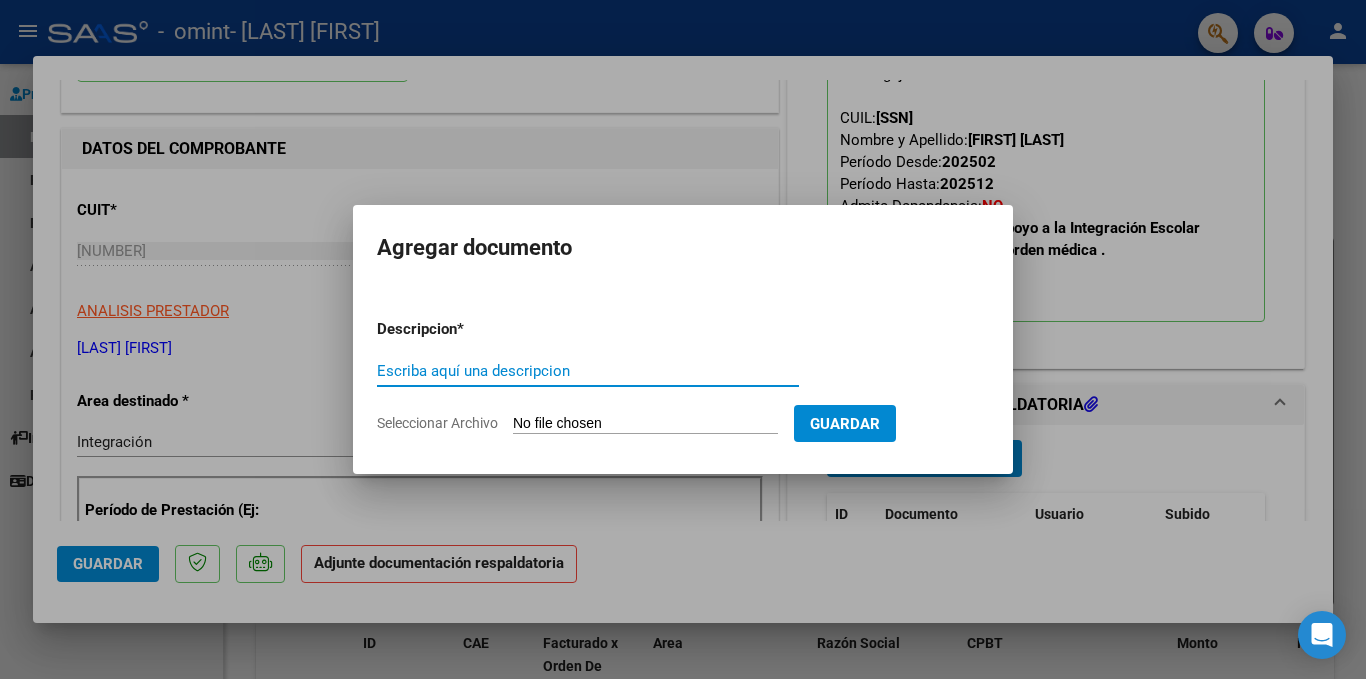 click on "Escriba aquí una descripcion" at bounding box center [588, 371] 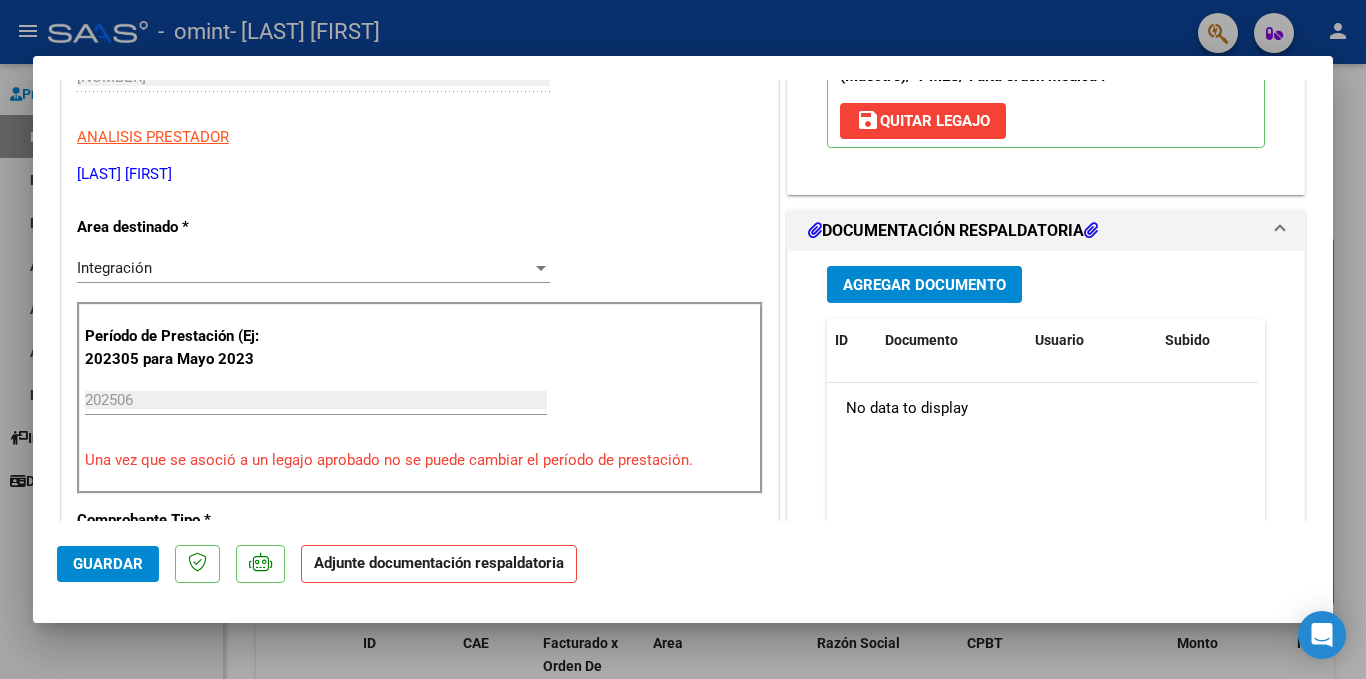 scroll, scrollTop: 400, scrollLeft: 0, axis: vertical 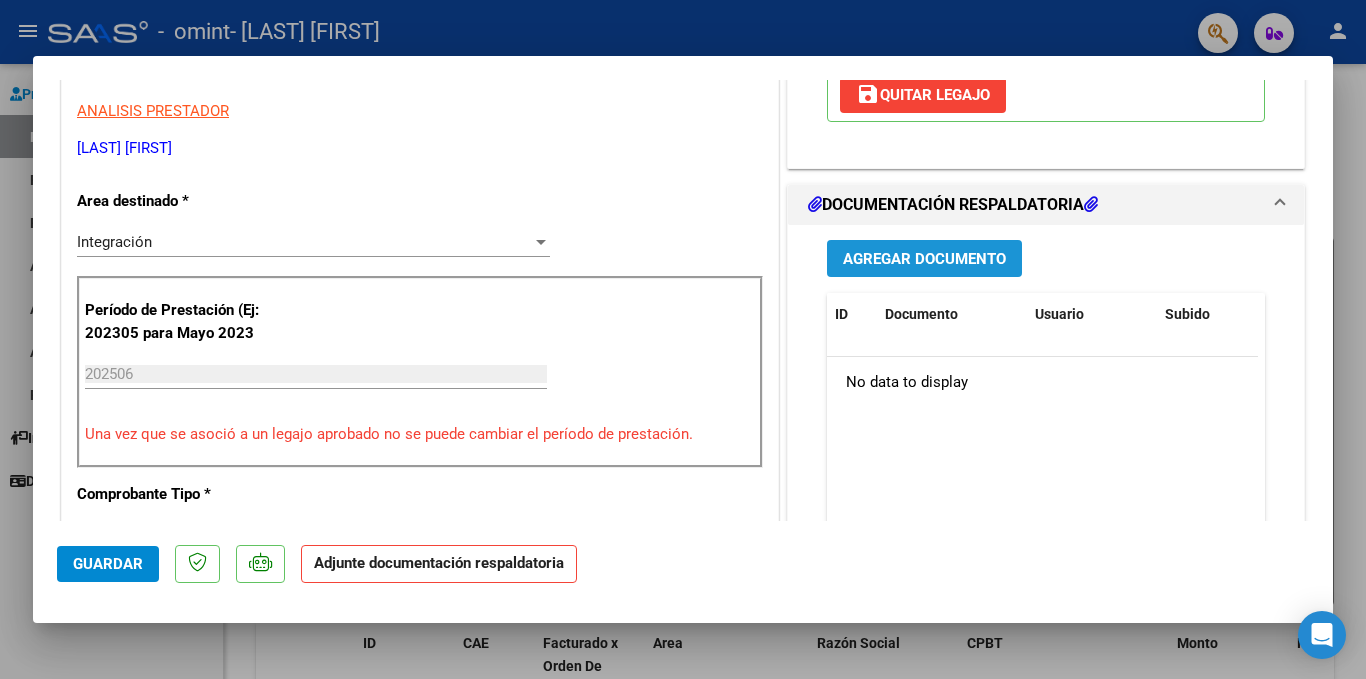 click on "Agregar Documento" at bounding box center (924, 259) 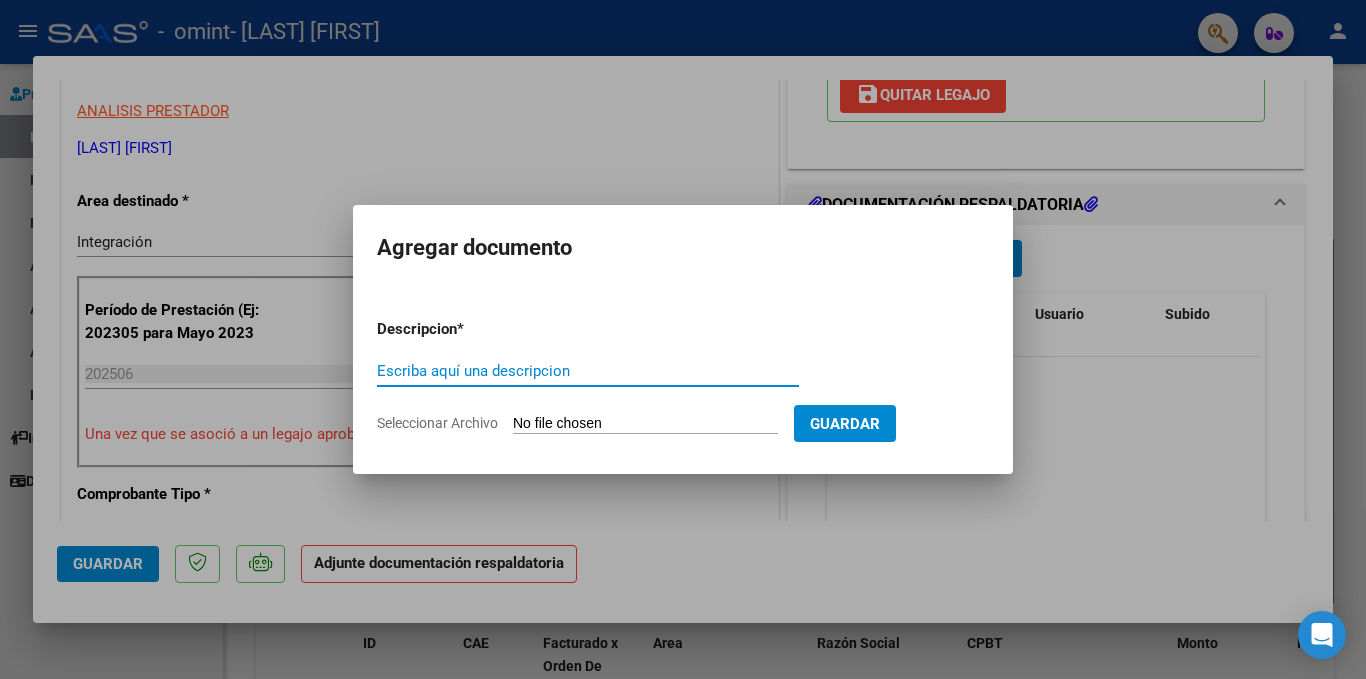 click on "Escriba aquí una descripcion" at bounding box center (588, 371) 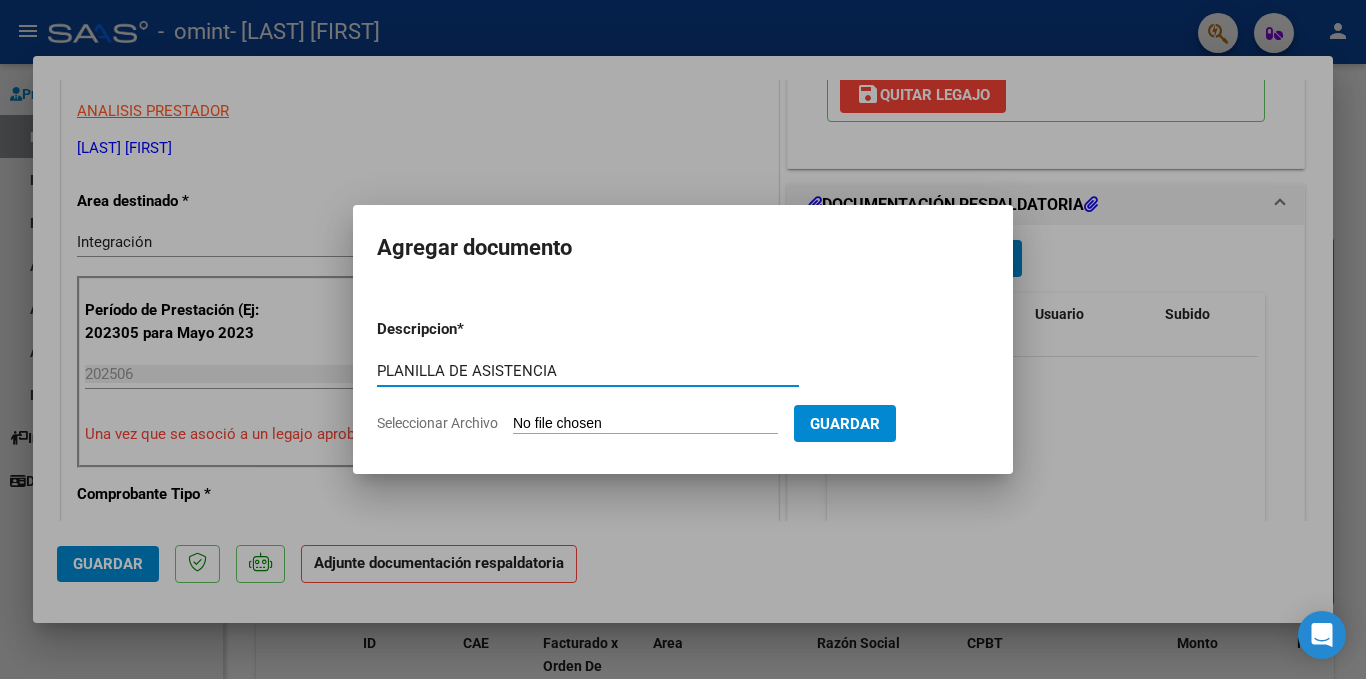 type on "PLANILLA DE ASISTENCIA" 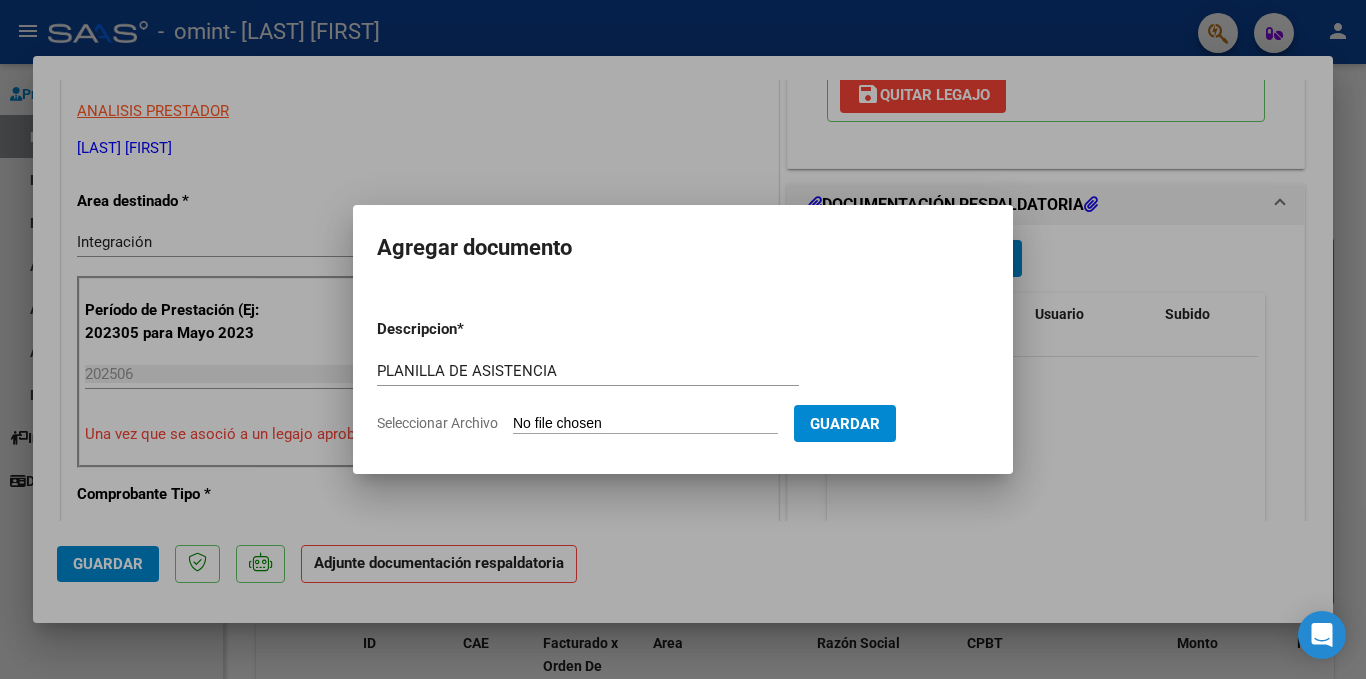 click on "Seleccionar Archivo" at bounding box center [645, 424] 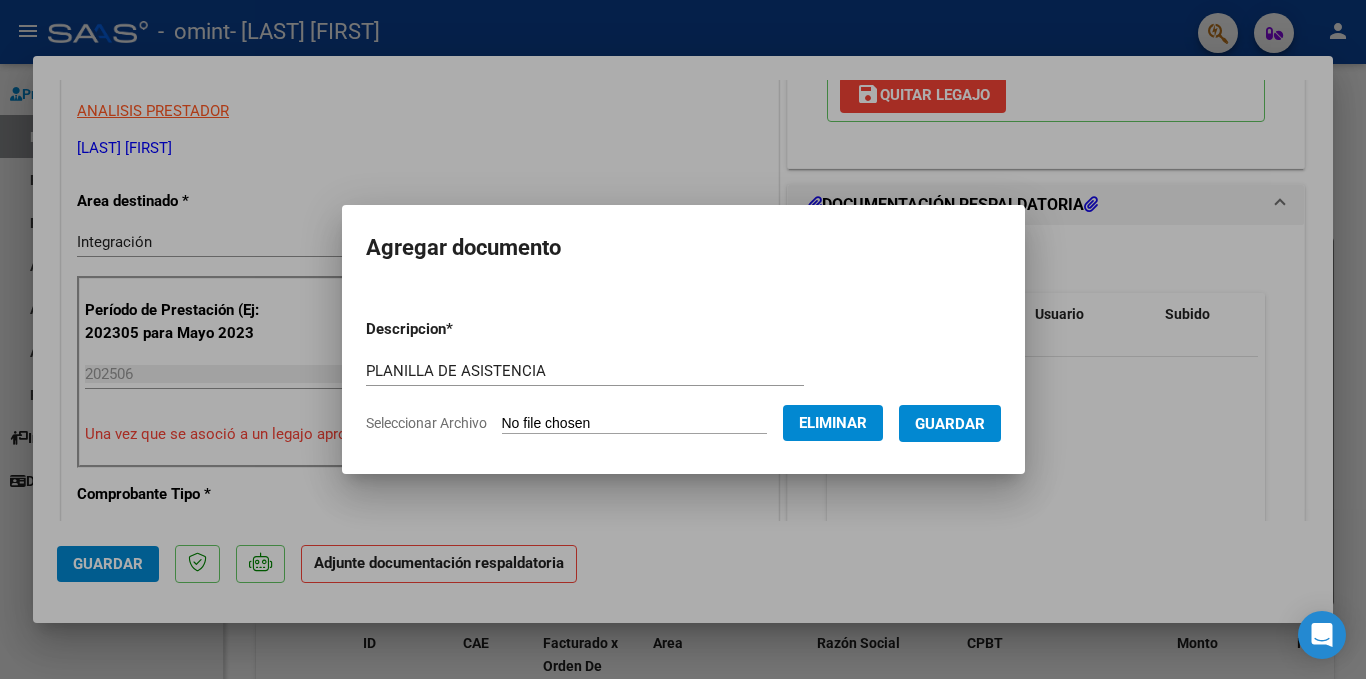 click on "Guardar" at bounding box center [950, 424] 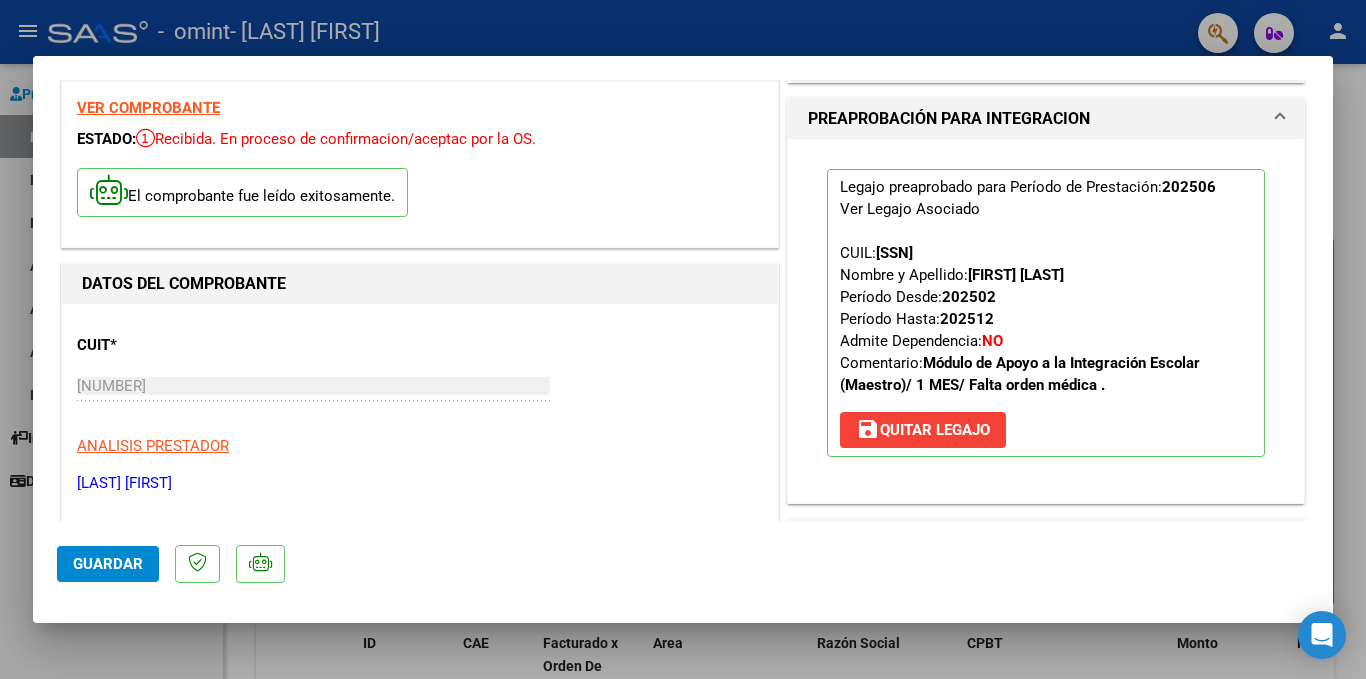 scroll, scrollTop: 300, scrollLeft: 0, axis: vertical 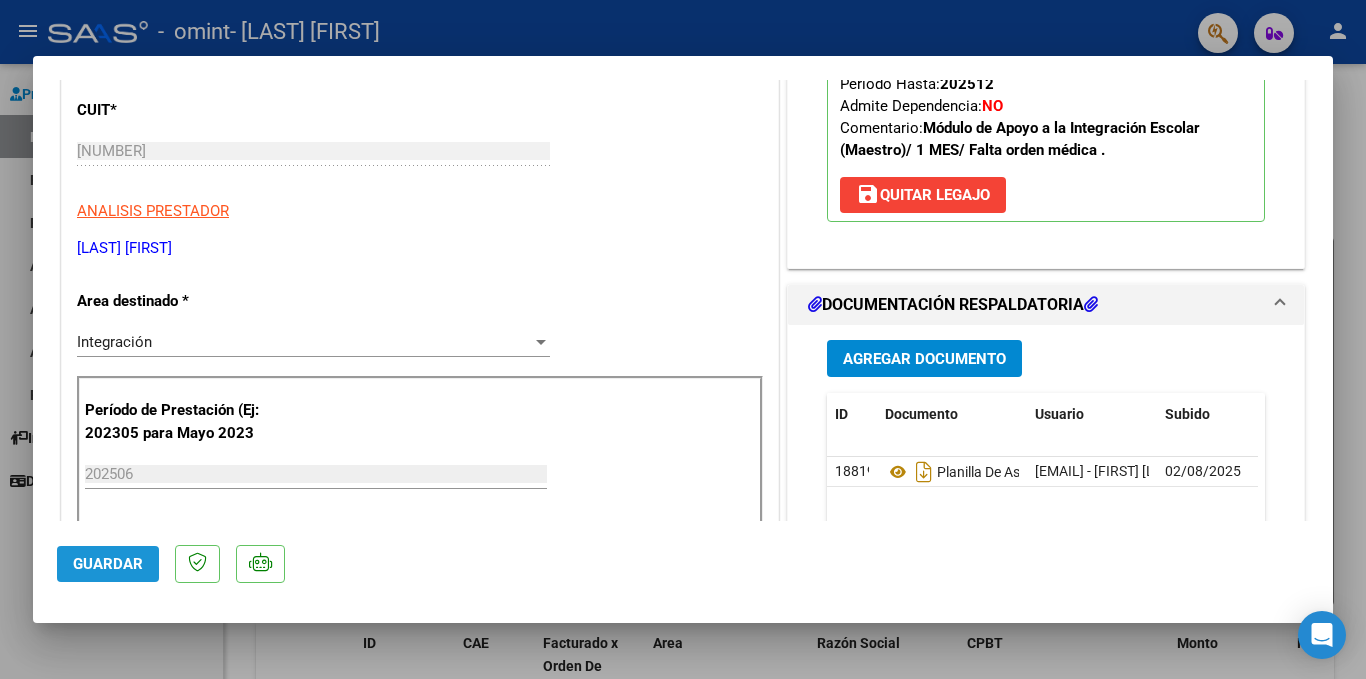 click on "Guardar" 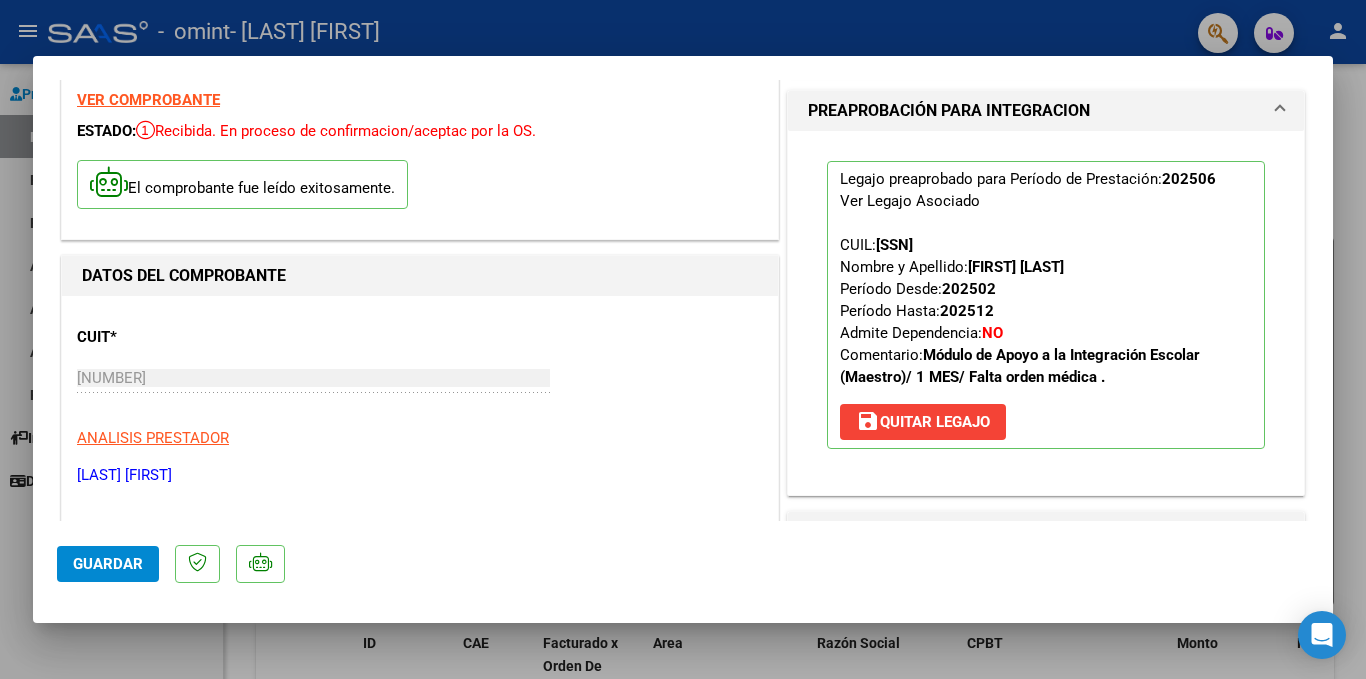 scroll, scrollTop: 0, scrollLeft: 0, axis: both 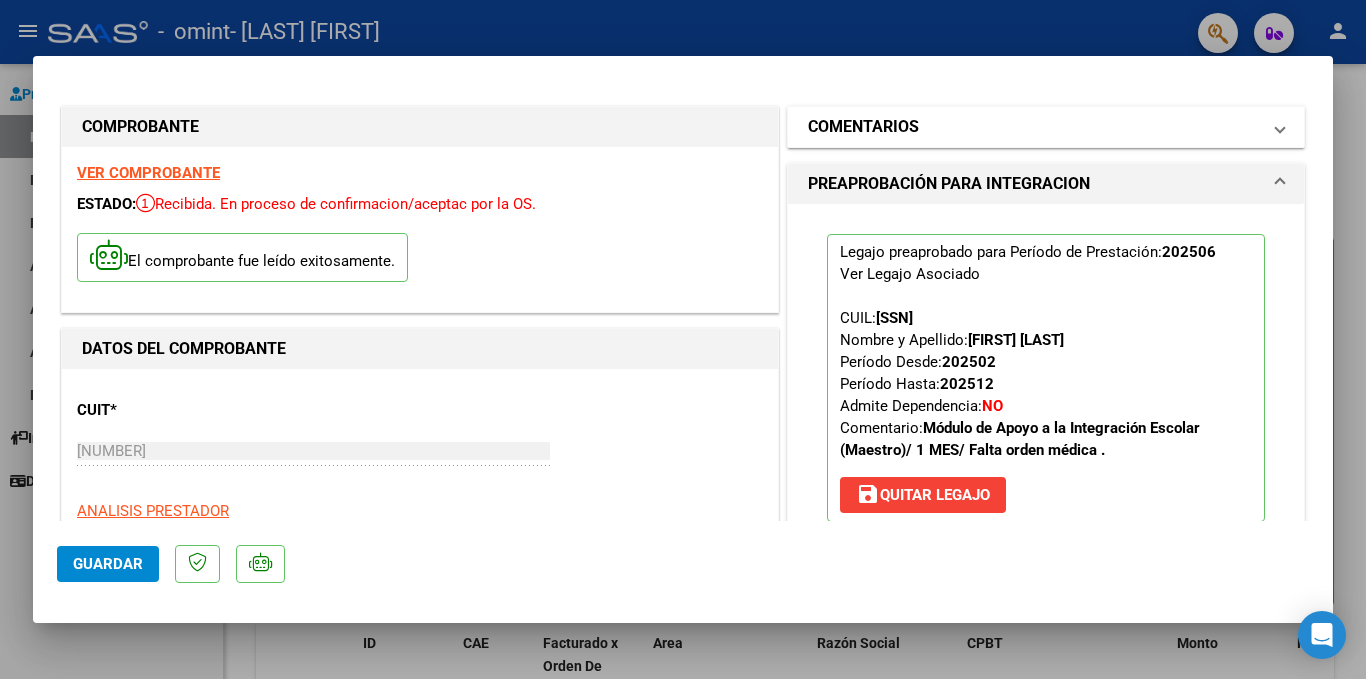 click on "COMENTARIOS" at bounding box center [1042, 127] 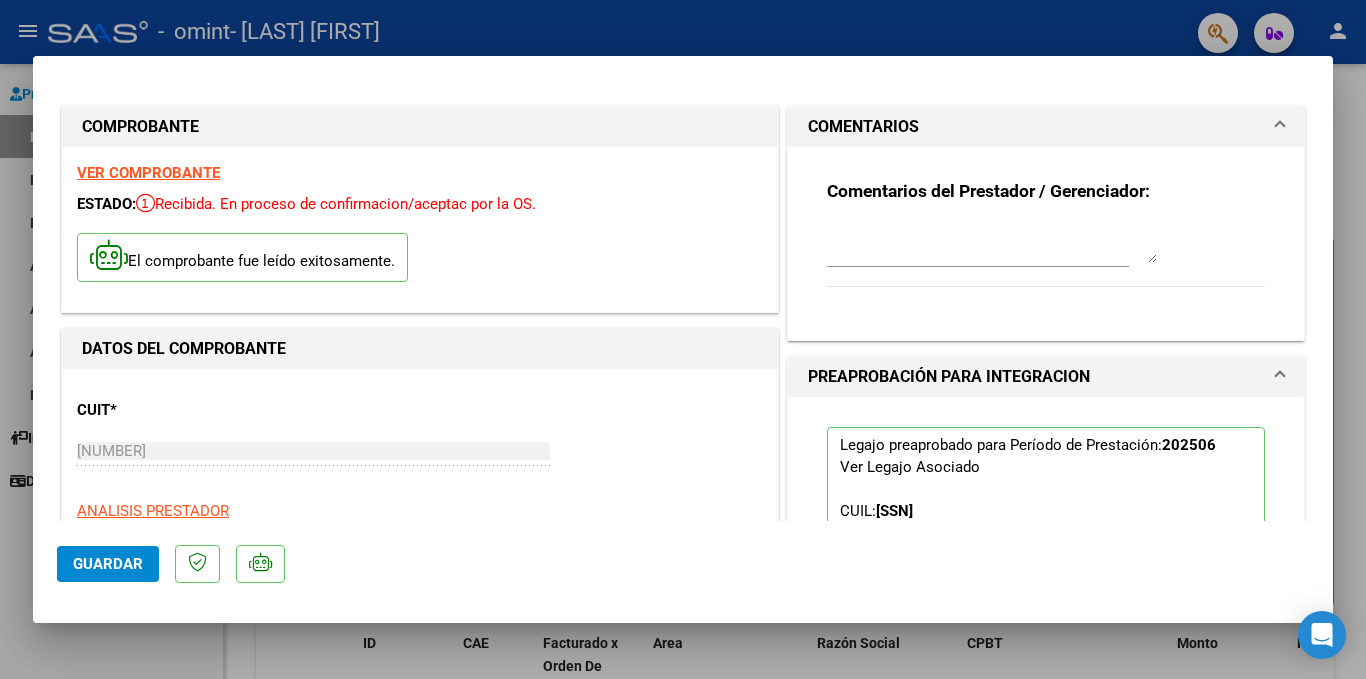 click on "COMENTARIOS" at bounding box center [1042, 127] 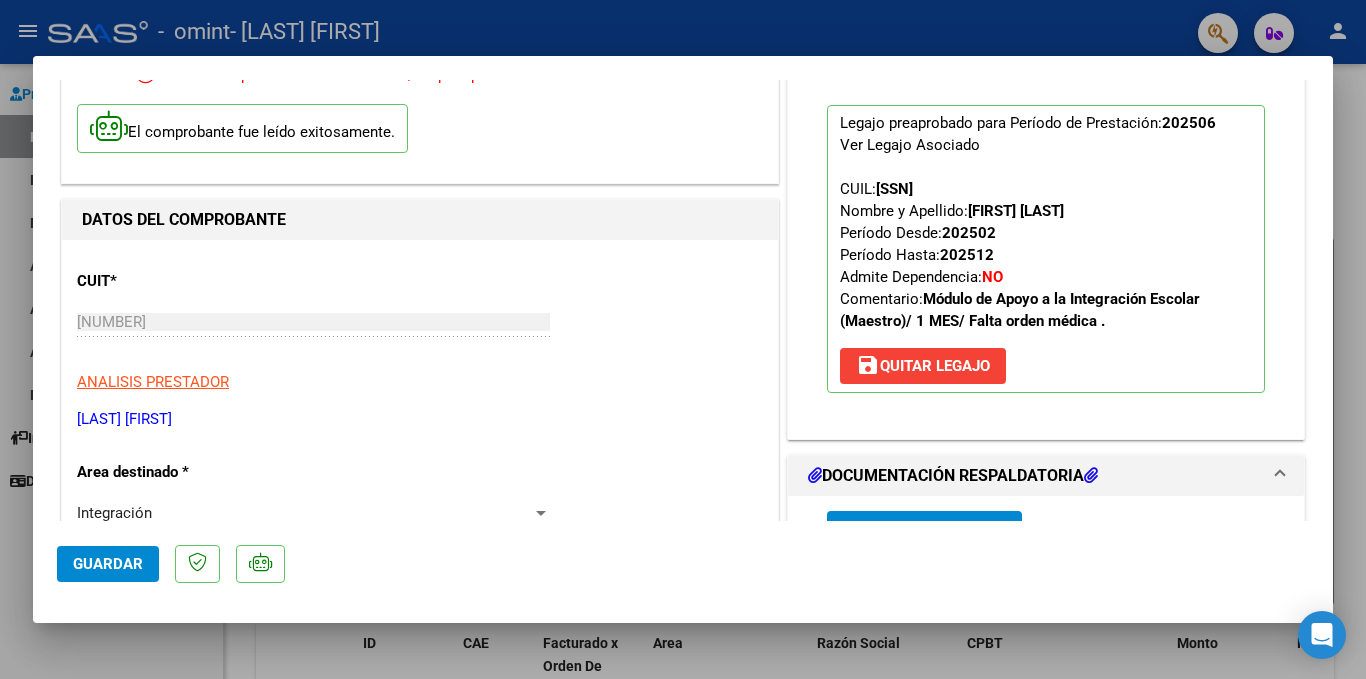 scroll, scrollTop: 400, scrollLeft: 0, axis: vertical 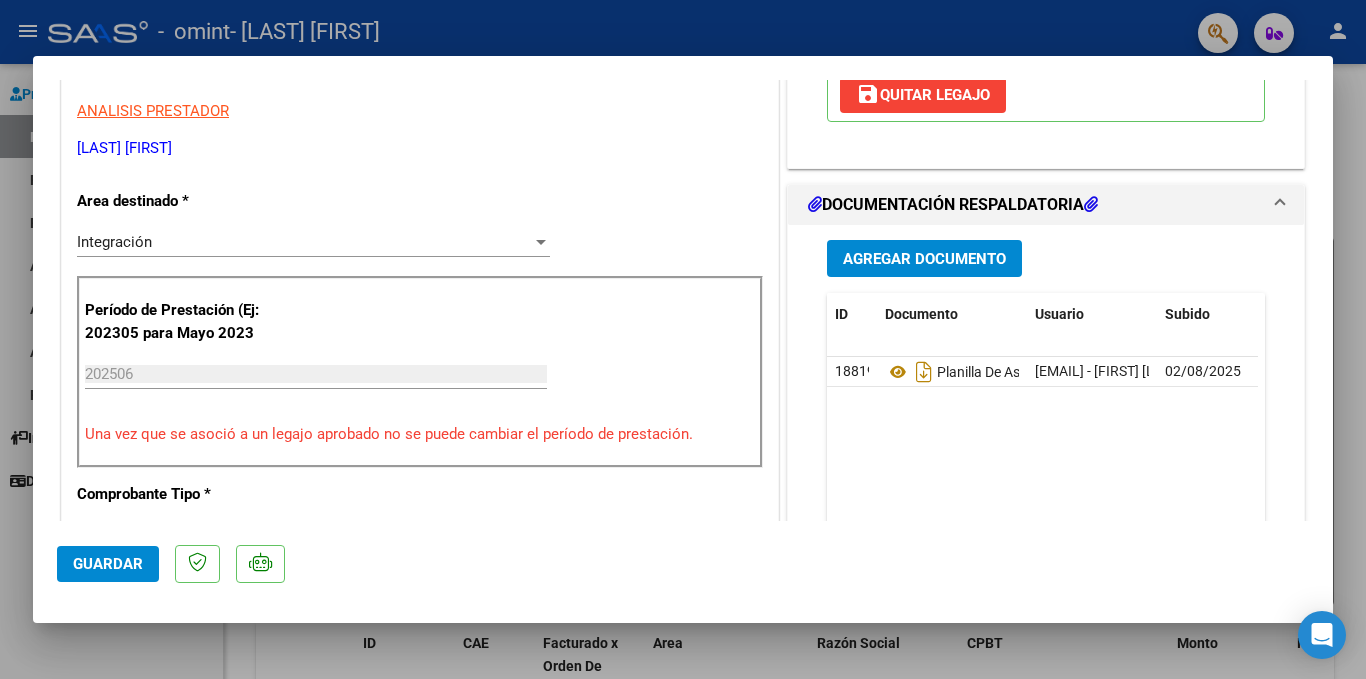 click at bounding box center [683, 339] 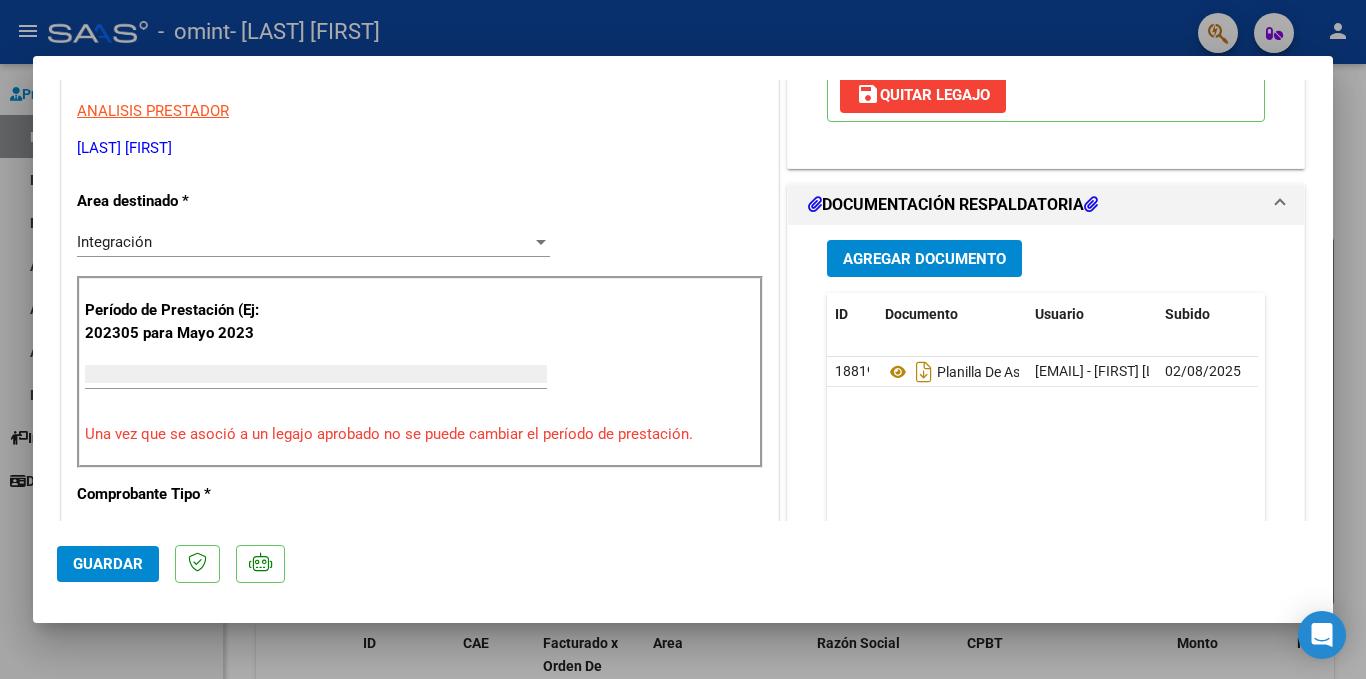 scroll, scrollTop: 0, scrollLeft: 0, axis: both 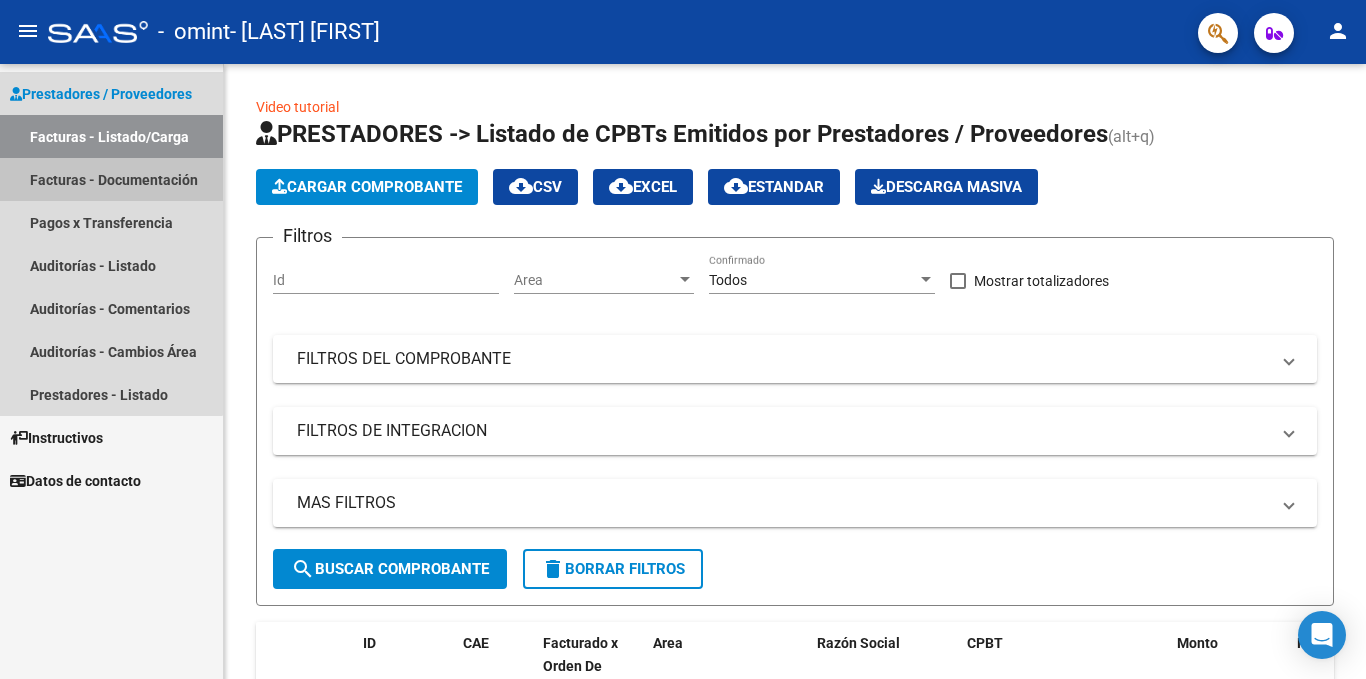 click on "Facturas - Documentación" at bounding box center [111, 179] 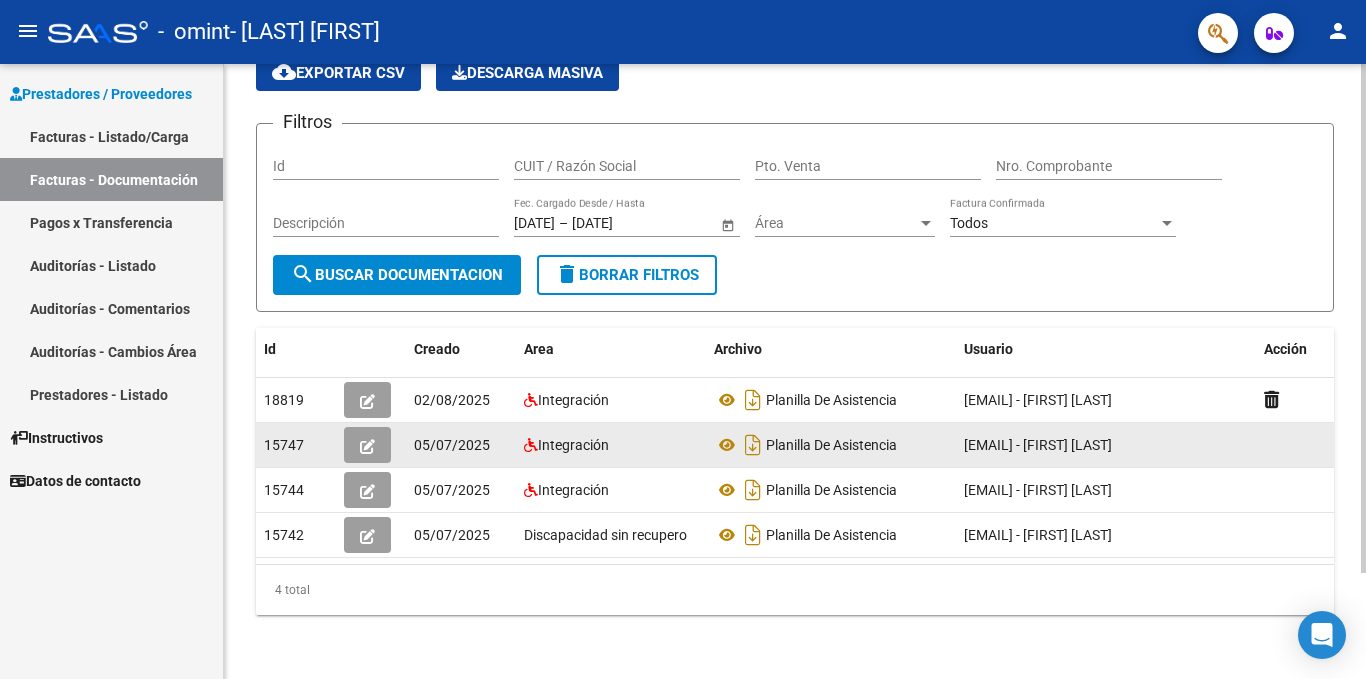 scroll, scrollTop: 128, scrollLeft: 0, axis: vertical 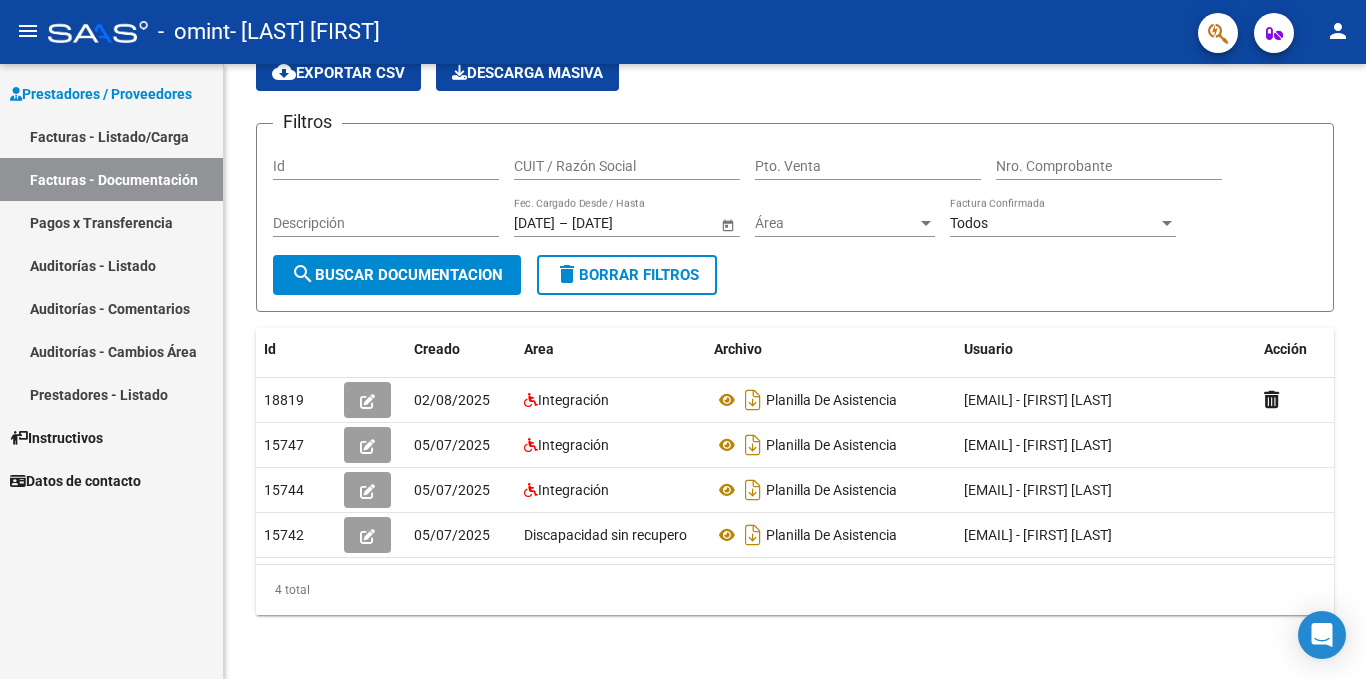 click on "Facturas - Listado/Carga" at bounding box center [111, 136] 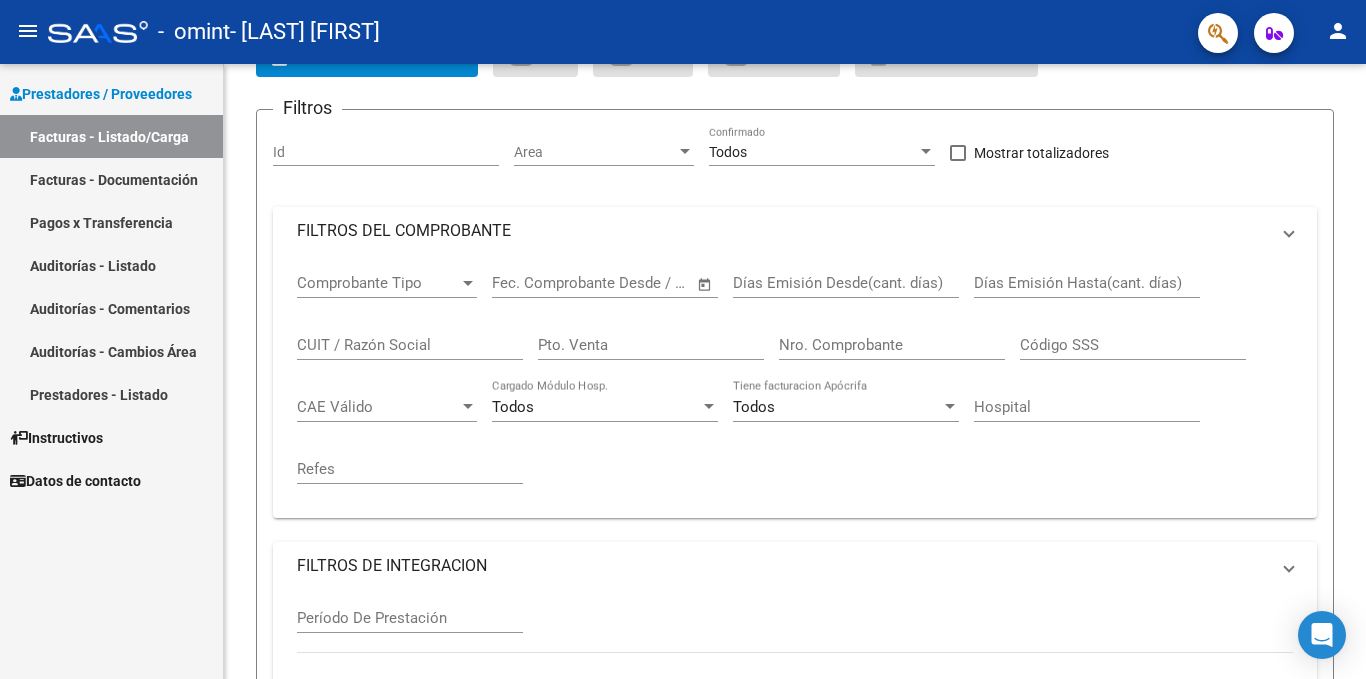 scroll, scrollTop: 0, scrollLeft: 0, axis: both 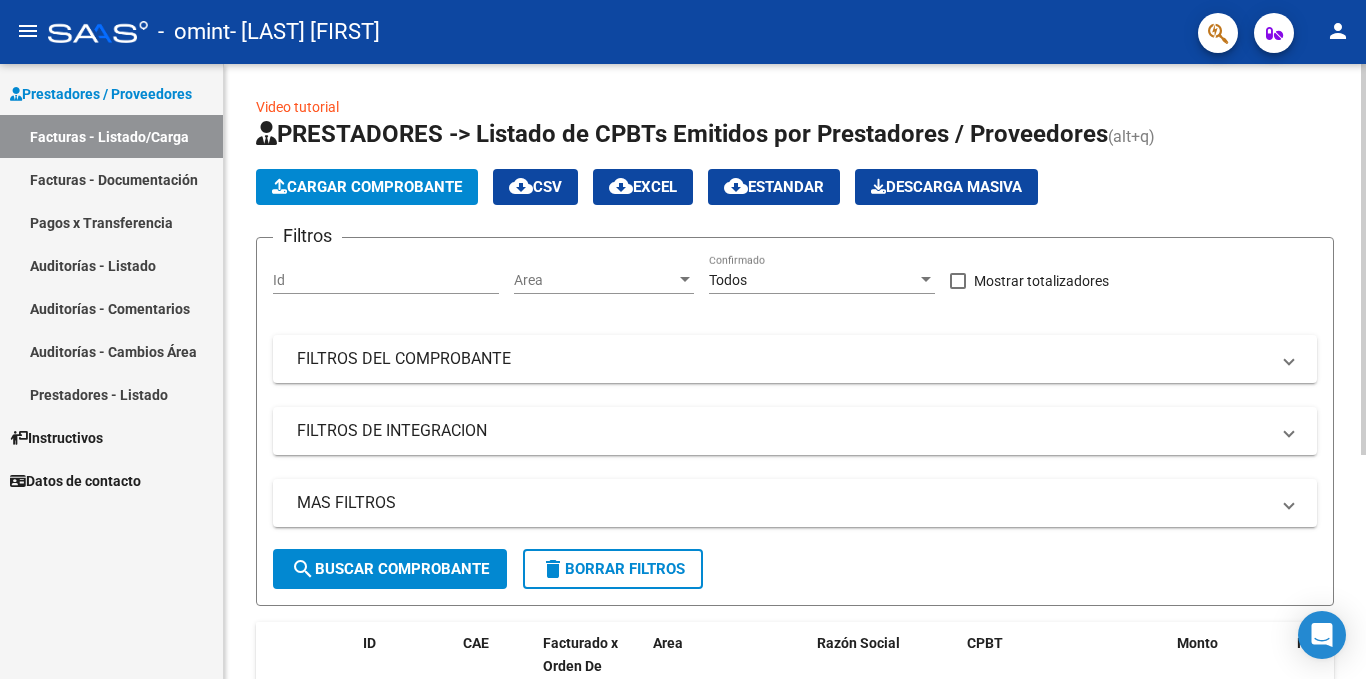 click on "Cargar Comprobante" 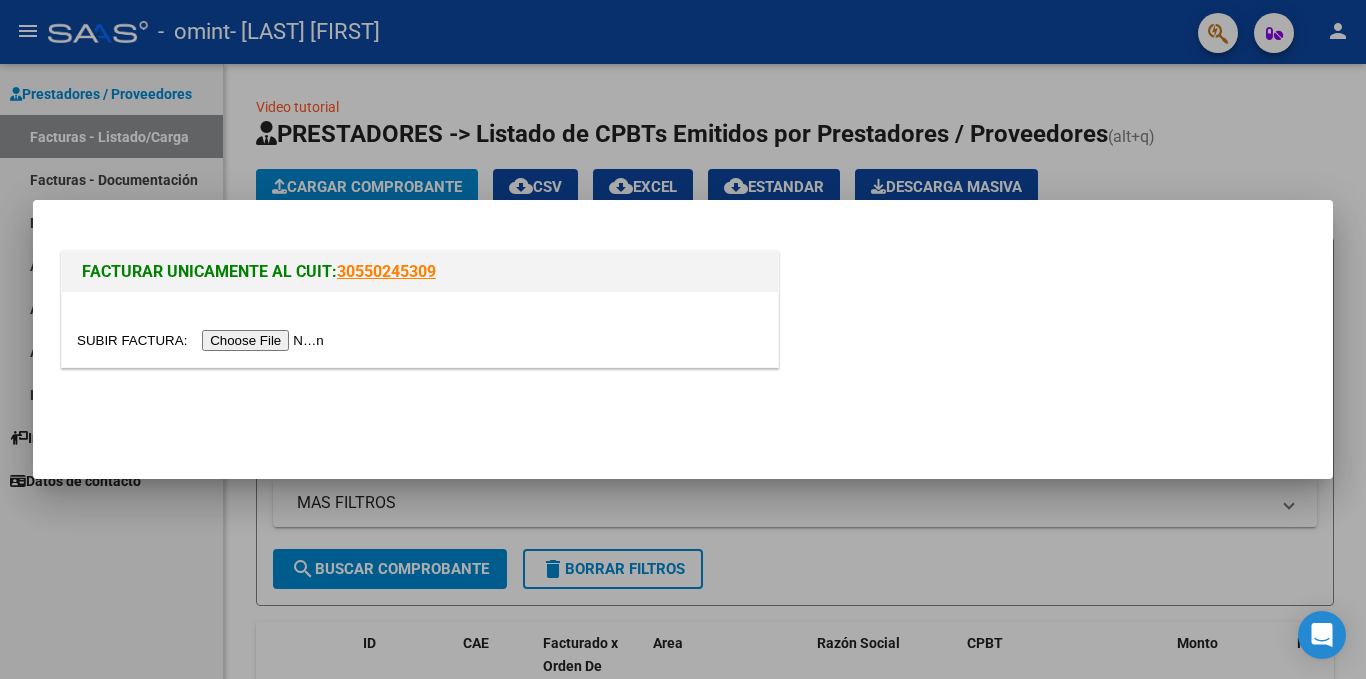 click at bounding box center [203, 340] 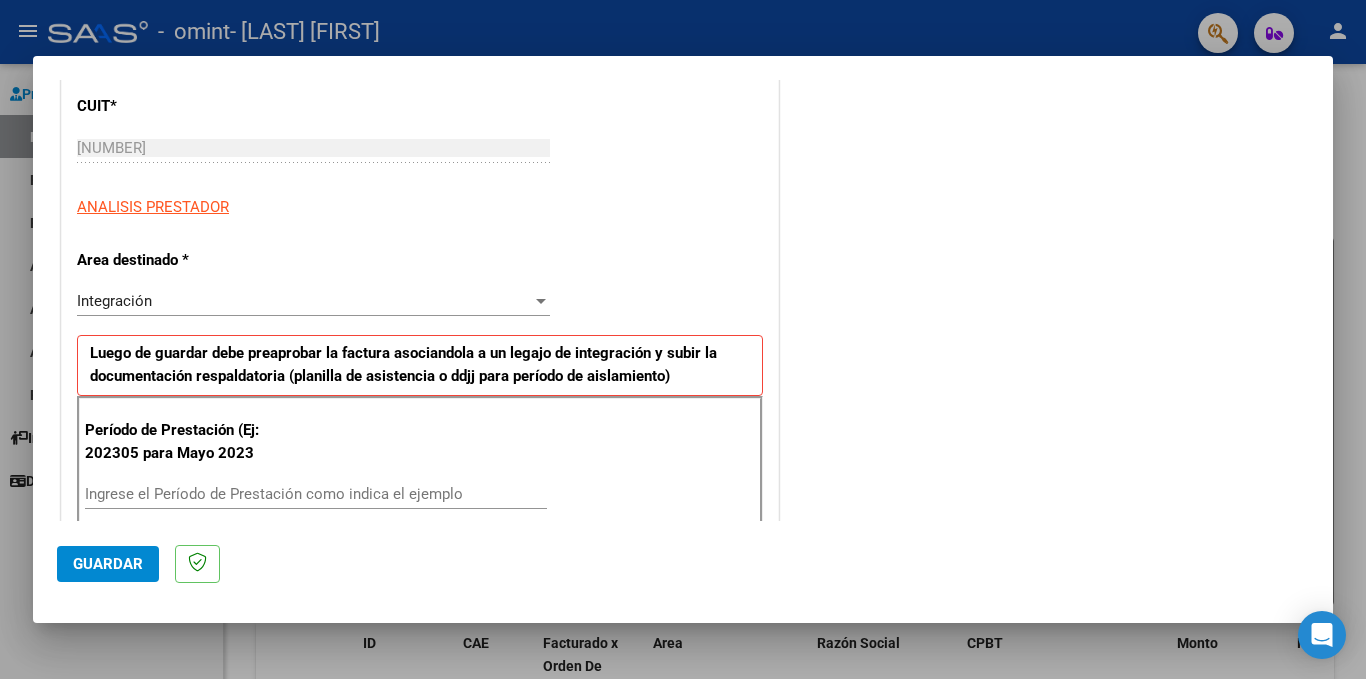 scroll, scrollTop: 300, scrollLeft: 0, axis: vertical 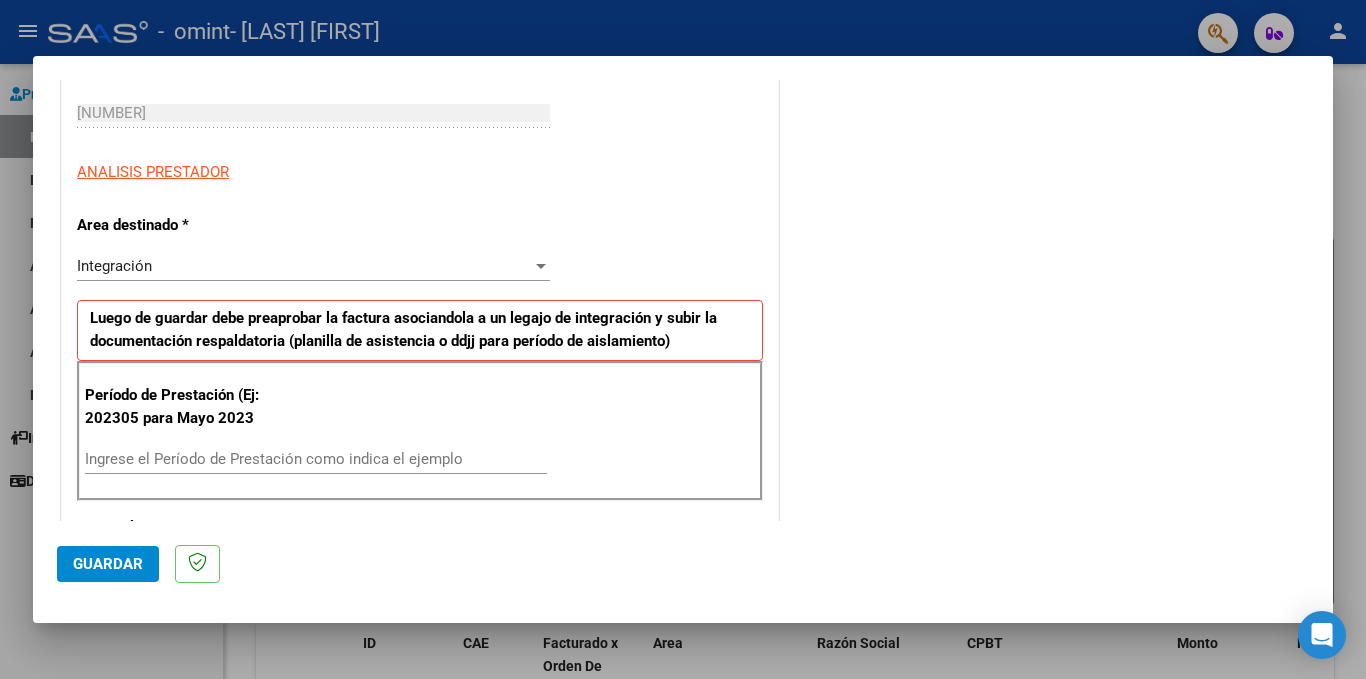 click on "Ingrese el Período de Prestación como indica el ejemplo" at bounding box center (316, 459) 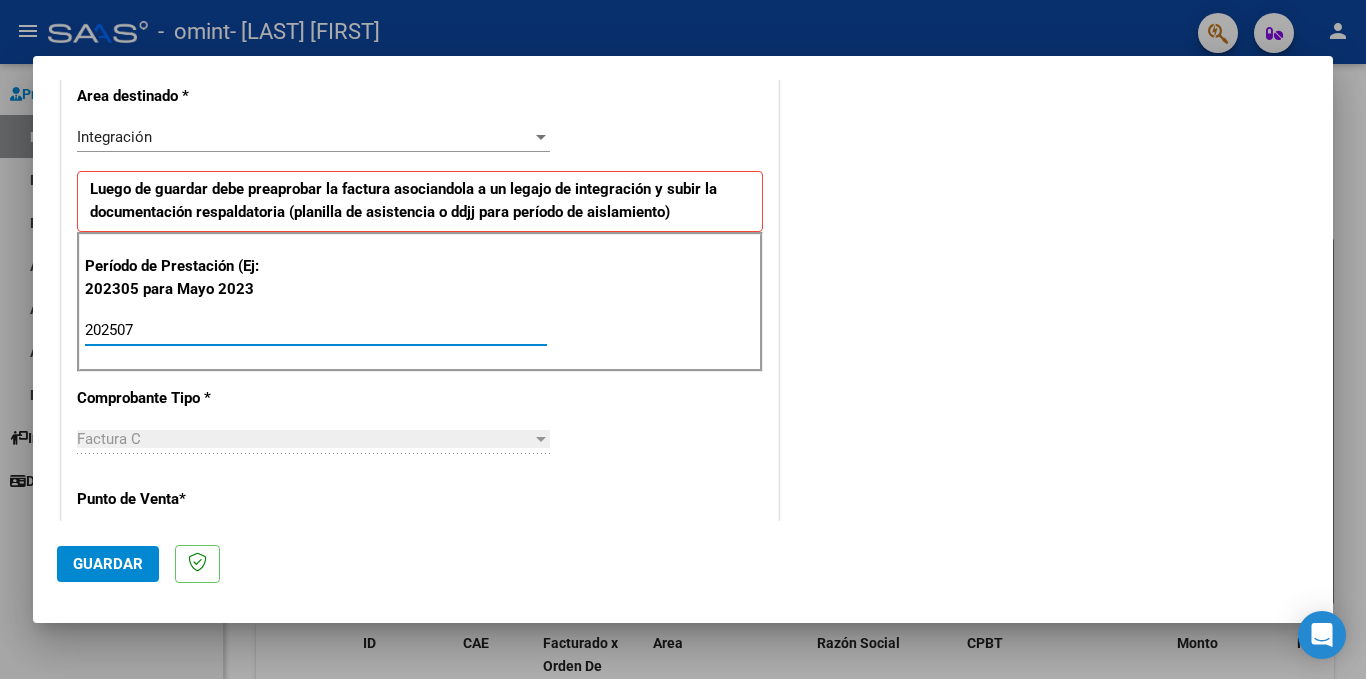 scroll, scrollTop: 500, scrollLeft: 0, axis: vertical 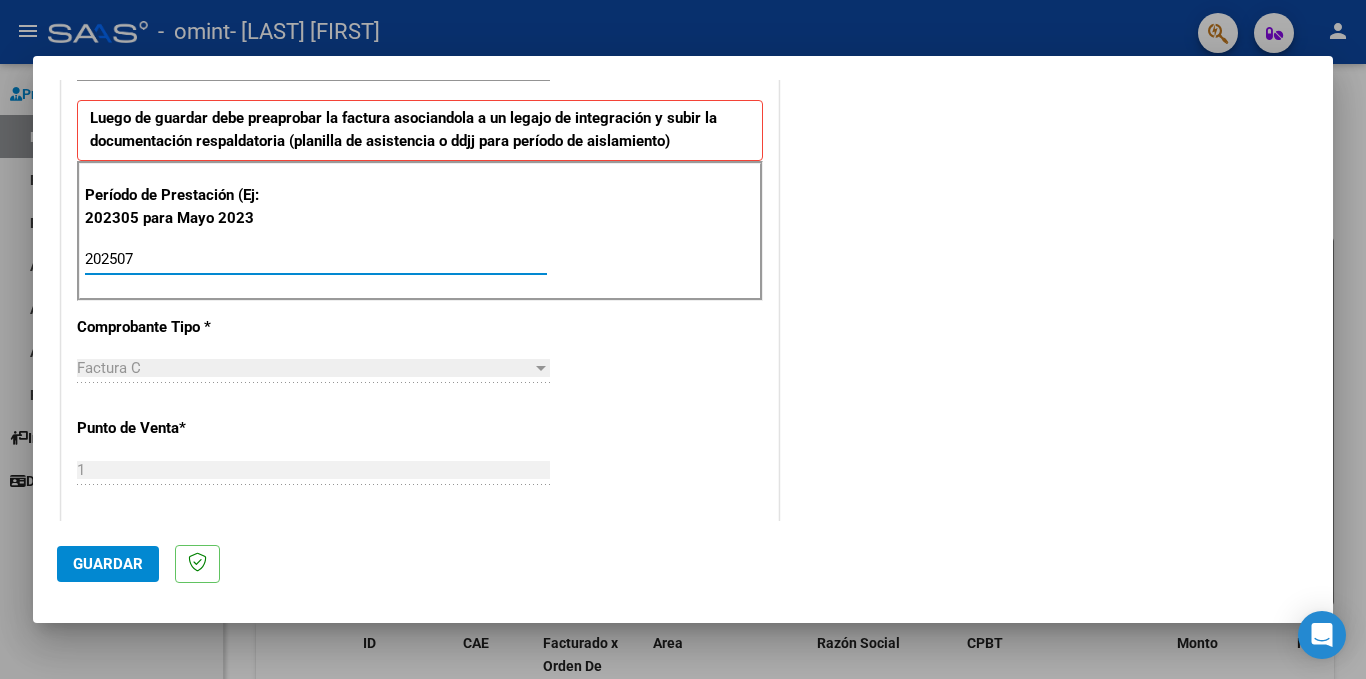 type on "202507" 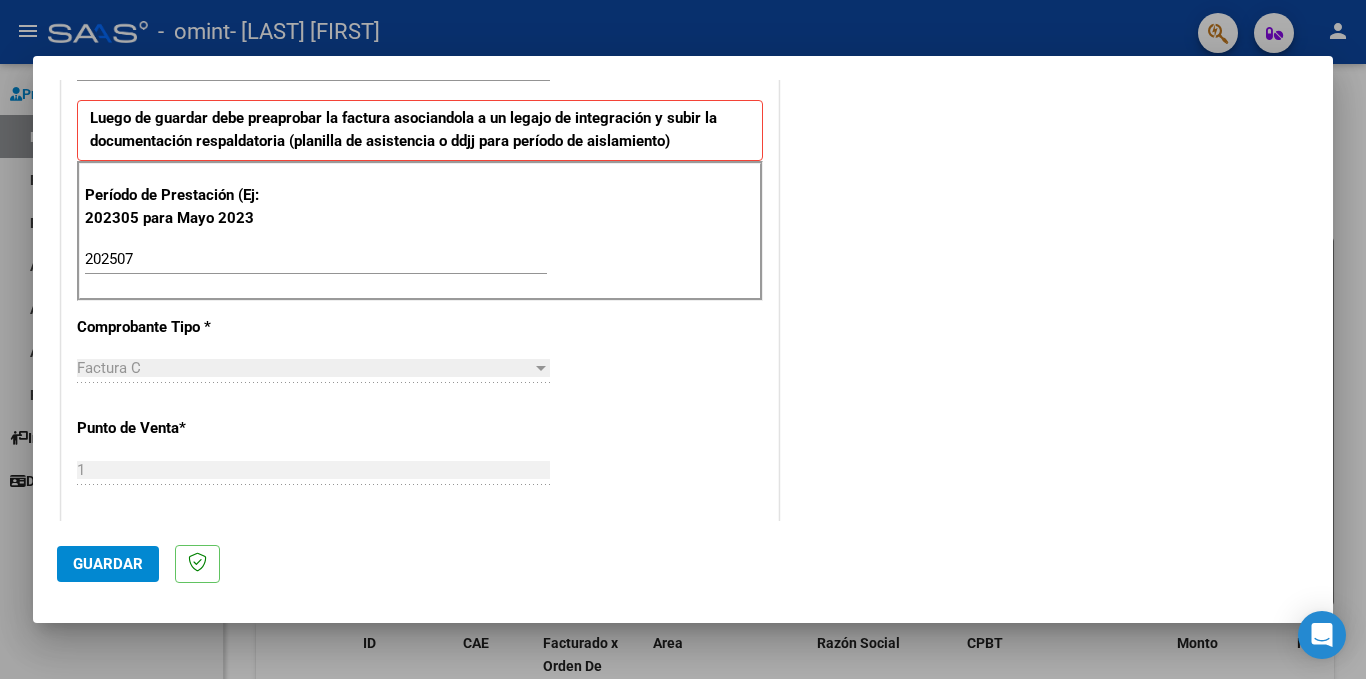 click on "Factura C" at bounding box center [304, 368] 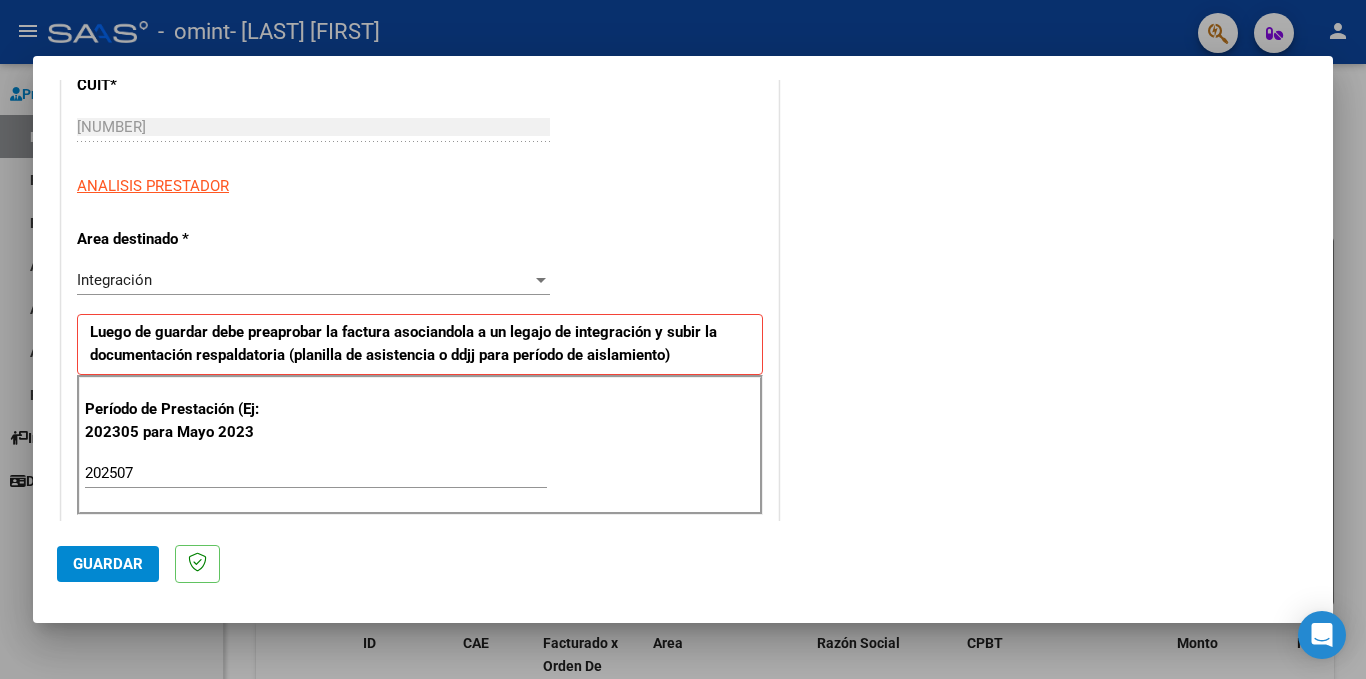 scroll, scrollTop: 300, scrollLeft: 0, axis: vertical 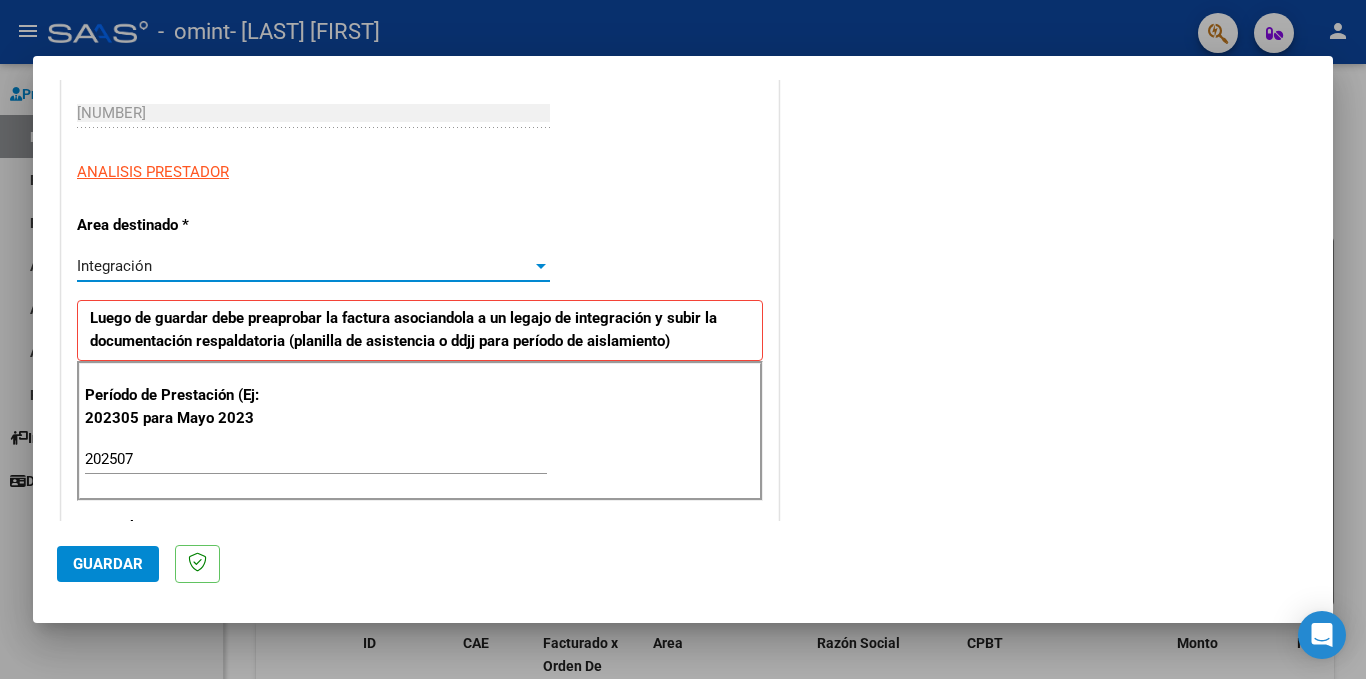 click on "Integración" at bounding box center [304, 266] 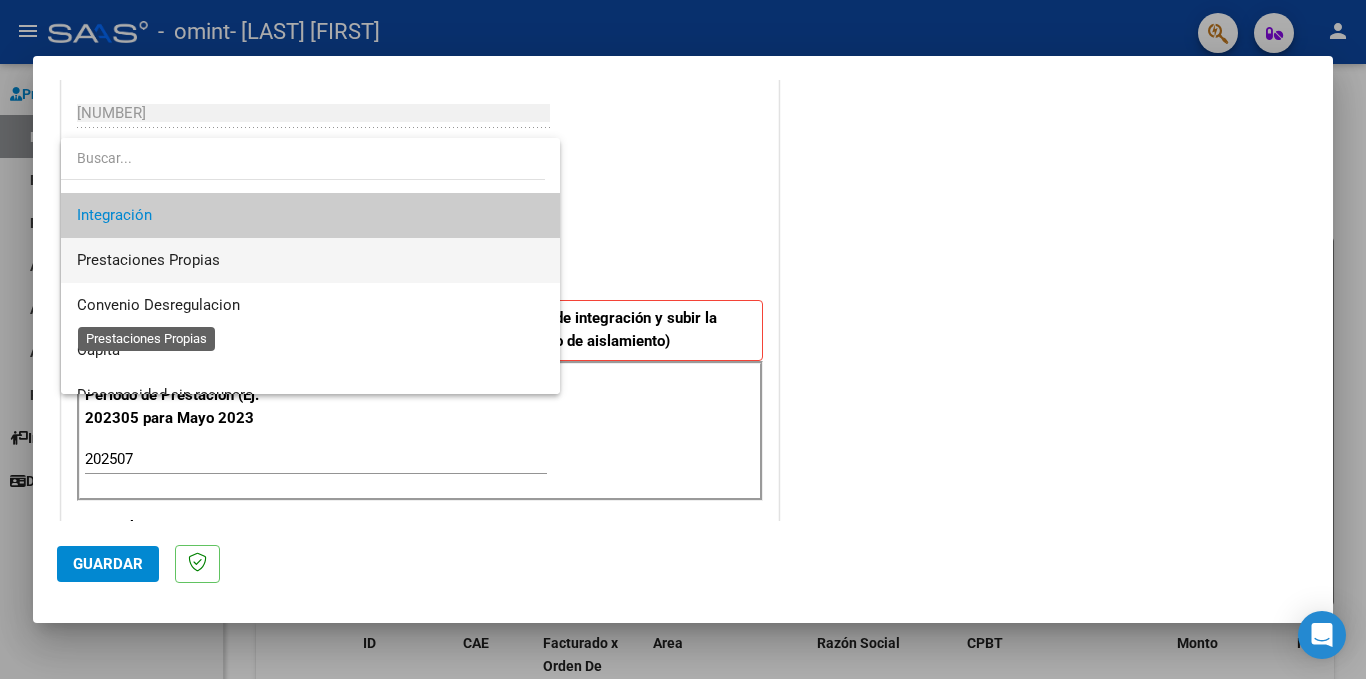 scroll, scrollTop: 149, scrollLeft: 0, axis: vertical 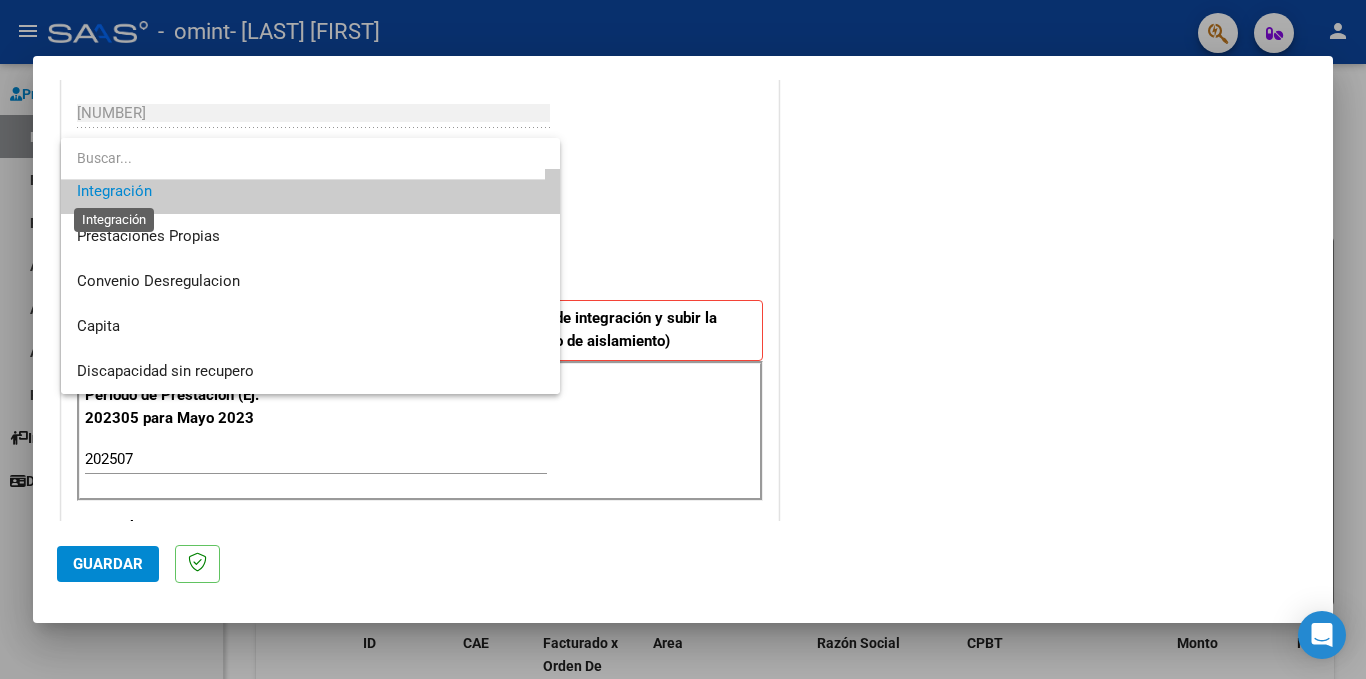 click on "Integración" at bounding box center [114, 191] 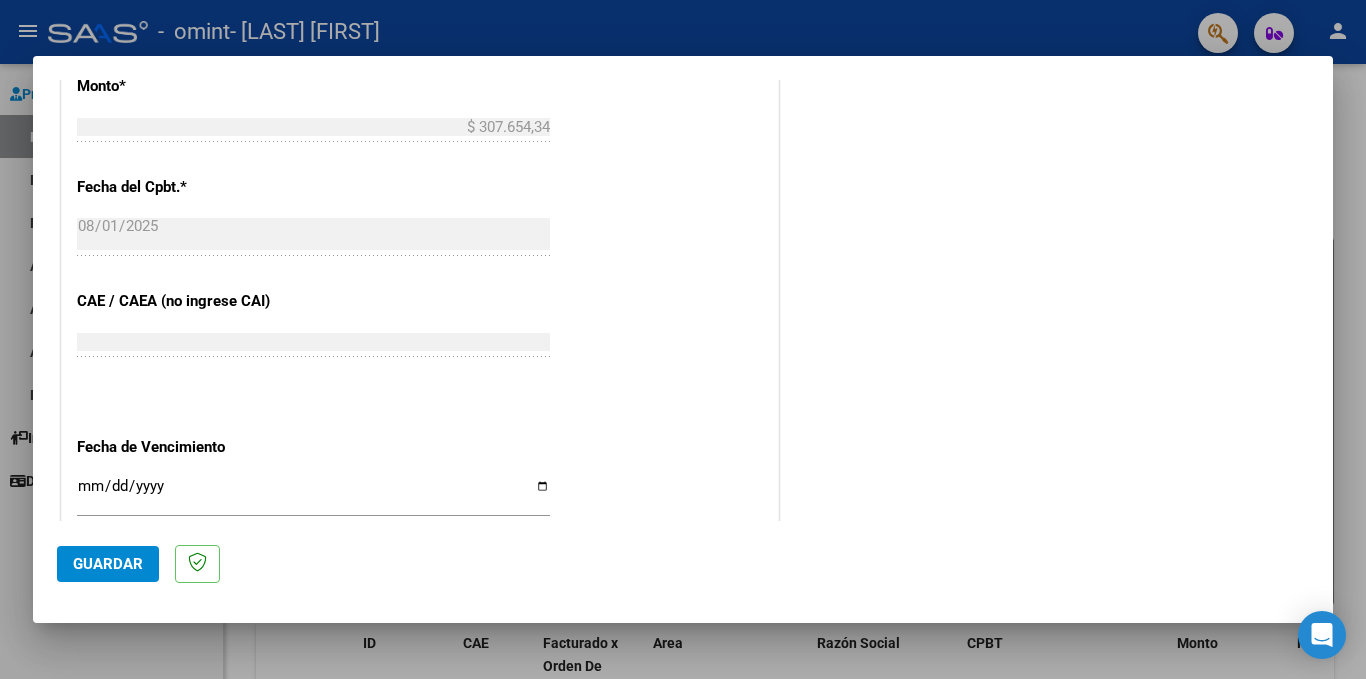 scroll, scrollTop: 1100, scrollLeft: 0, axis: vertical 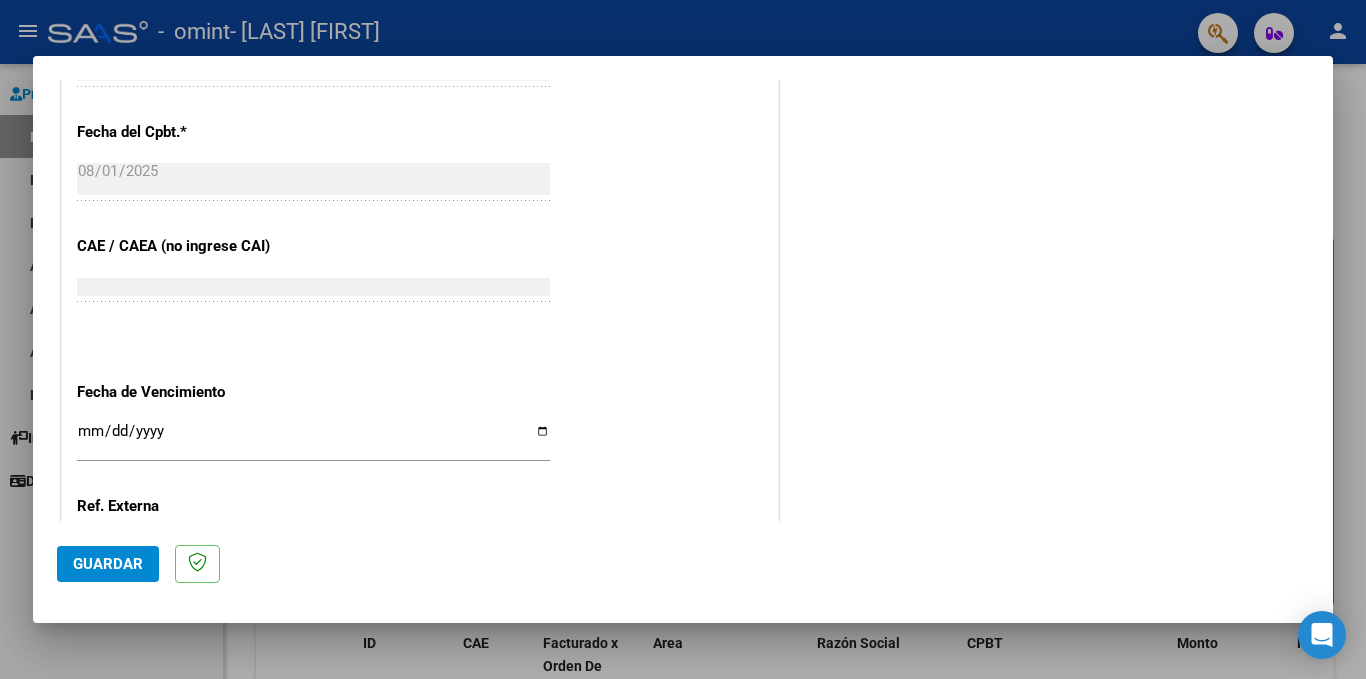 click on "Ingresar la fecha" at bounding box center (313, 439) 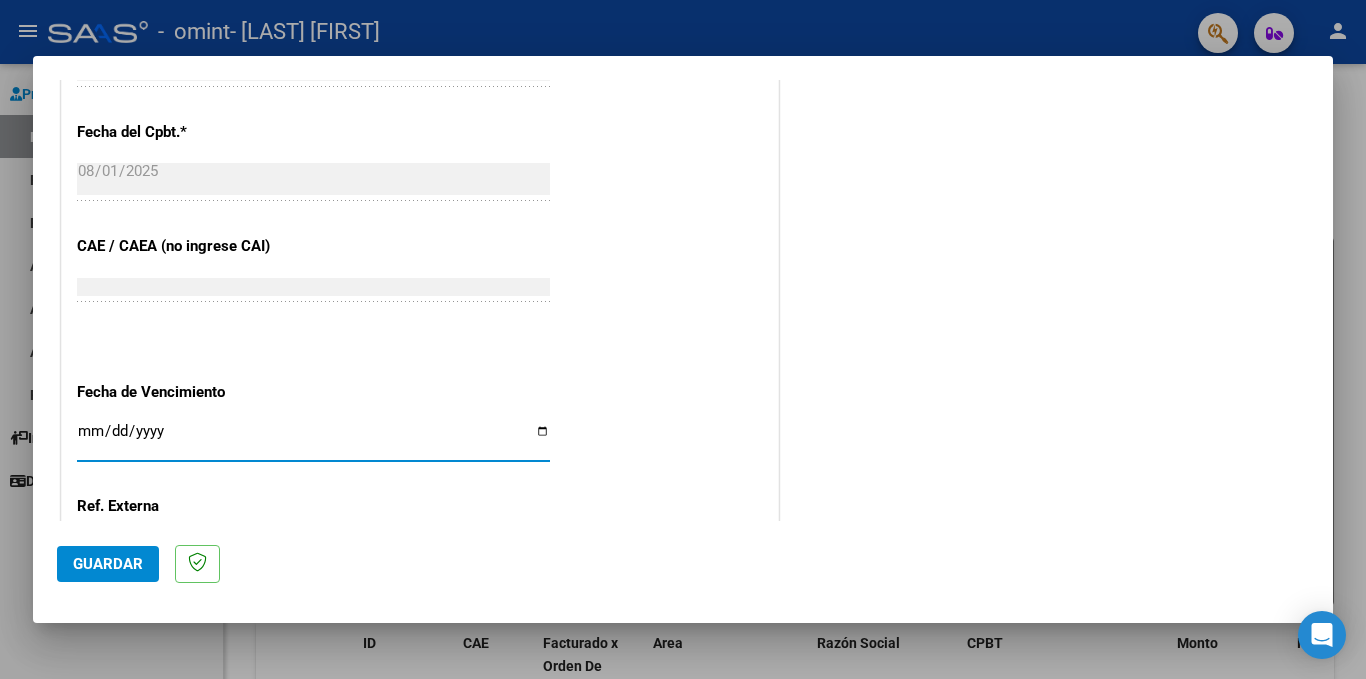 click on "Ingresar la fecha" at bounding box center [313, 439] 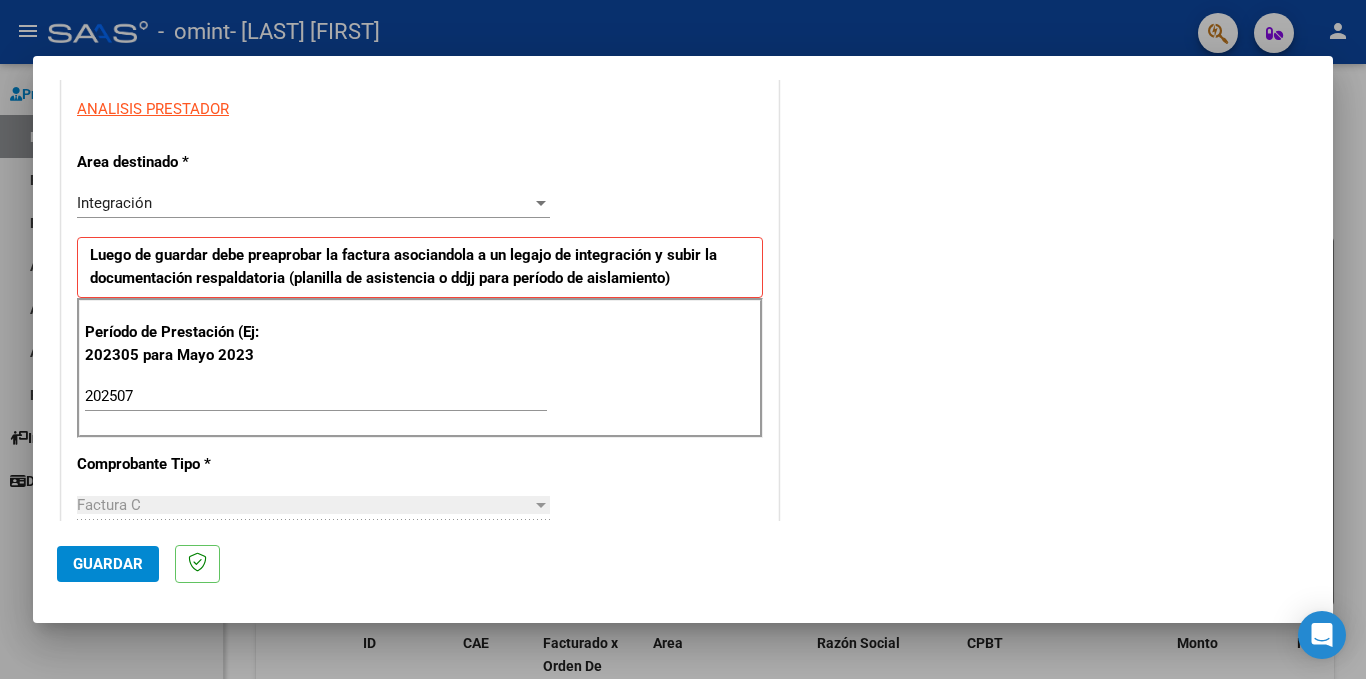scroll, scrollTop: 581, scrollLeft: 0, axis: vertical 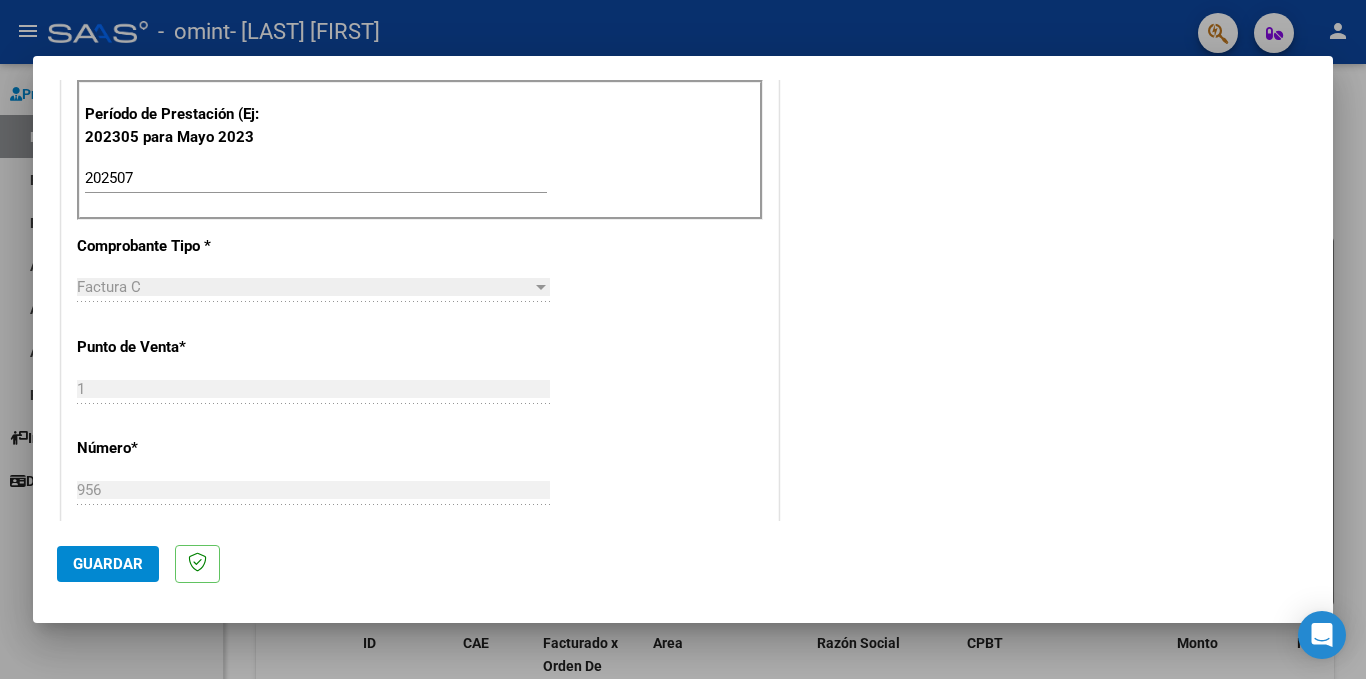 click on "Guardar" 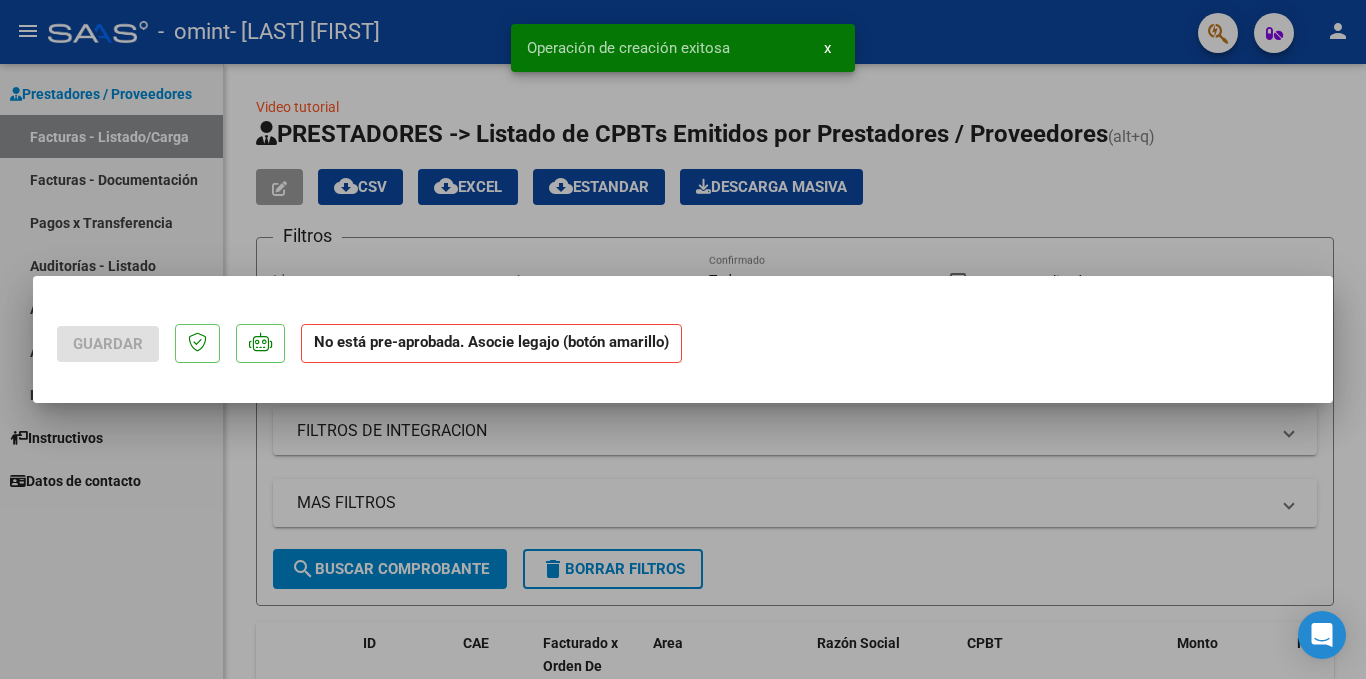 scroll, scrollTop: 0, scrollLeft: 0, axis: both 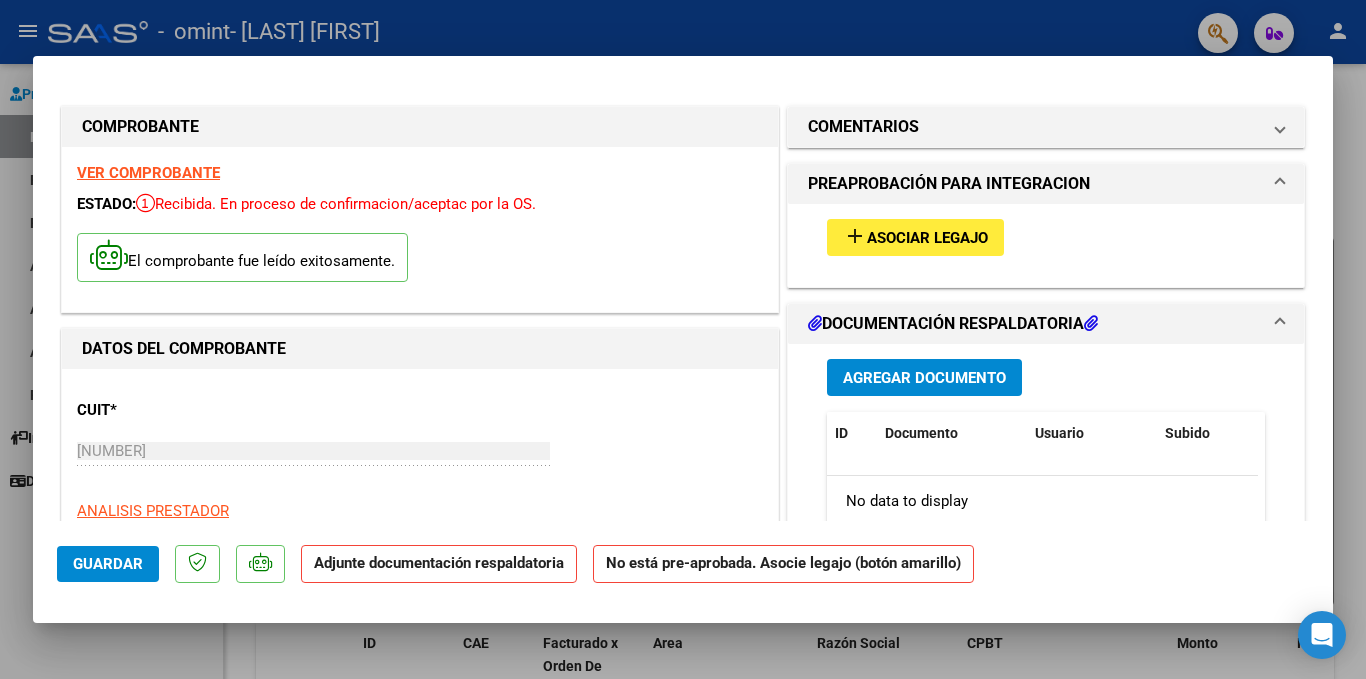 click on "Asociar Legajo" at bounding box center [927, 238] 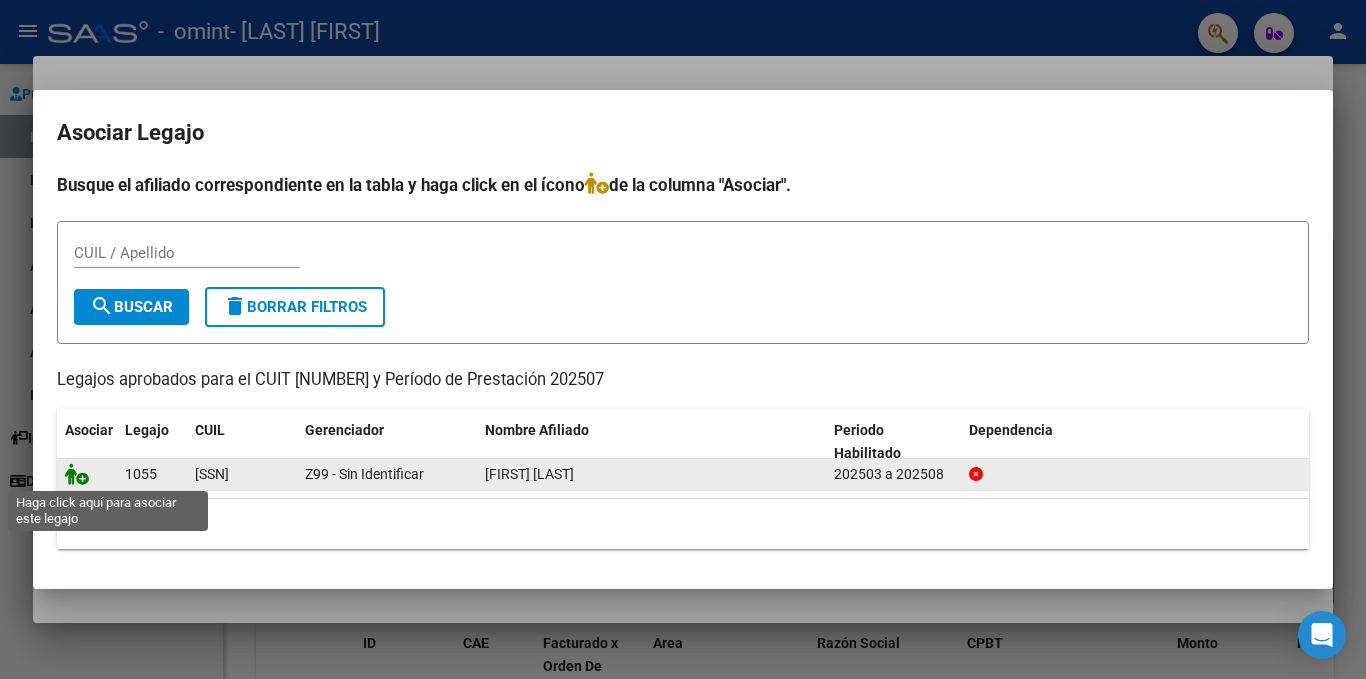 click 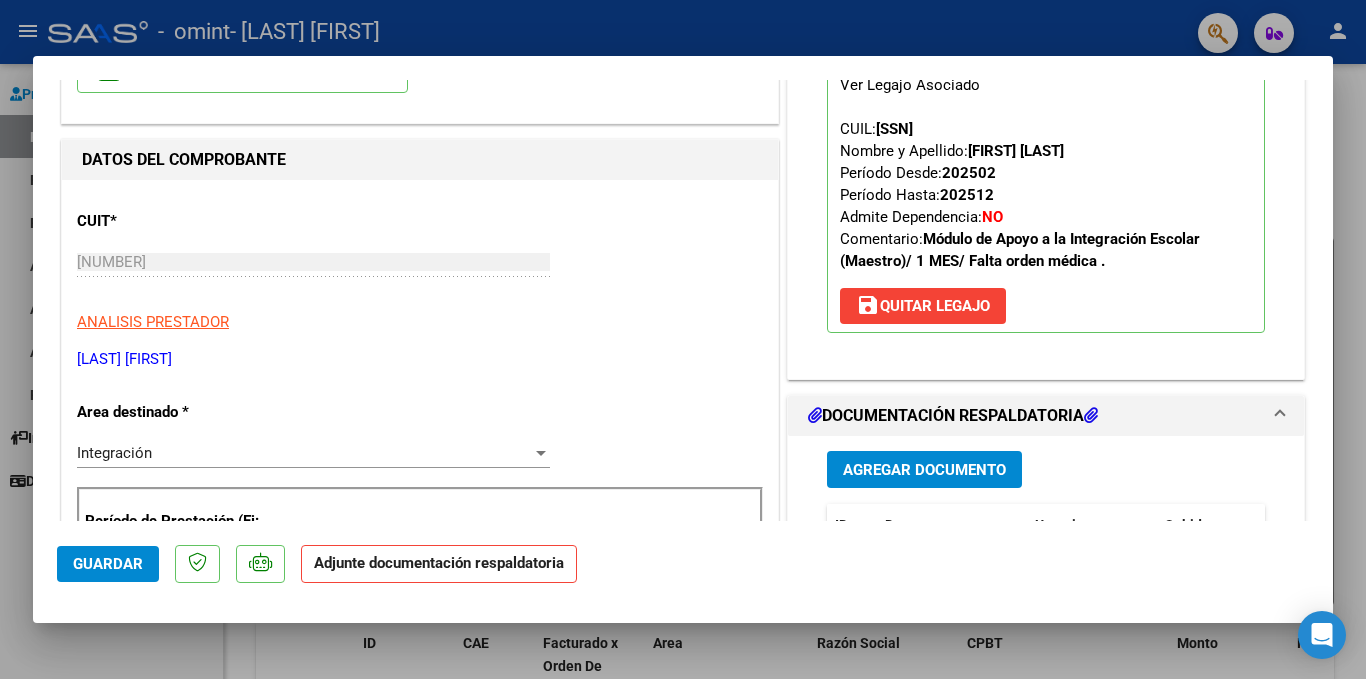 scroll, scrollTop: 200, scrollLeft: 0, axis: vertical 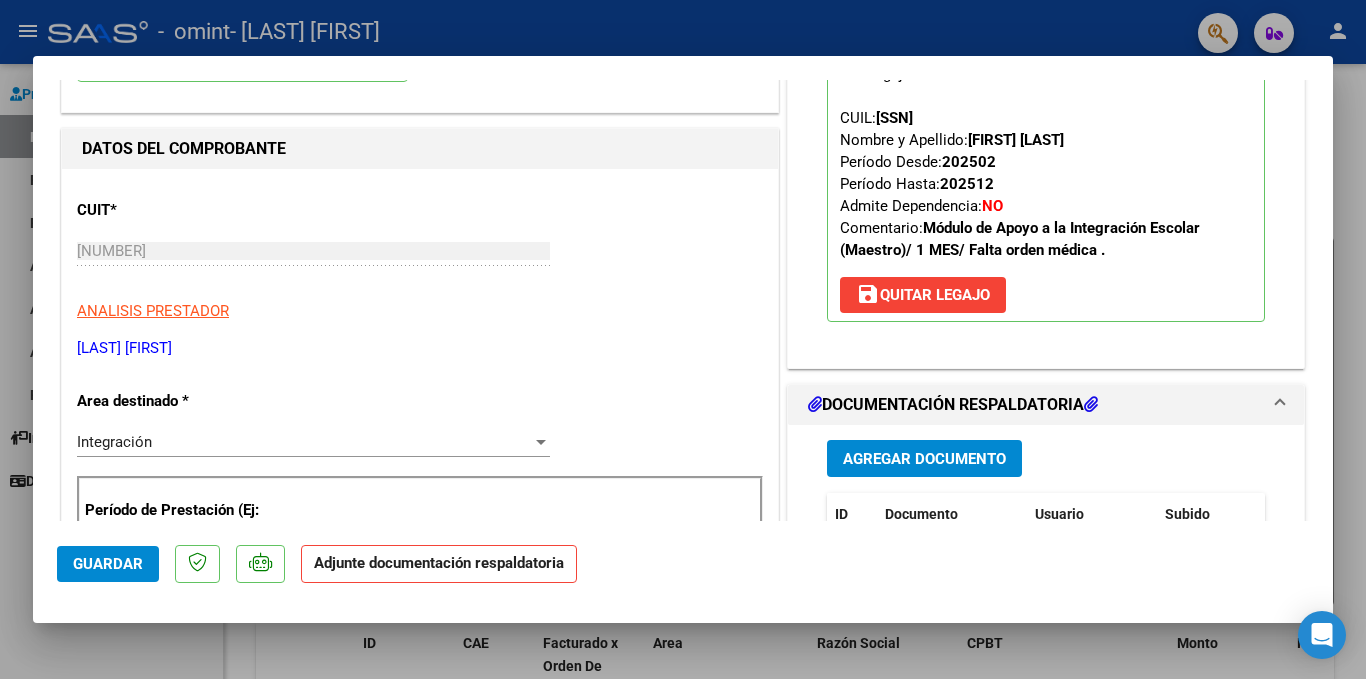 click on "Agregar Documento" at bounding box center (924, 459) 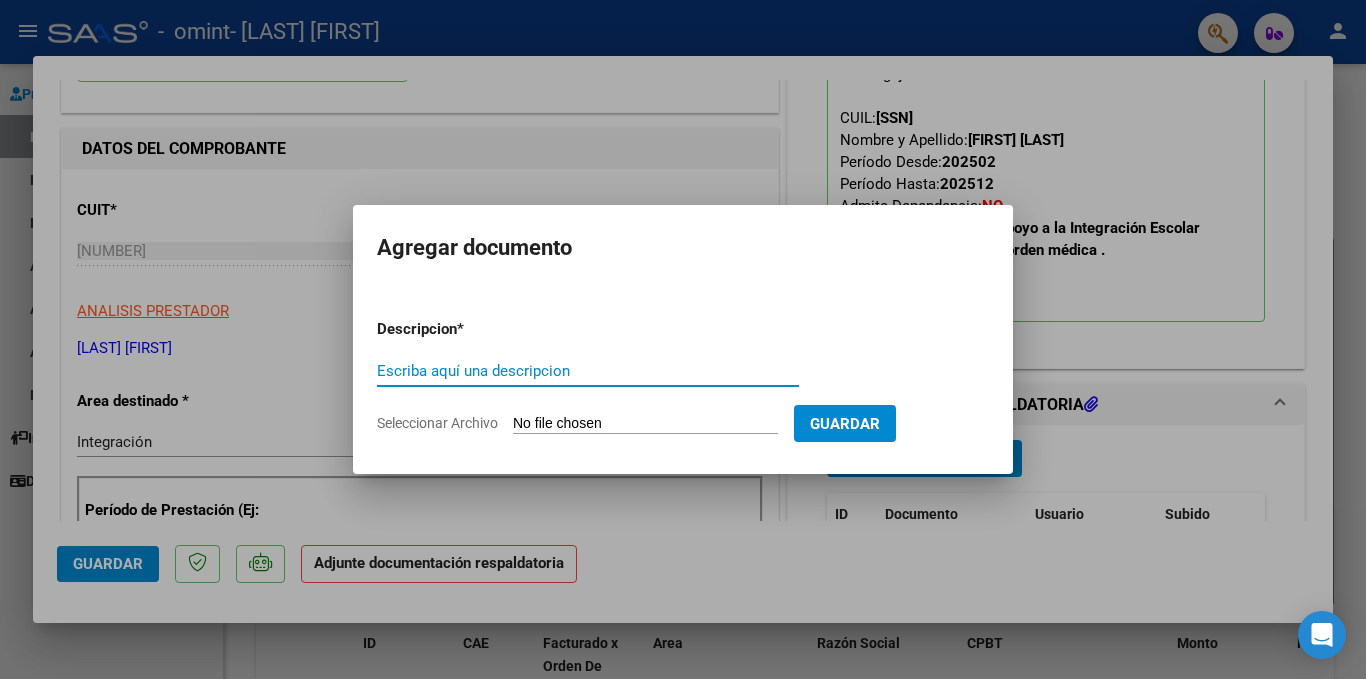 click on "Escriba aquí una descripcion" at bounding box center (588, 371) 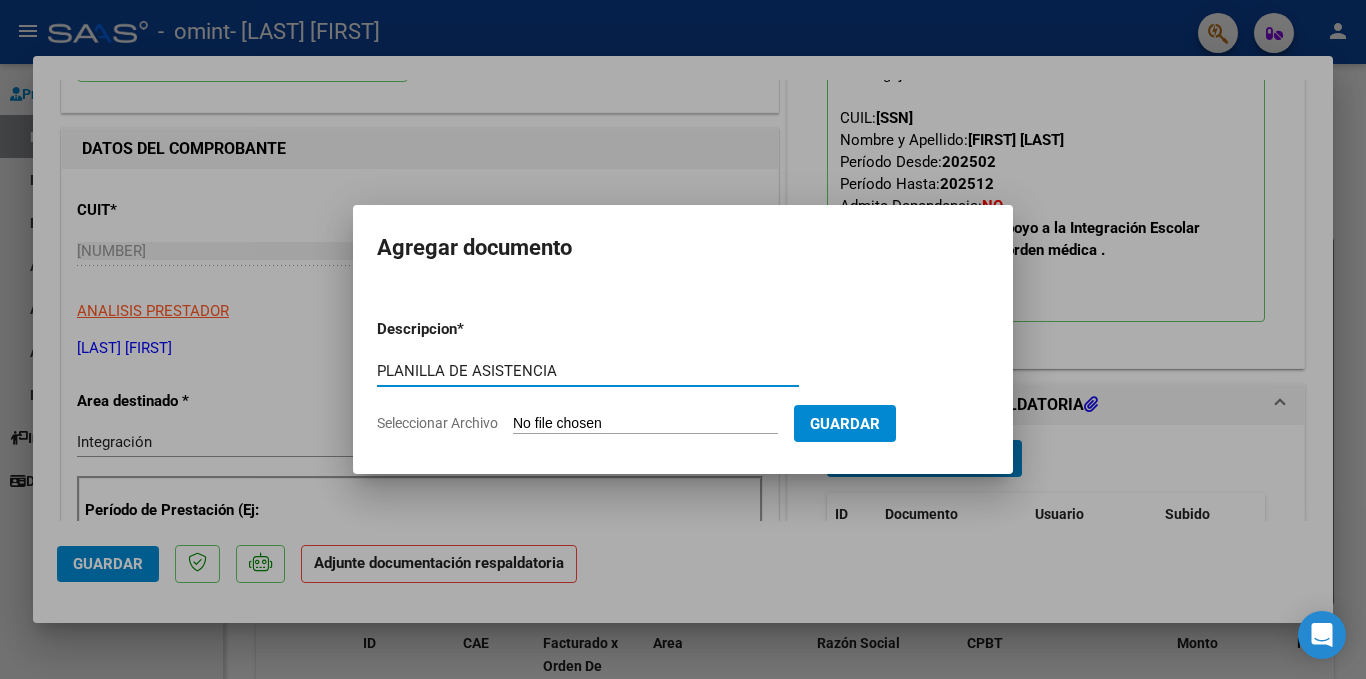 type on "PLANILLA DE ASISTENCIA" 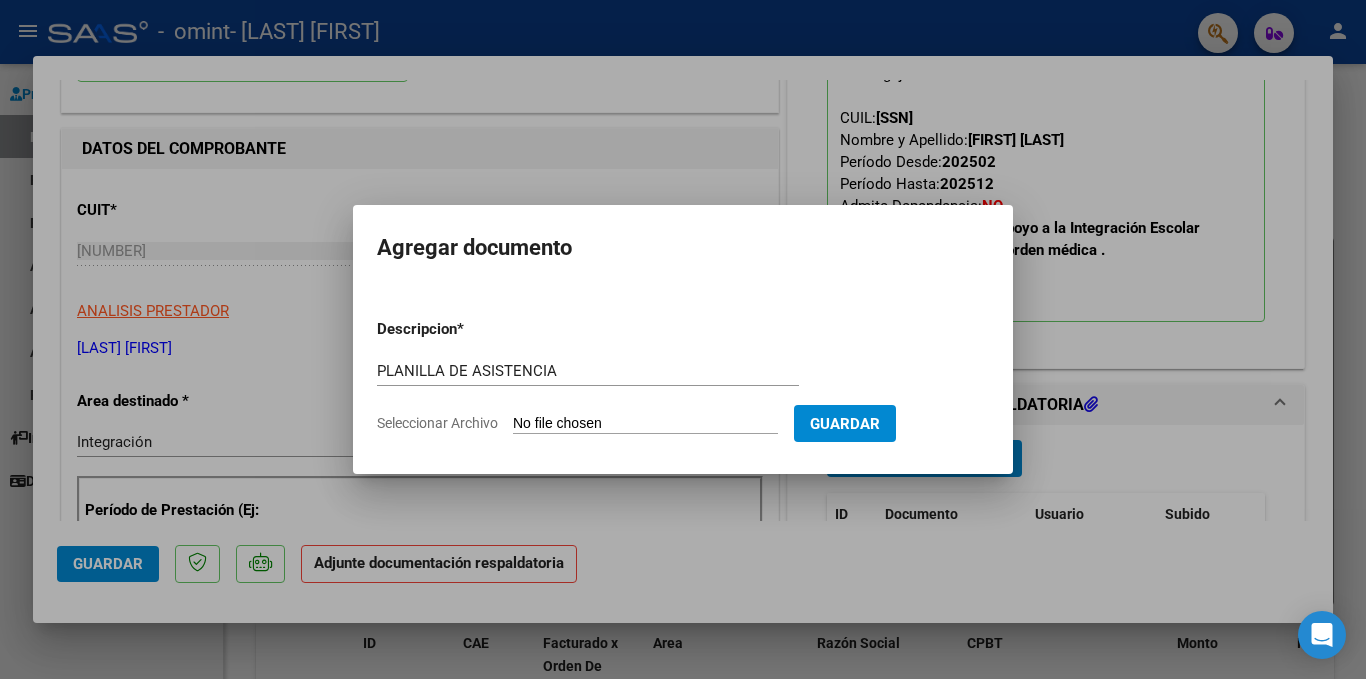 type on "C:\fakepath\ASISTENCIA.pdf" 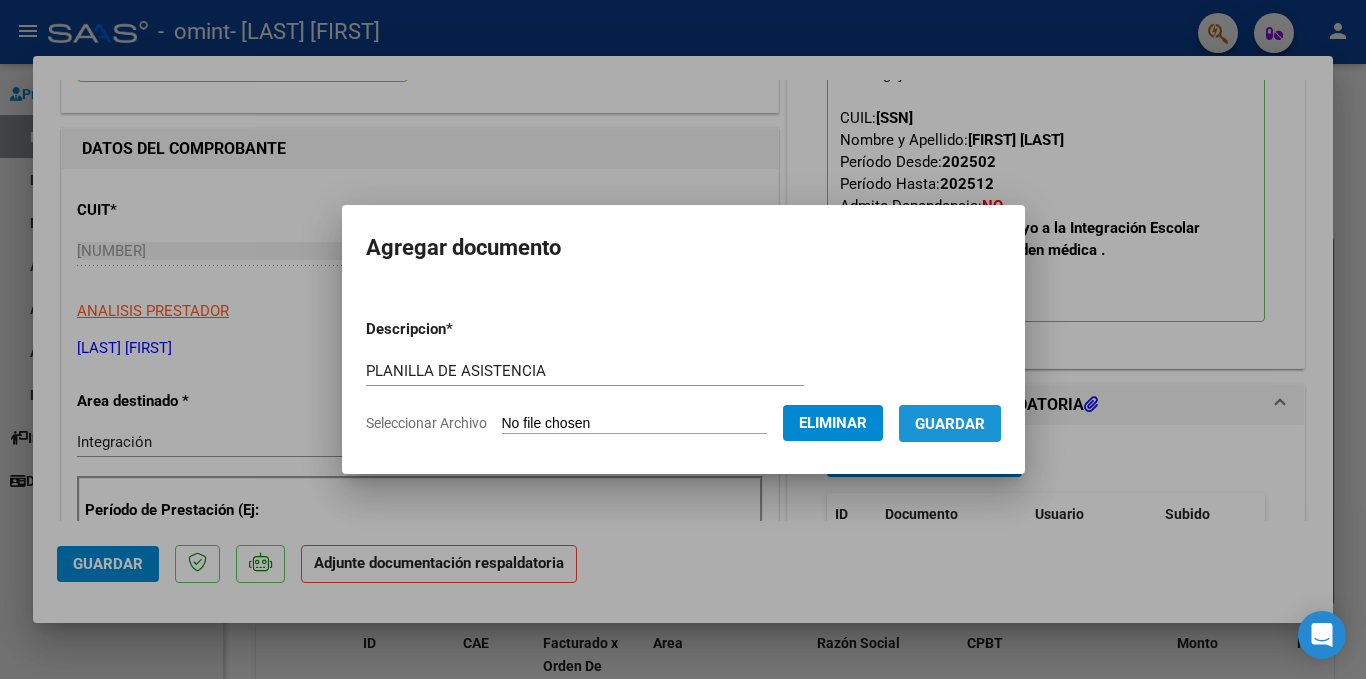 click on "Guardar" at bounding box center [950, 424] 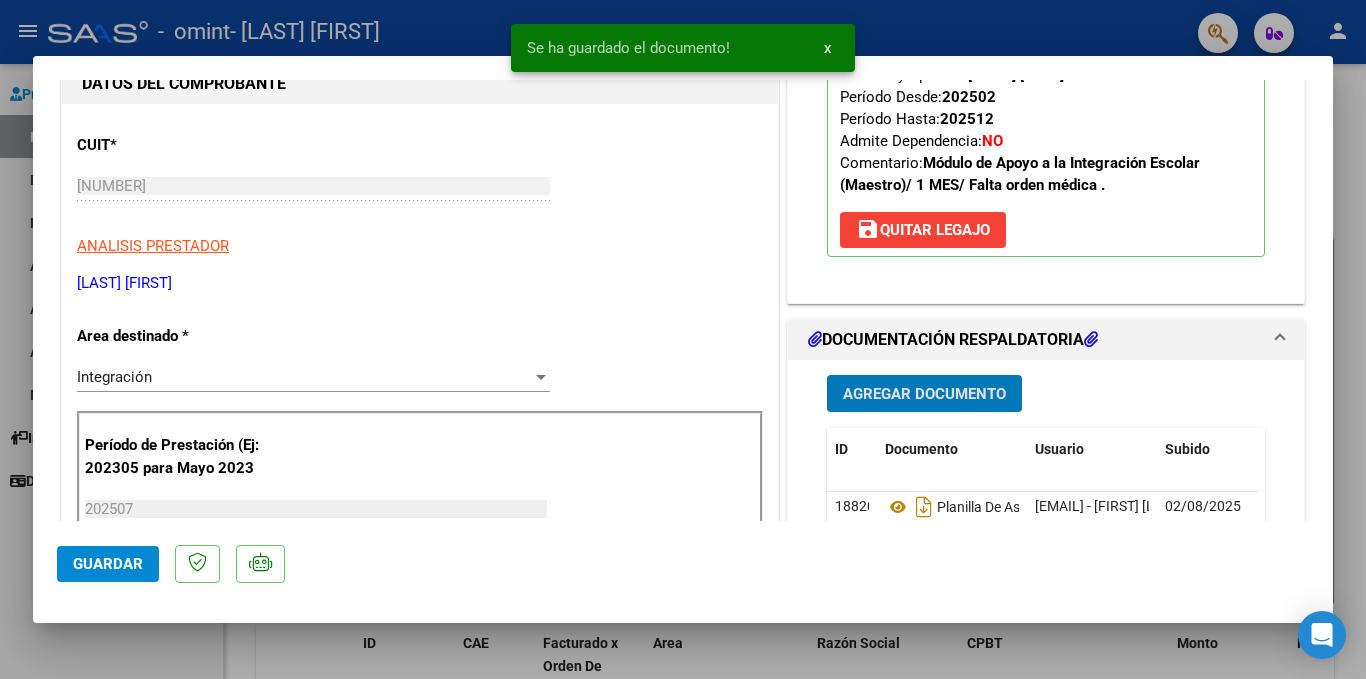 scroll, scrollTop: 300, scrollLeft: 0, axis: vertical 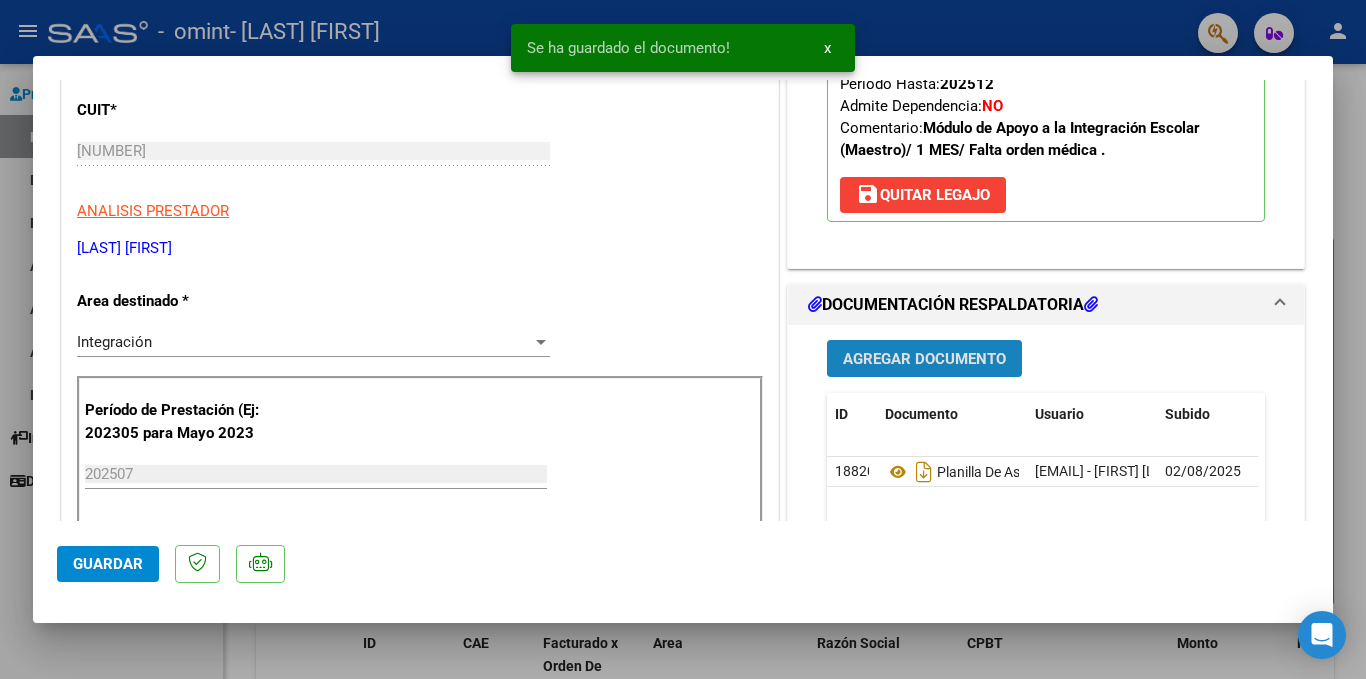 click on "Agregar Documento" at bounding box center [924, 359] 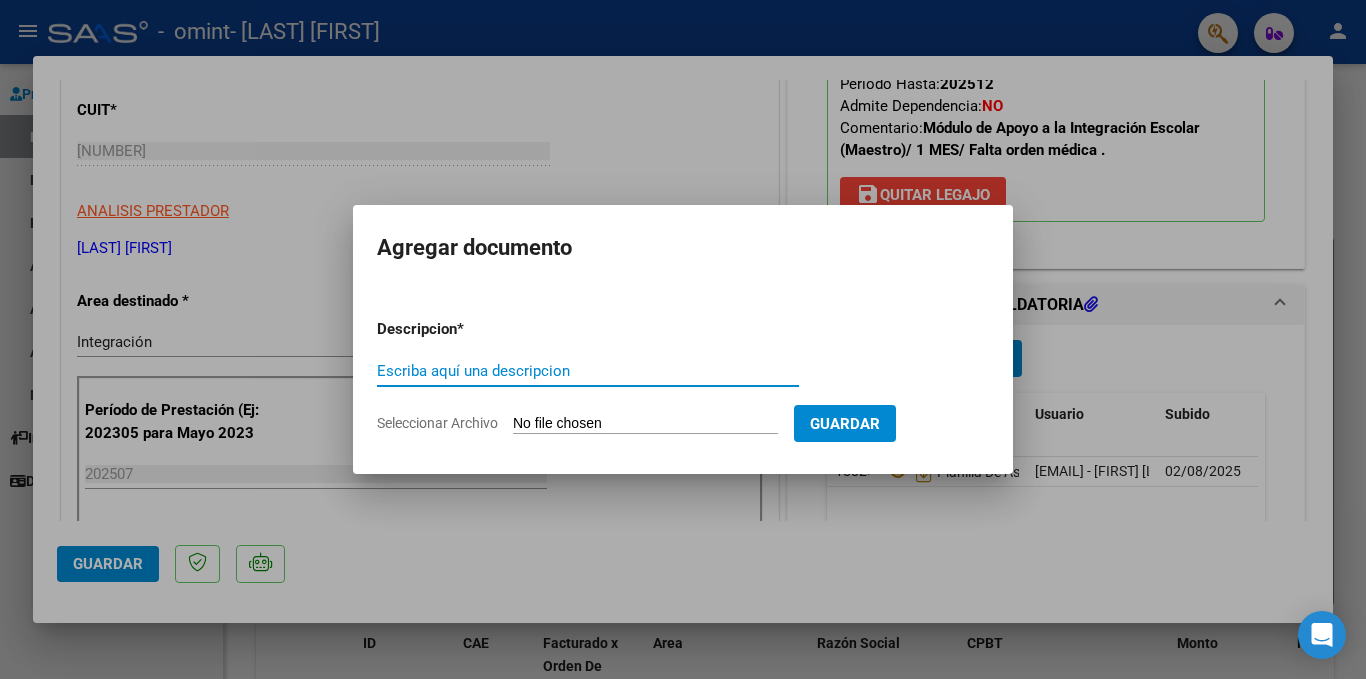 click on "Escriba aquí una descripcion" at bounding box center (588, 371) 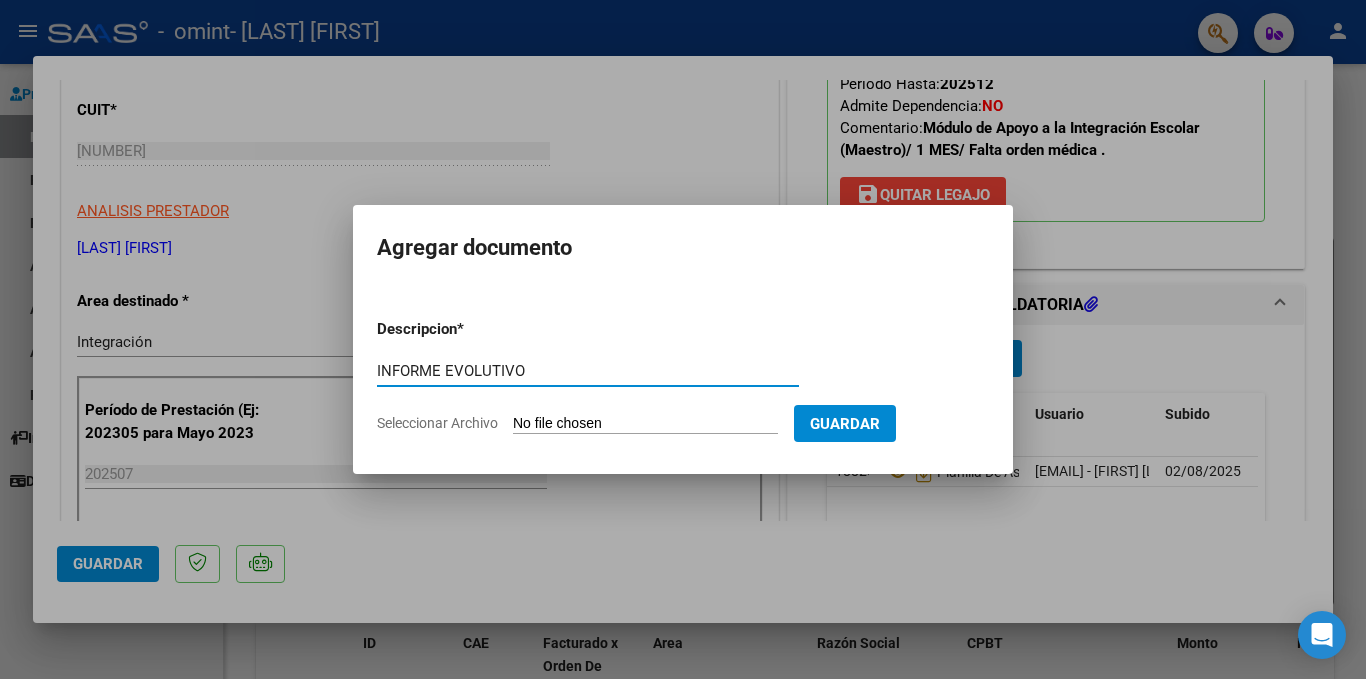 type on "INFORME EVOLUTIVO" 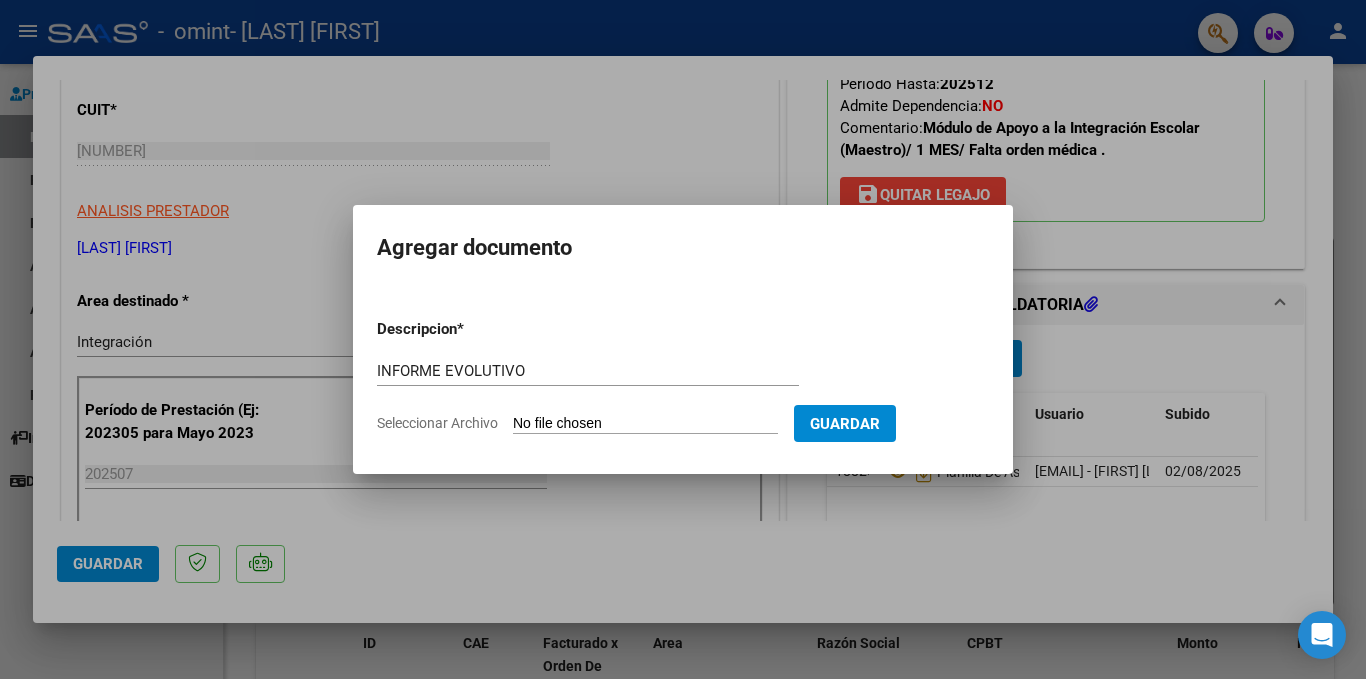 type on "C:\fakepath\[FILENAME].pdf" 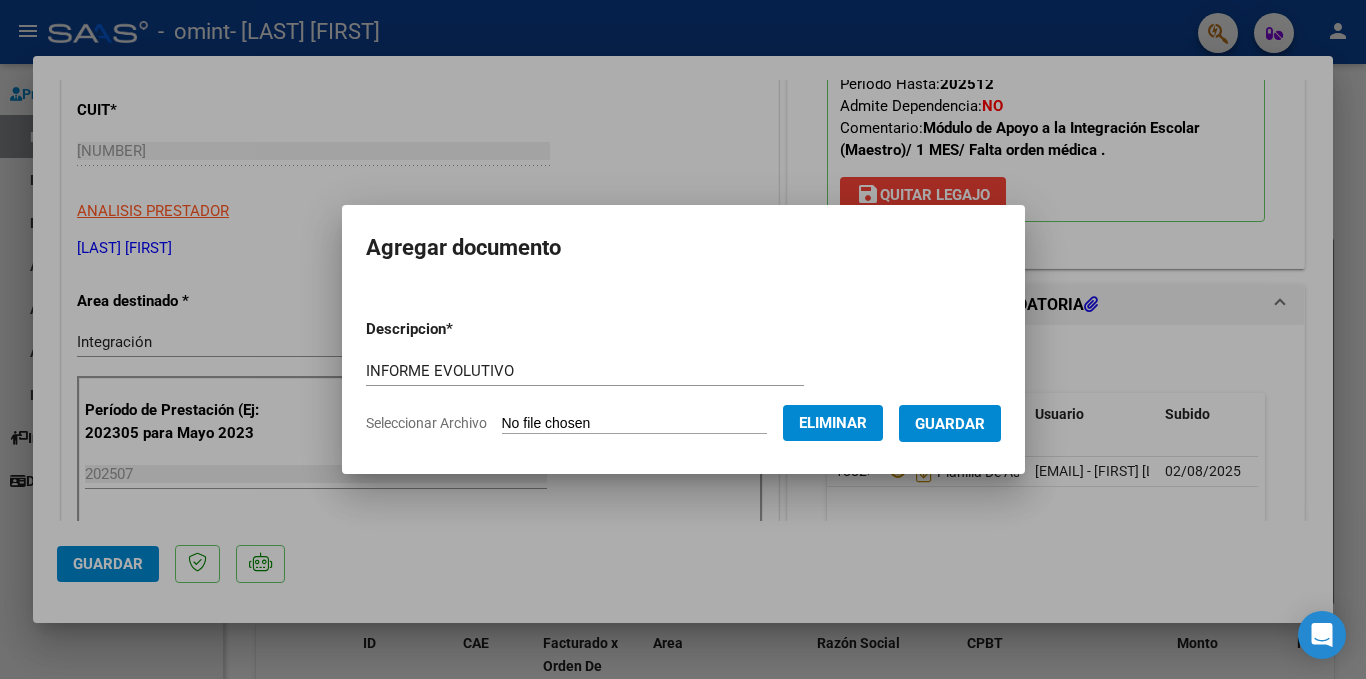 click on "Guardar" at bounding box center [950, 424] 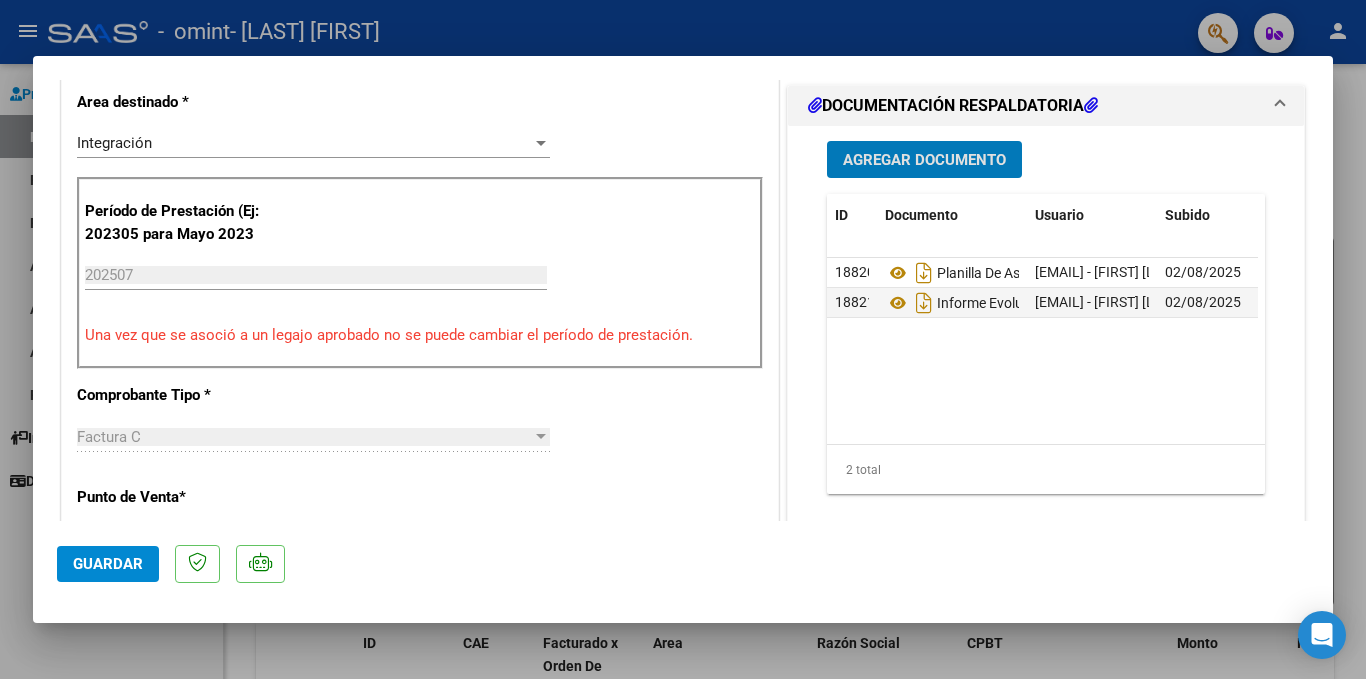 scroll, scrollTop: 500, scrollLeft: 0, axis: vertical 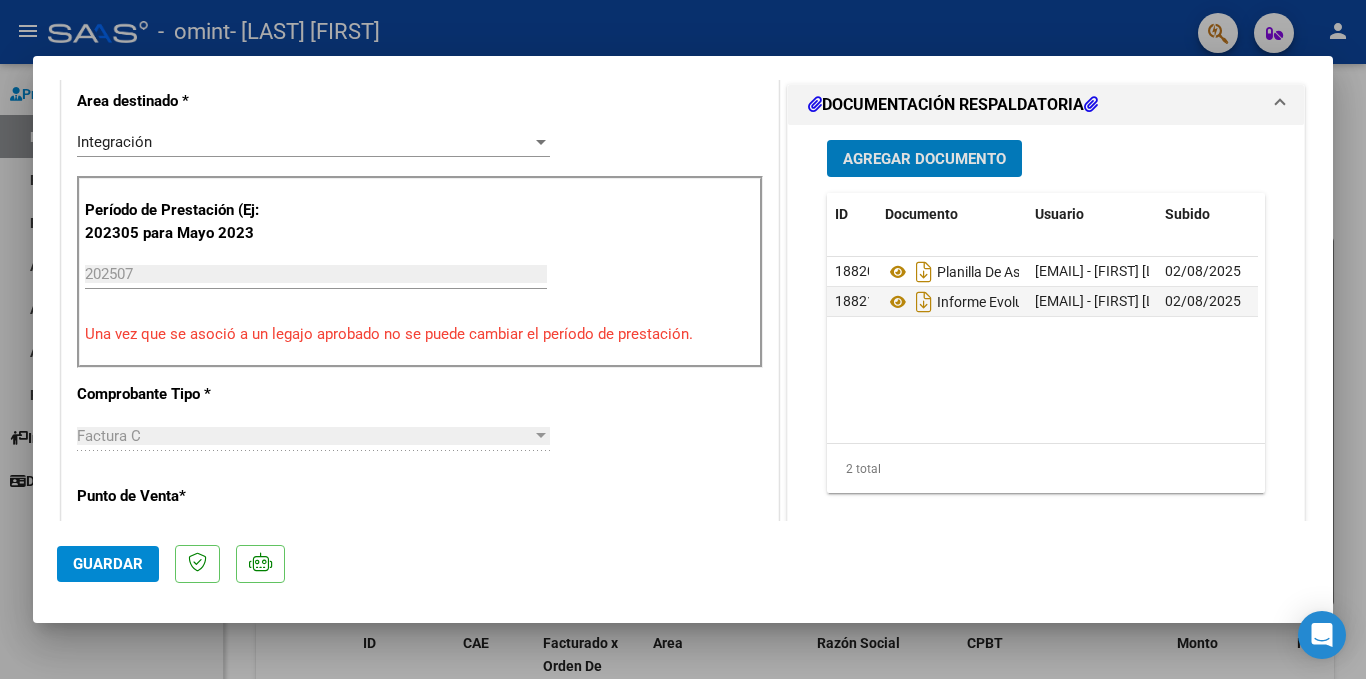 click on "Guardar" 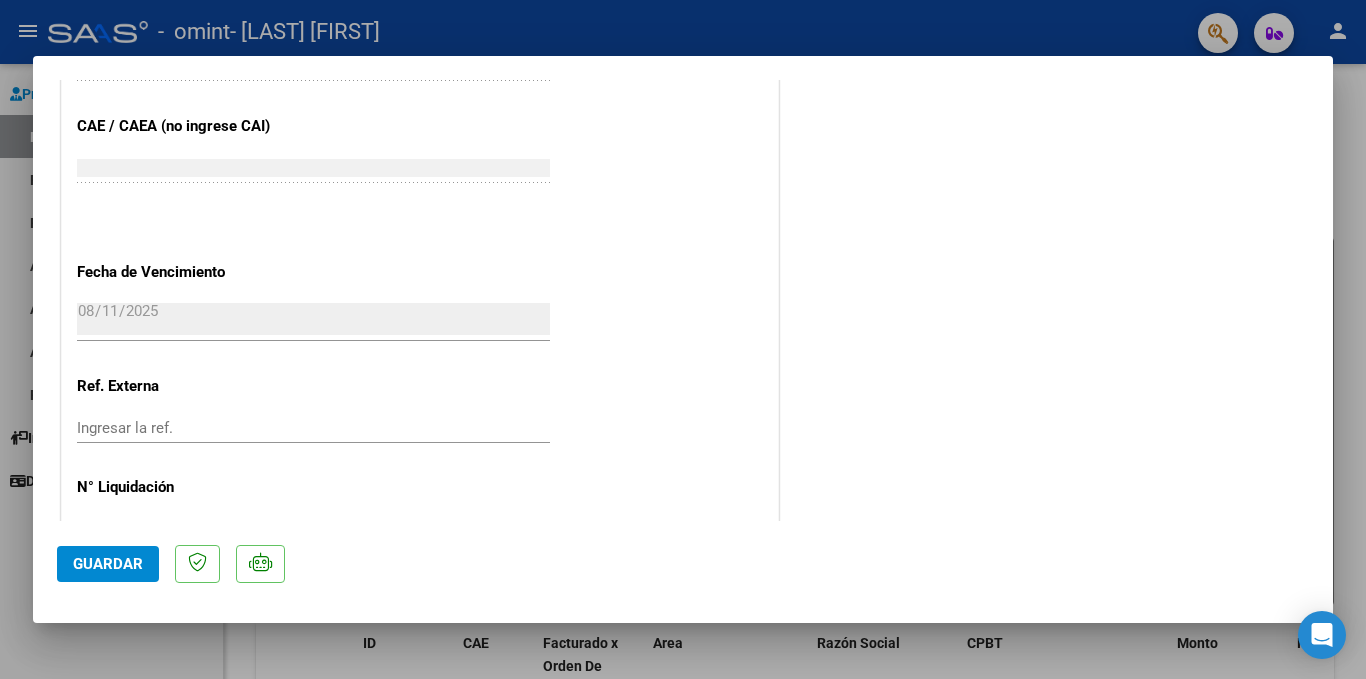 scroll, scrollTop: 1349, scrollLeft: 0, axis: vertical 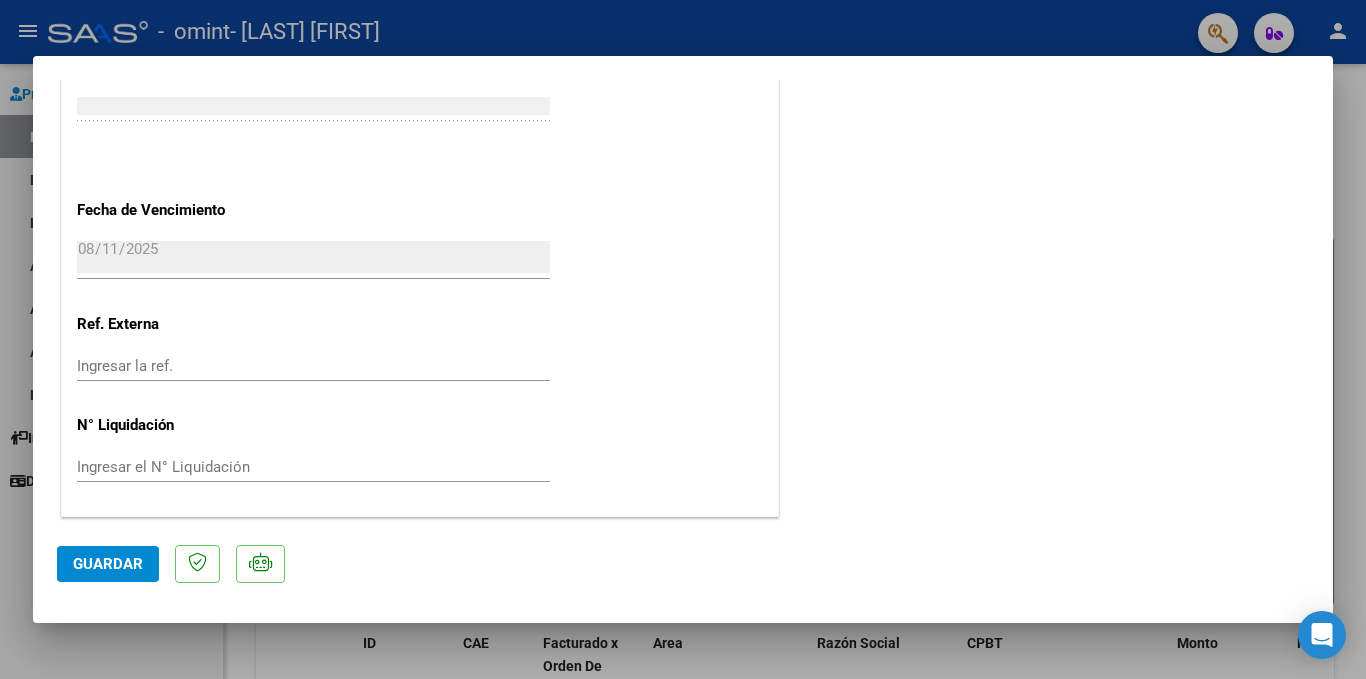 click at bounding box center [683, 339] 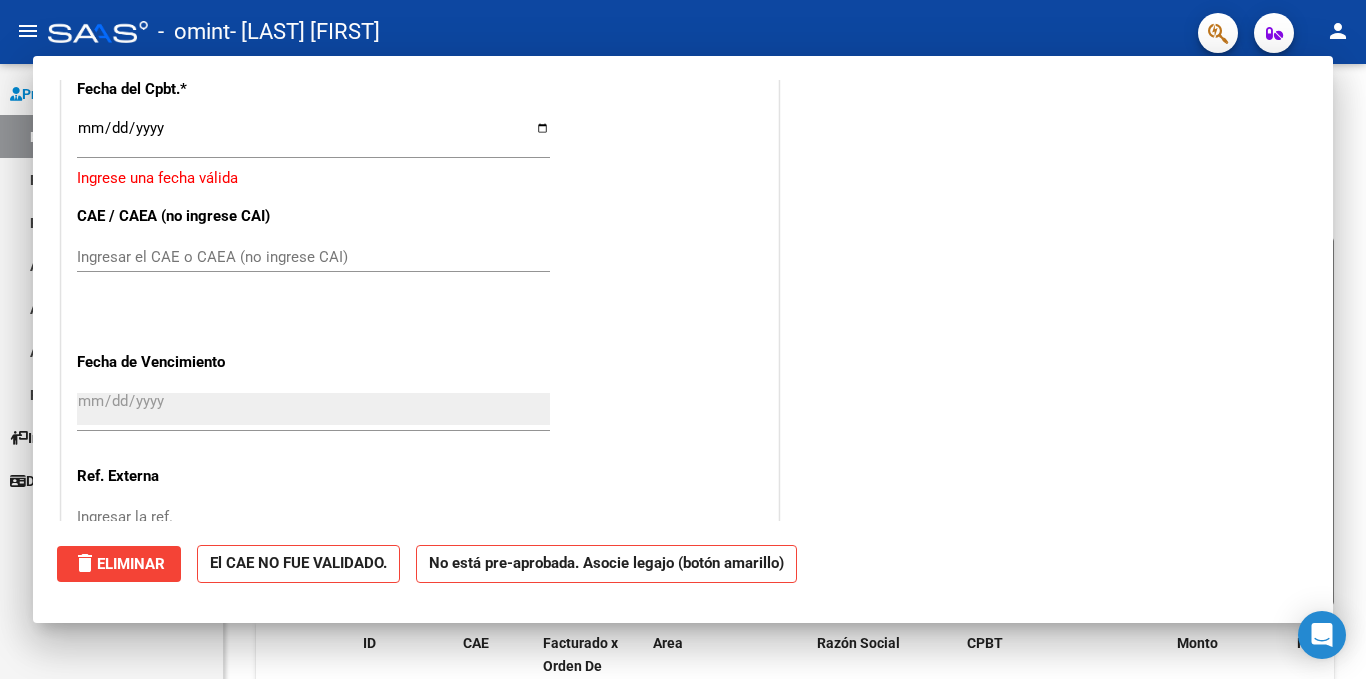 scroll, scrollTop: 0, scrollLeft: 0, axis: both 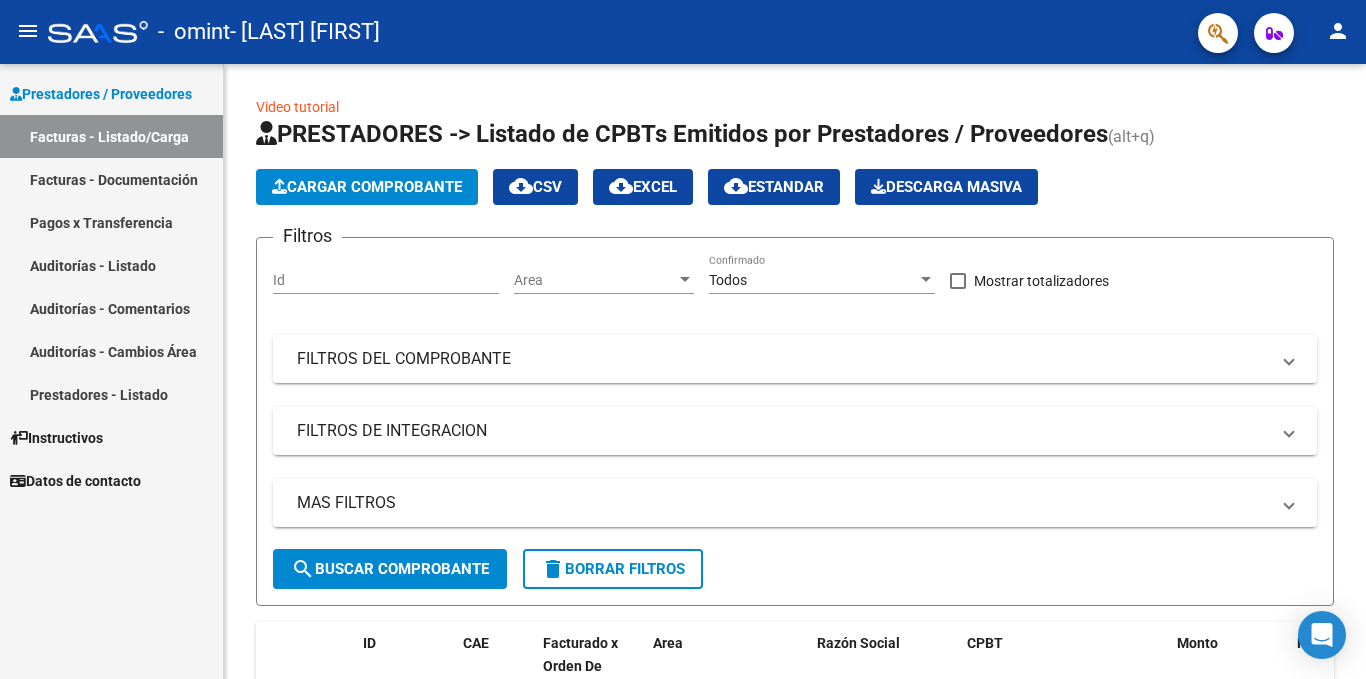 click on "Facturas - Documentación" at bounding box center (111, 179) 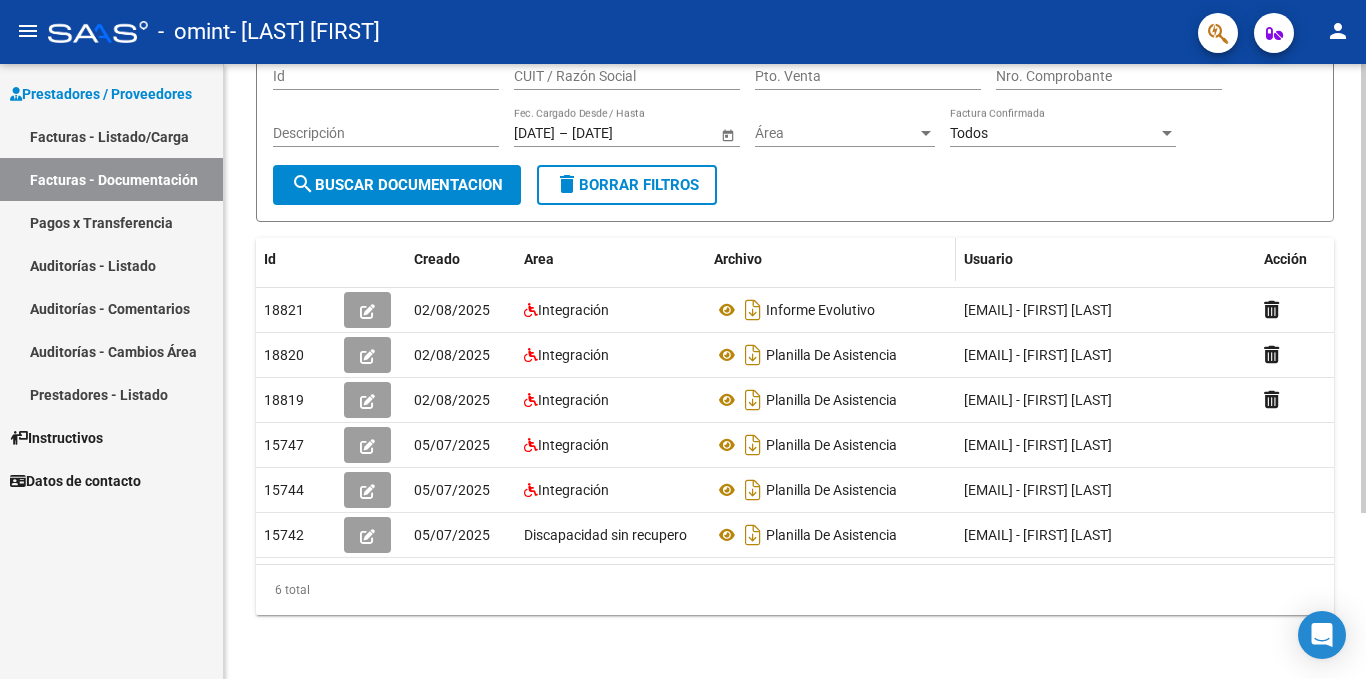 scroll, scrollTop: 200, scrollLeft: 0, axis: vertical 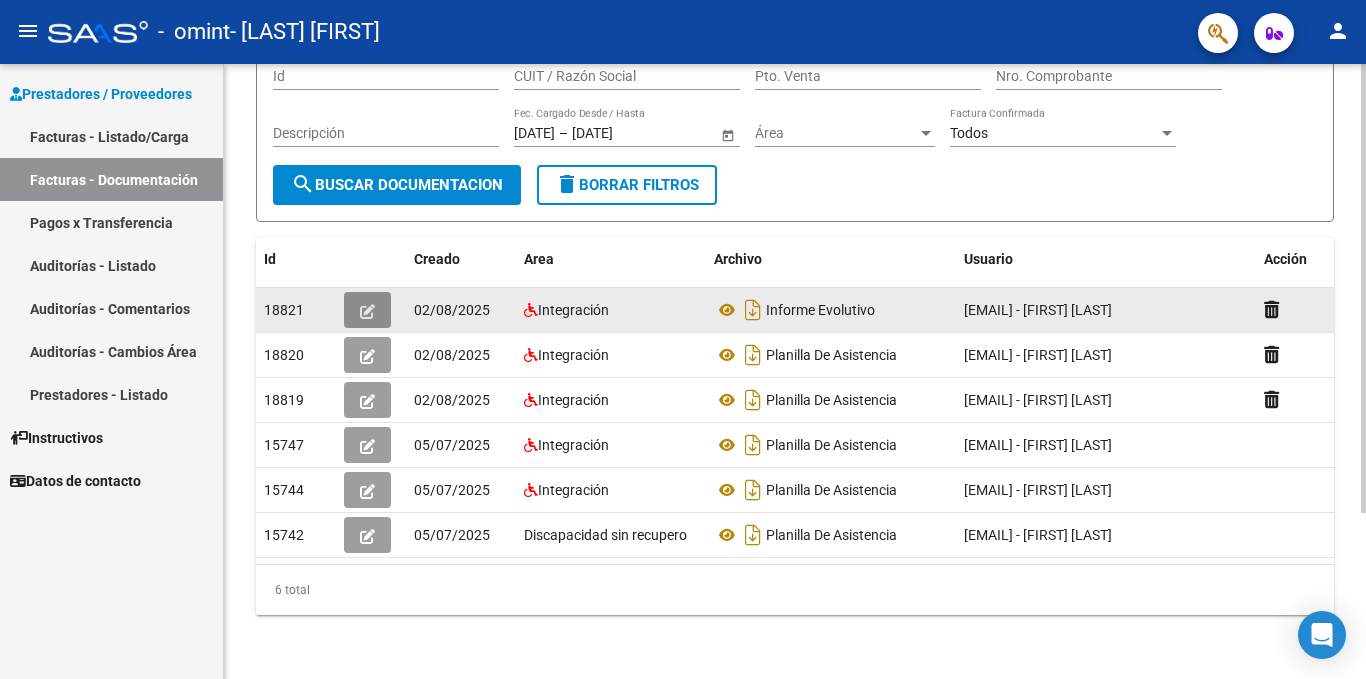 click 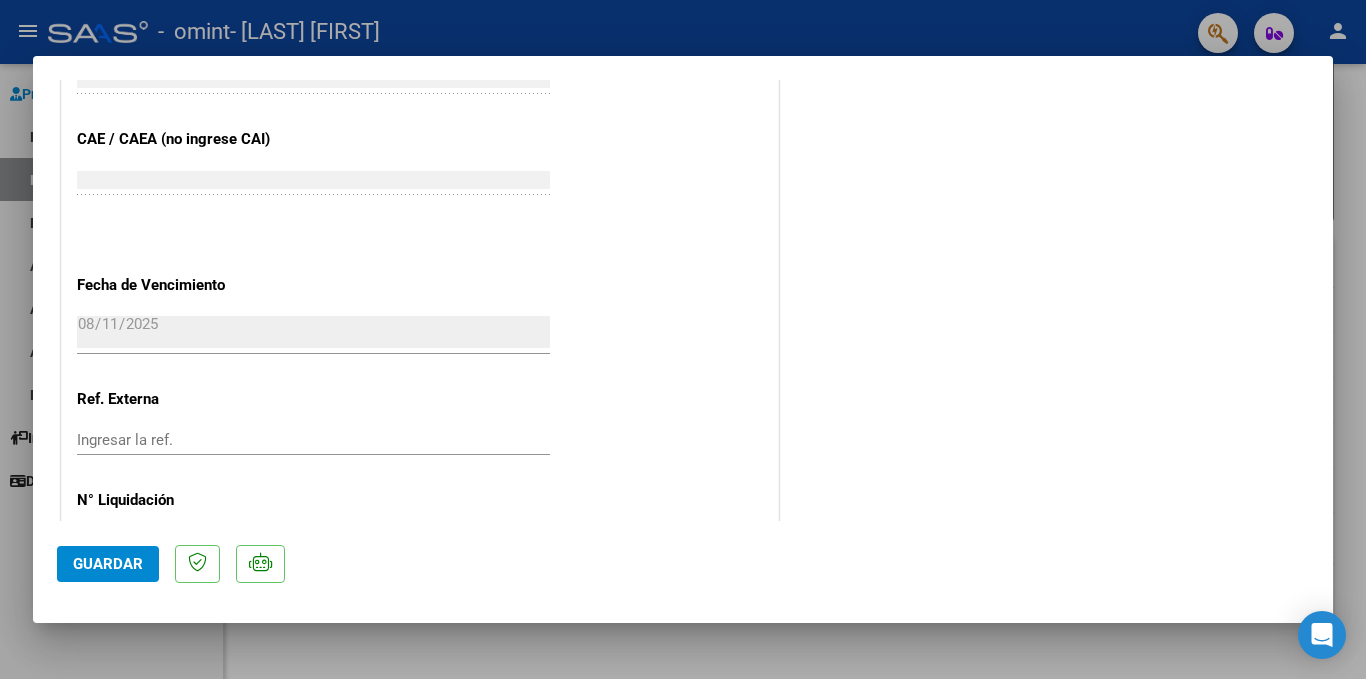 scroll, scrollTop: 1275, scrollLeft: 0, axis: vertical 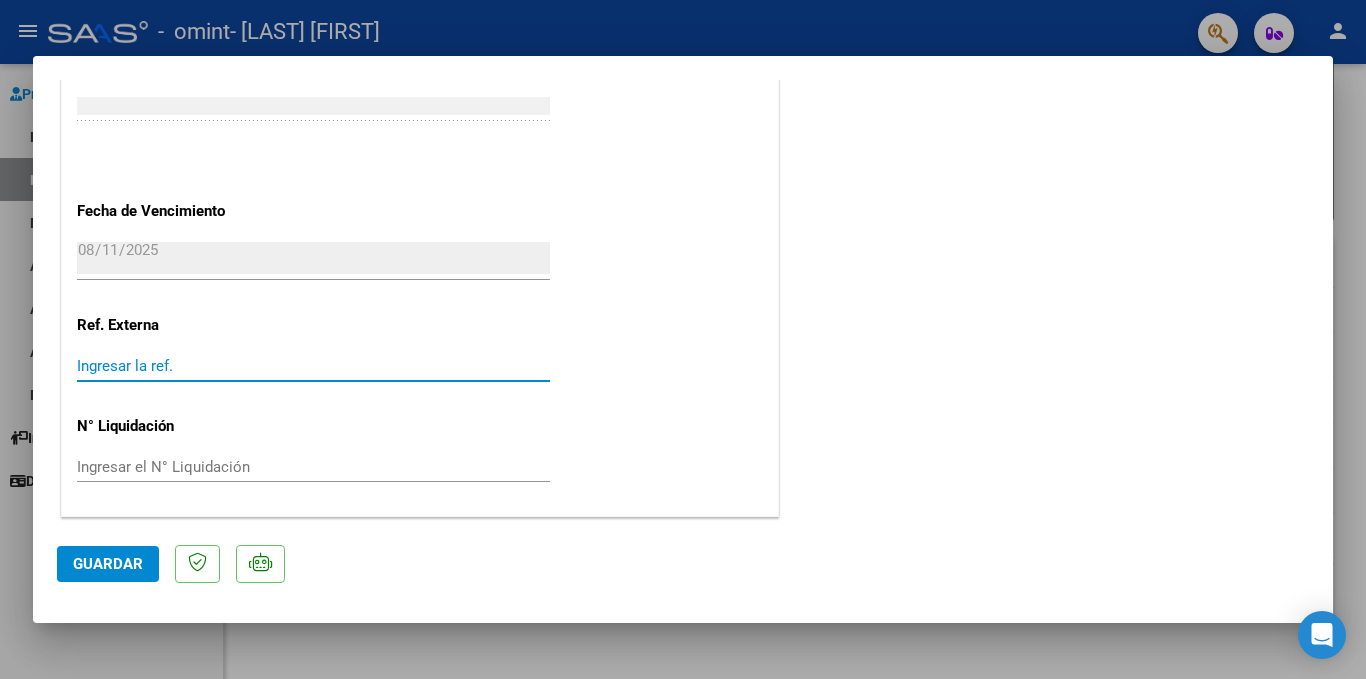 click on "Ingresar la ref." at bounding box center (313, 366) 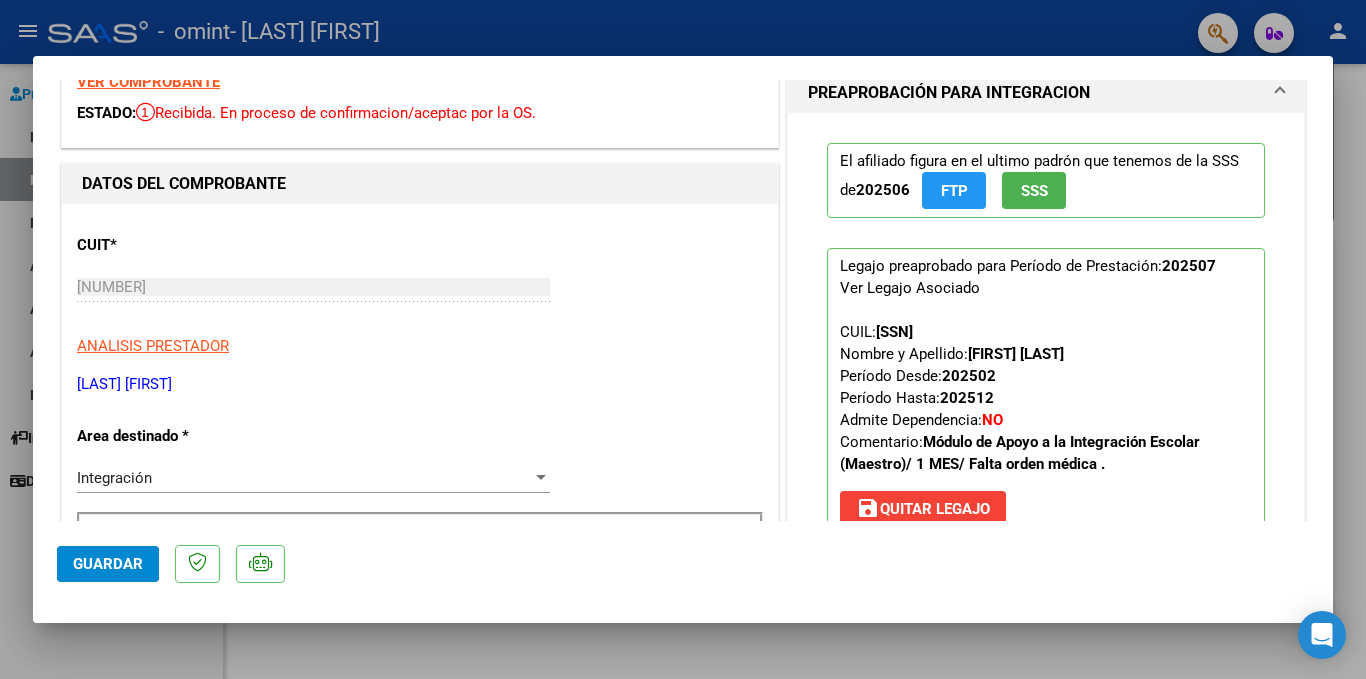 scroll, scrollTop: 75, scrollLeft: 0, axis: vertical 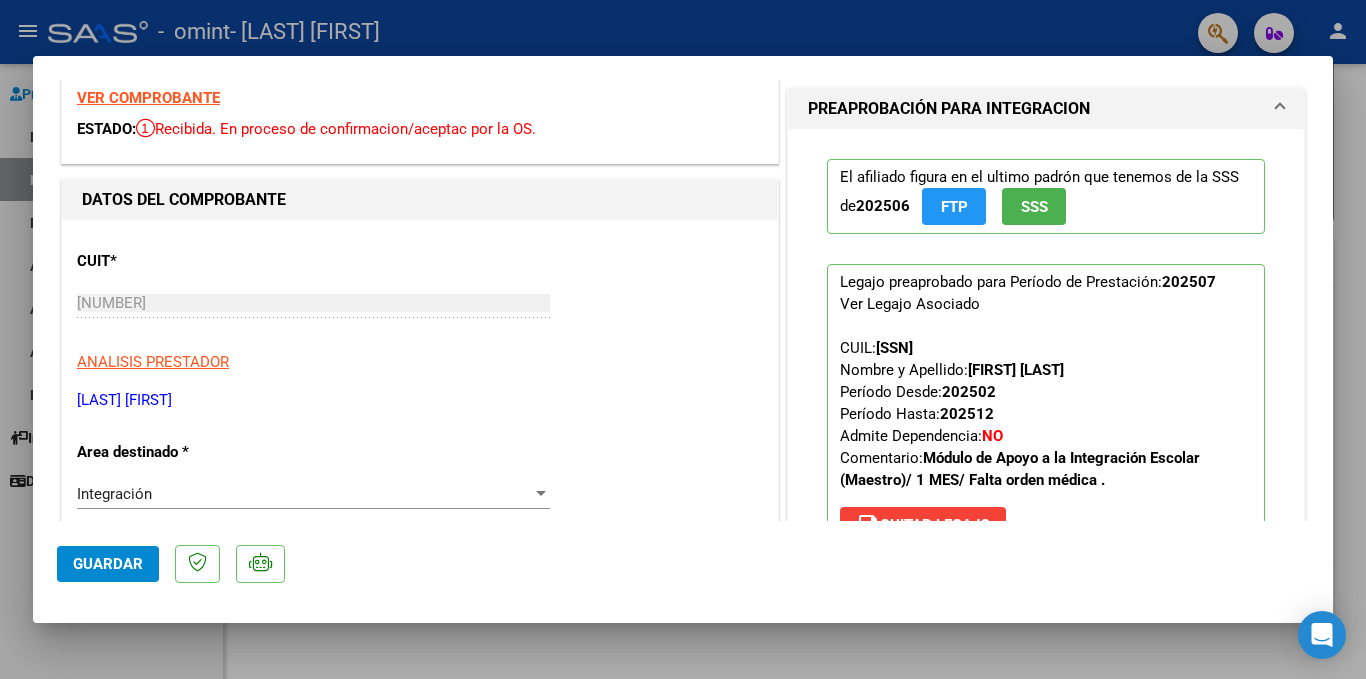 click at bounding box center (683, 339) 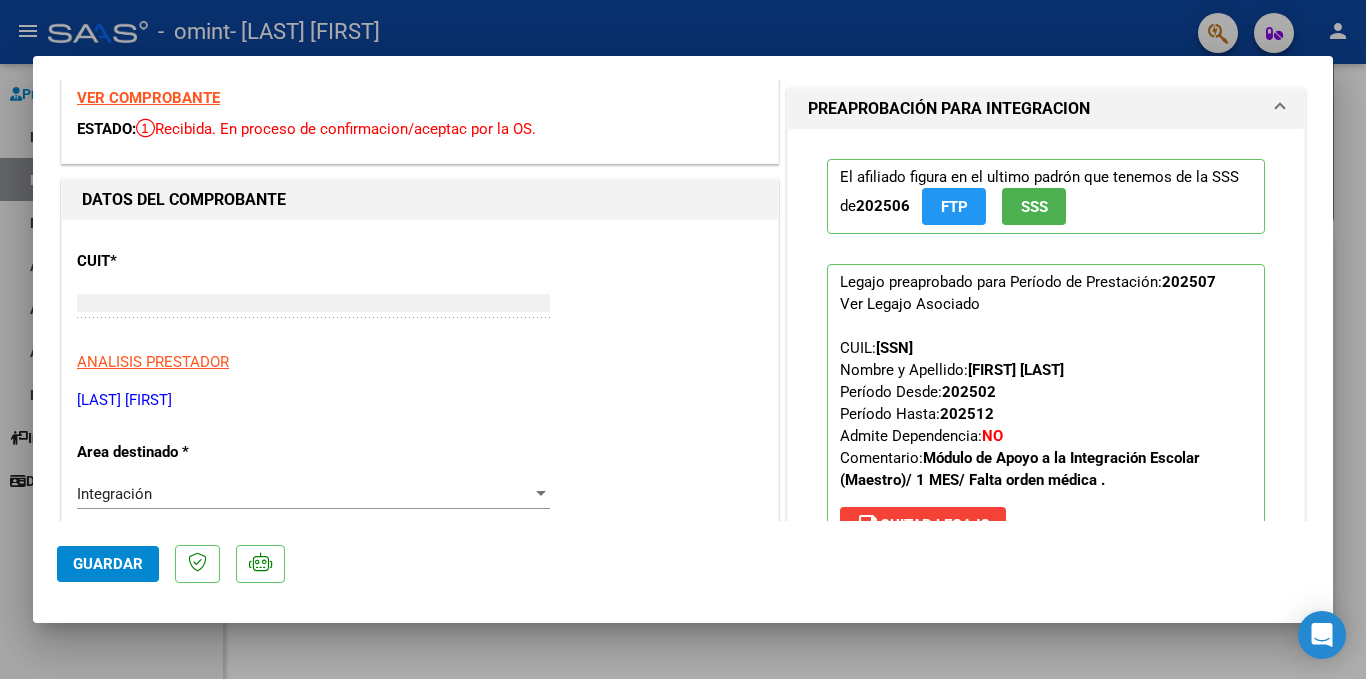 type 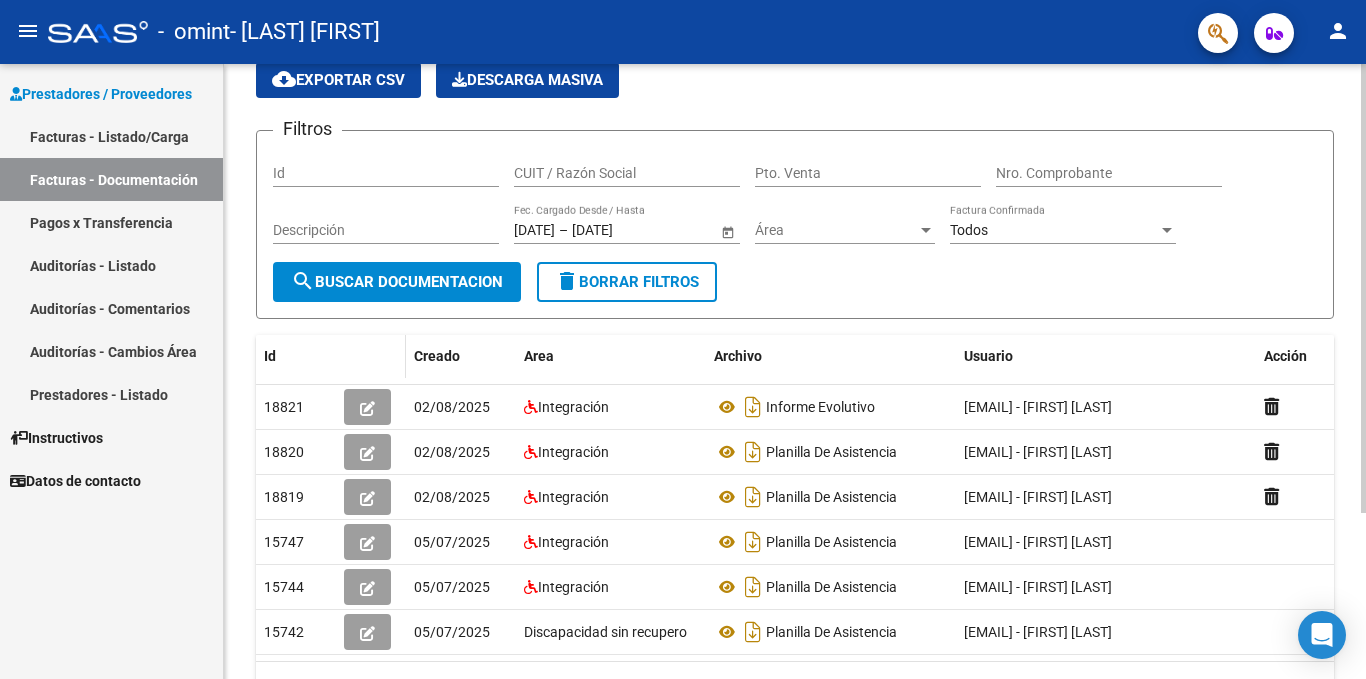 scroll, scrollTop: 0, scrollLeft: 0, axis: both 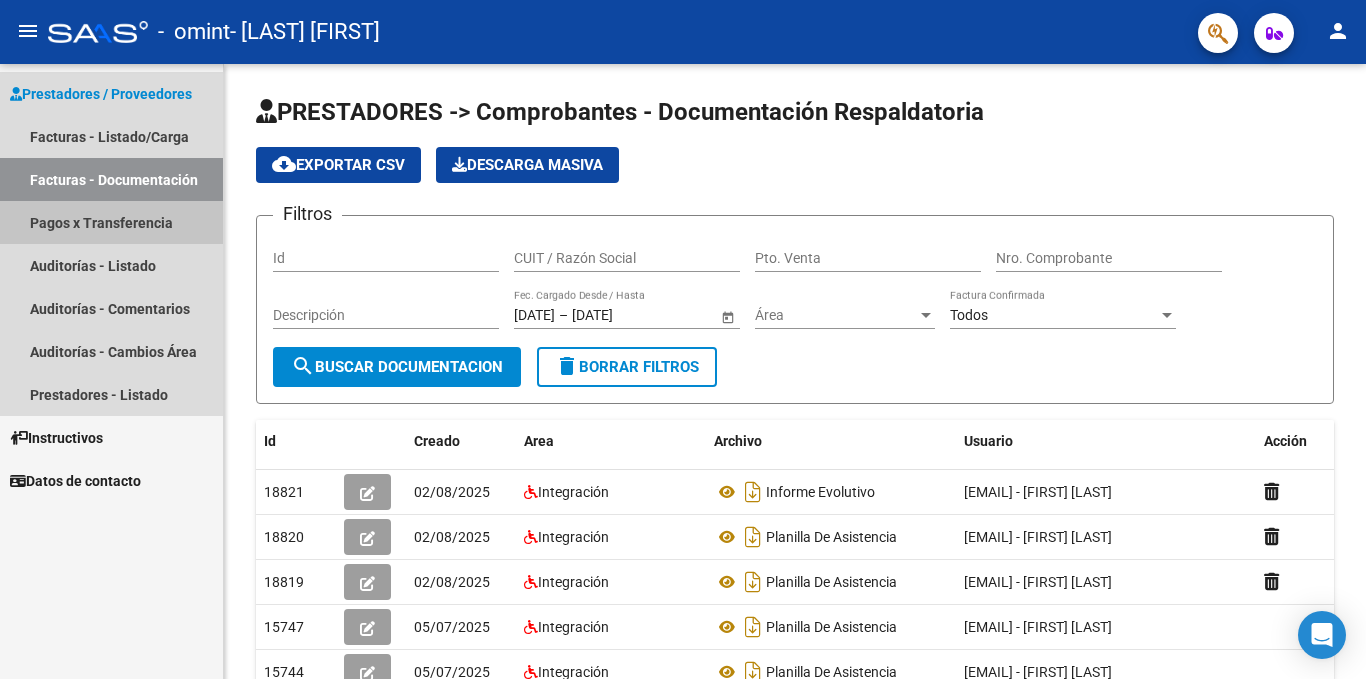 click on "Pagos x Transferencia" at bounding box center [111, 222] 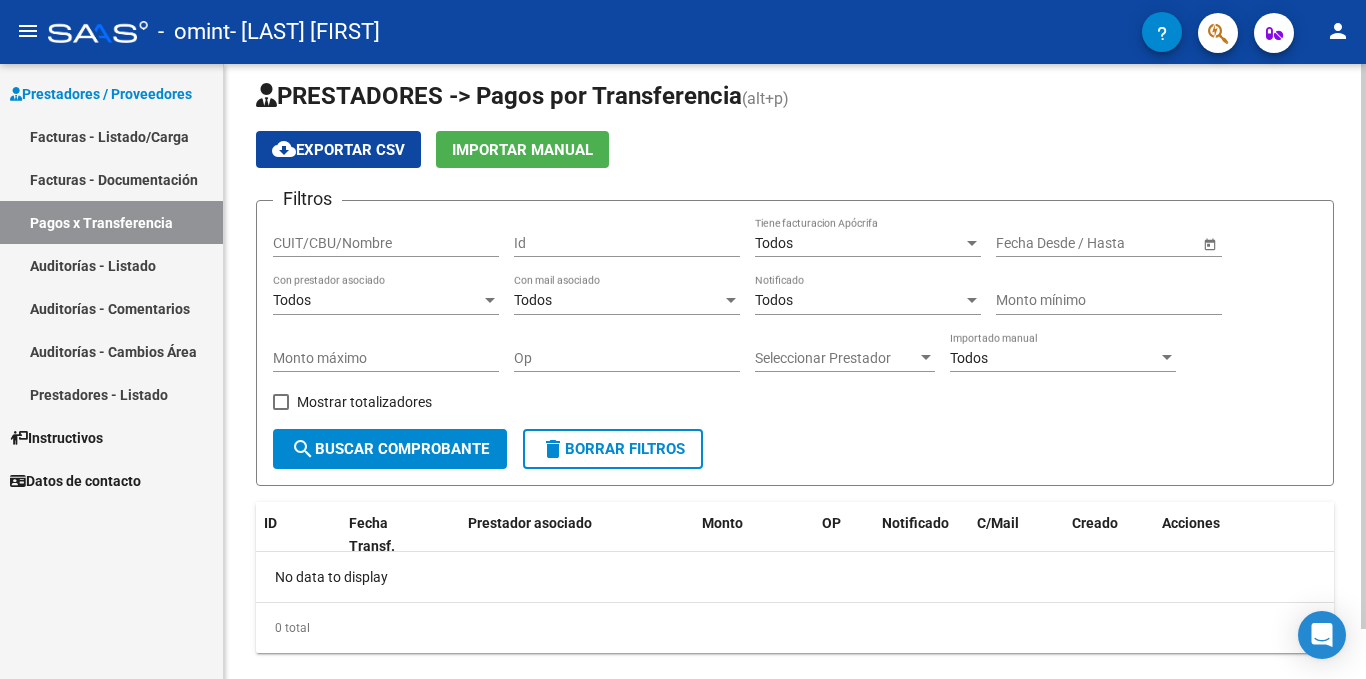 scroll, scrollTop: 0, scrollLeft: 0, axis: both 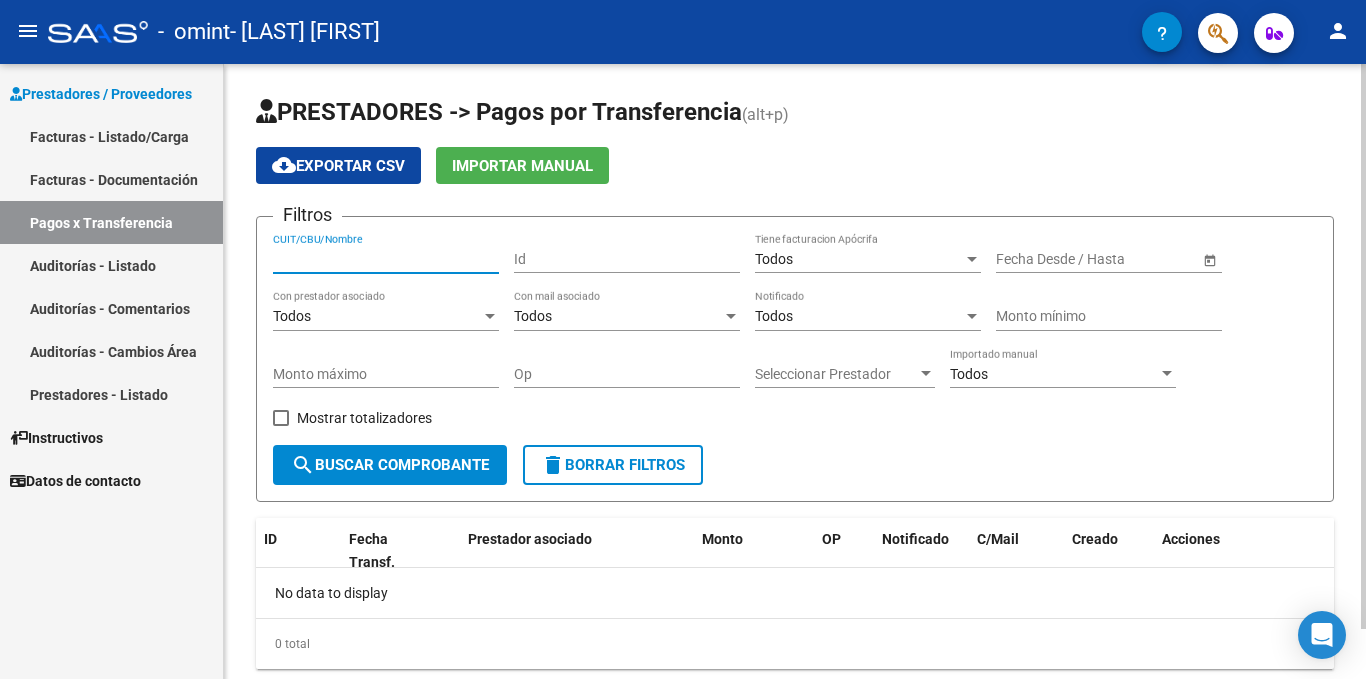 click on "CUIT/CBU/Nombre" at bounding box center [386, 259] 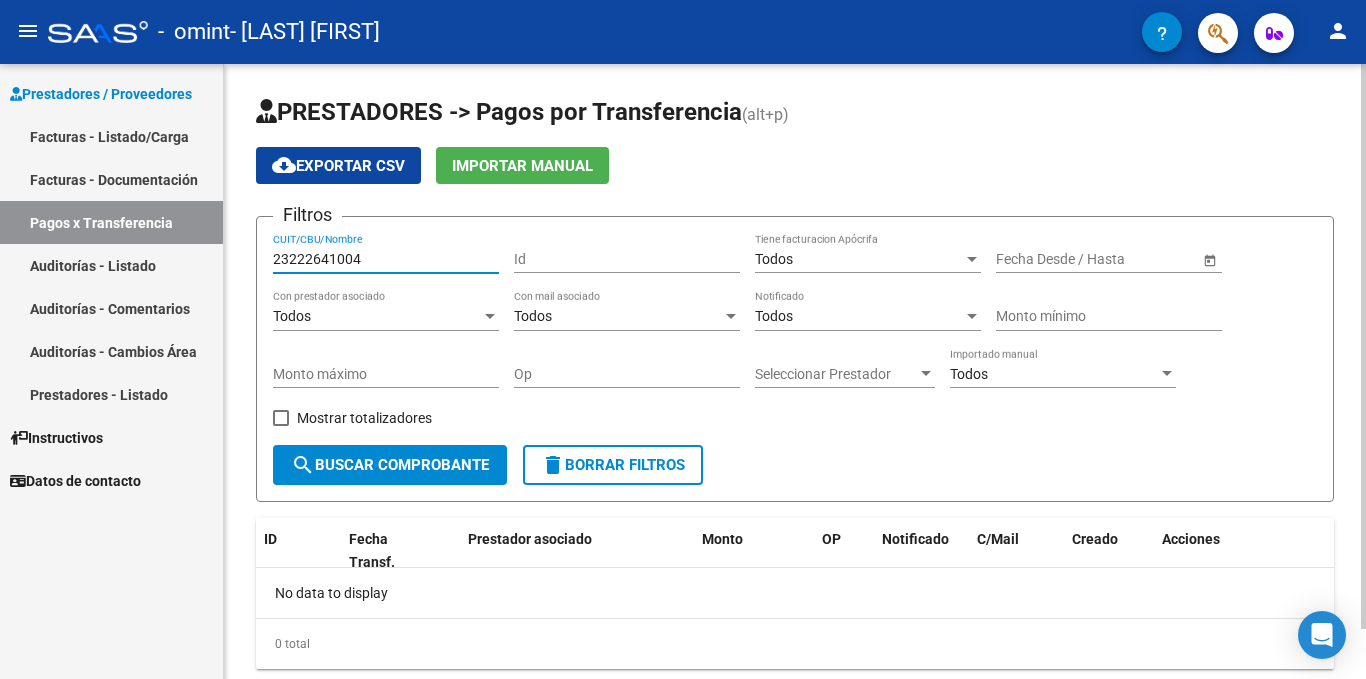 type on "23222641004" 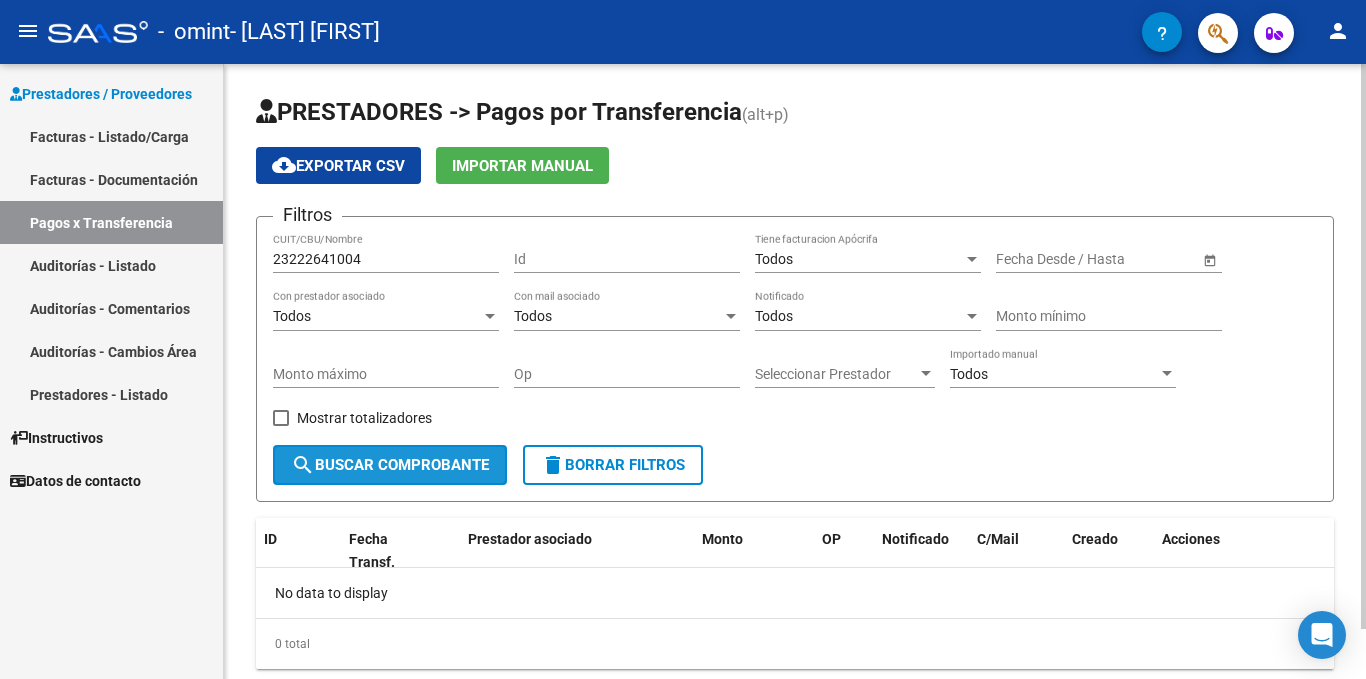 click on "search  Buscar Comprobante" 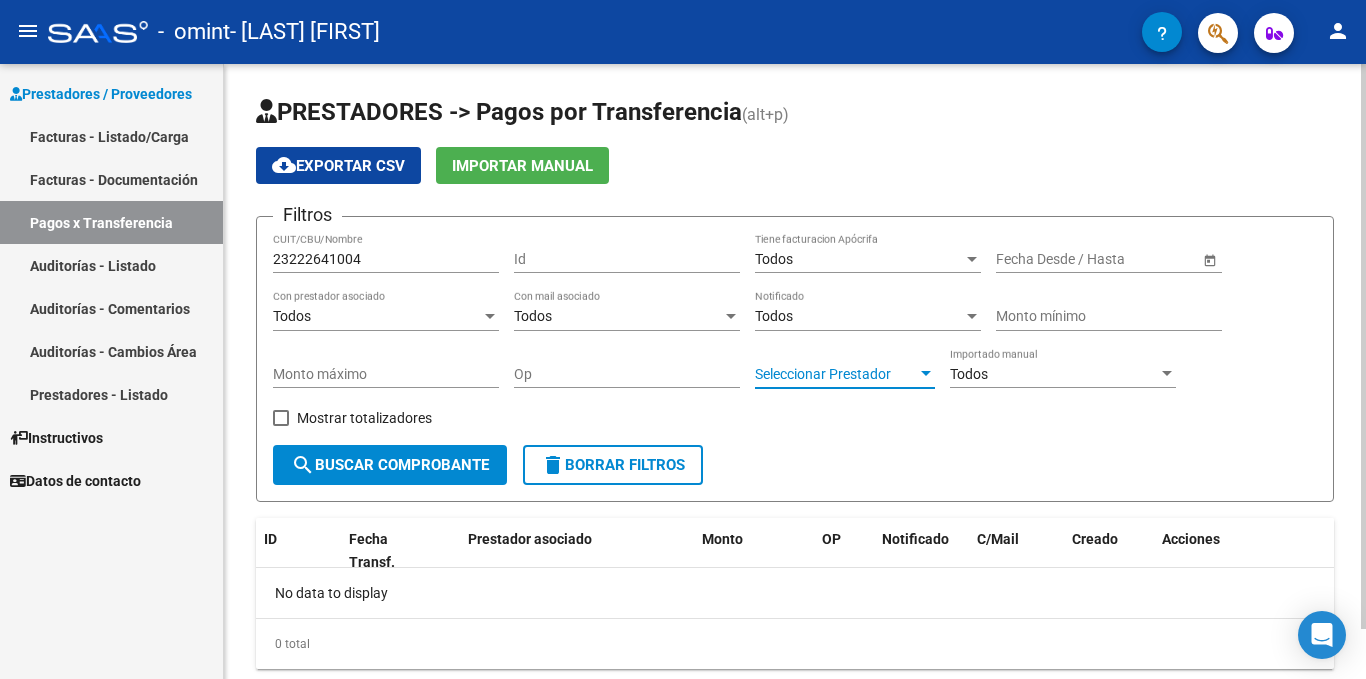 click at bounding box center (926, 374) 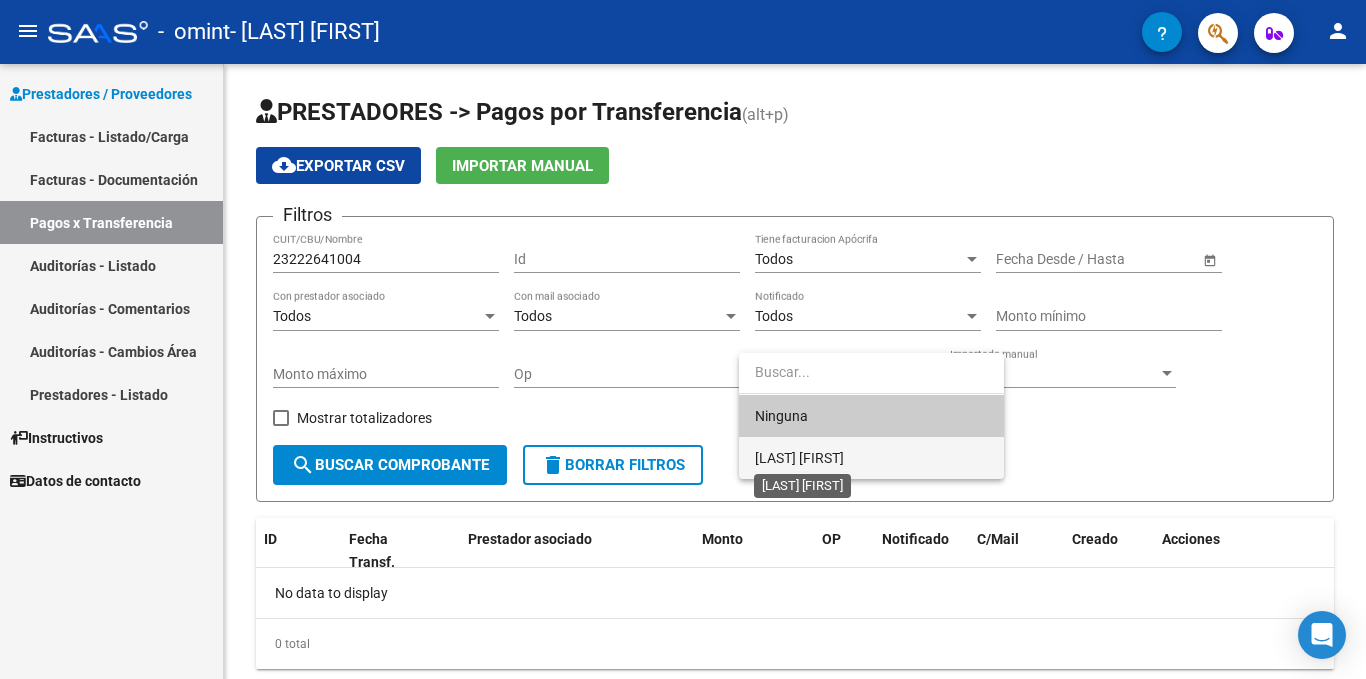 click on "[LAST] [FIRST]" at bounding box center [799, 458] 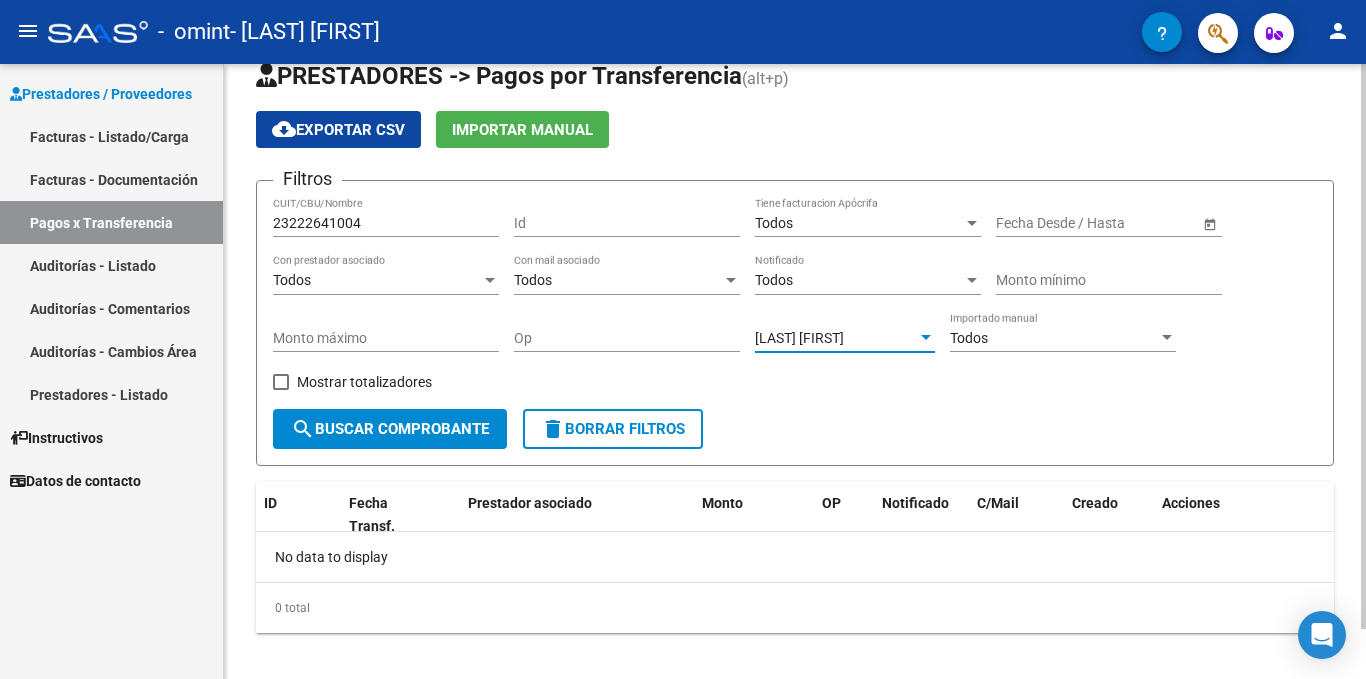 scroll, scrollTop: 54, scrollLeft: 0, axis: vertical 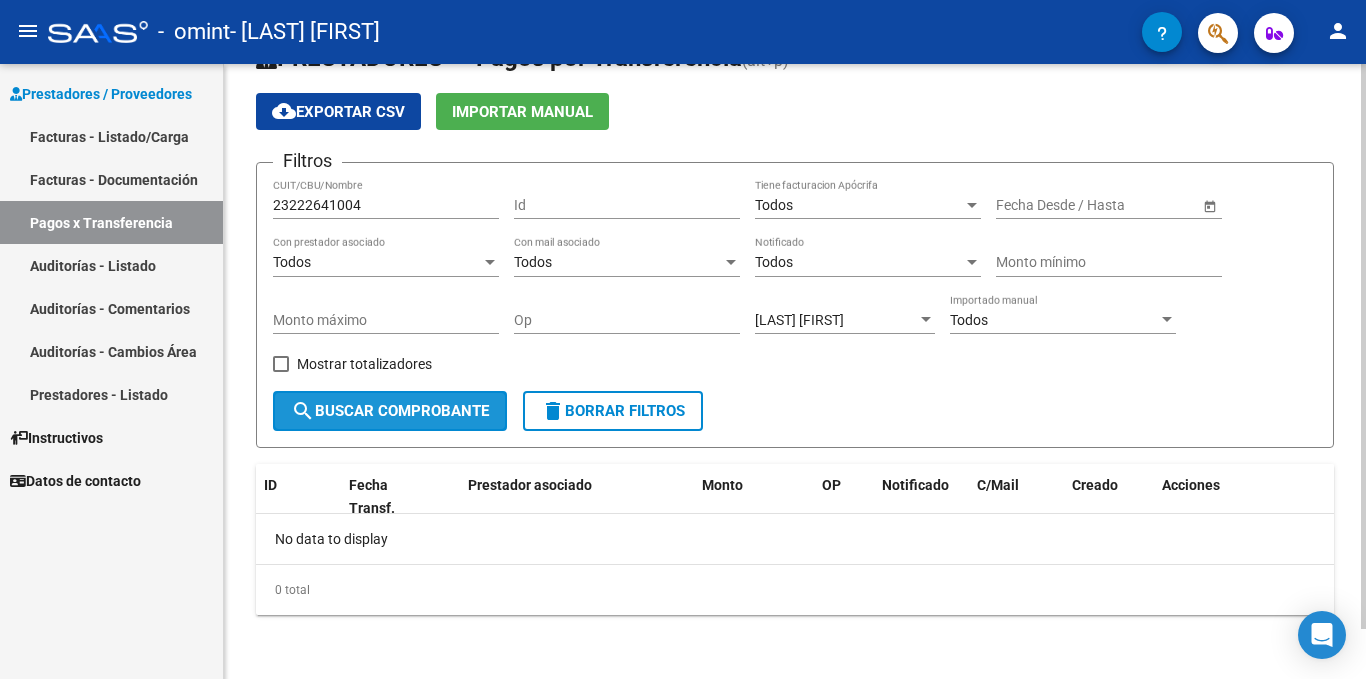 click on "search  Buscar Comprobante" 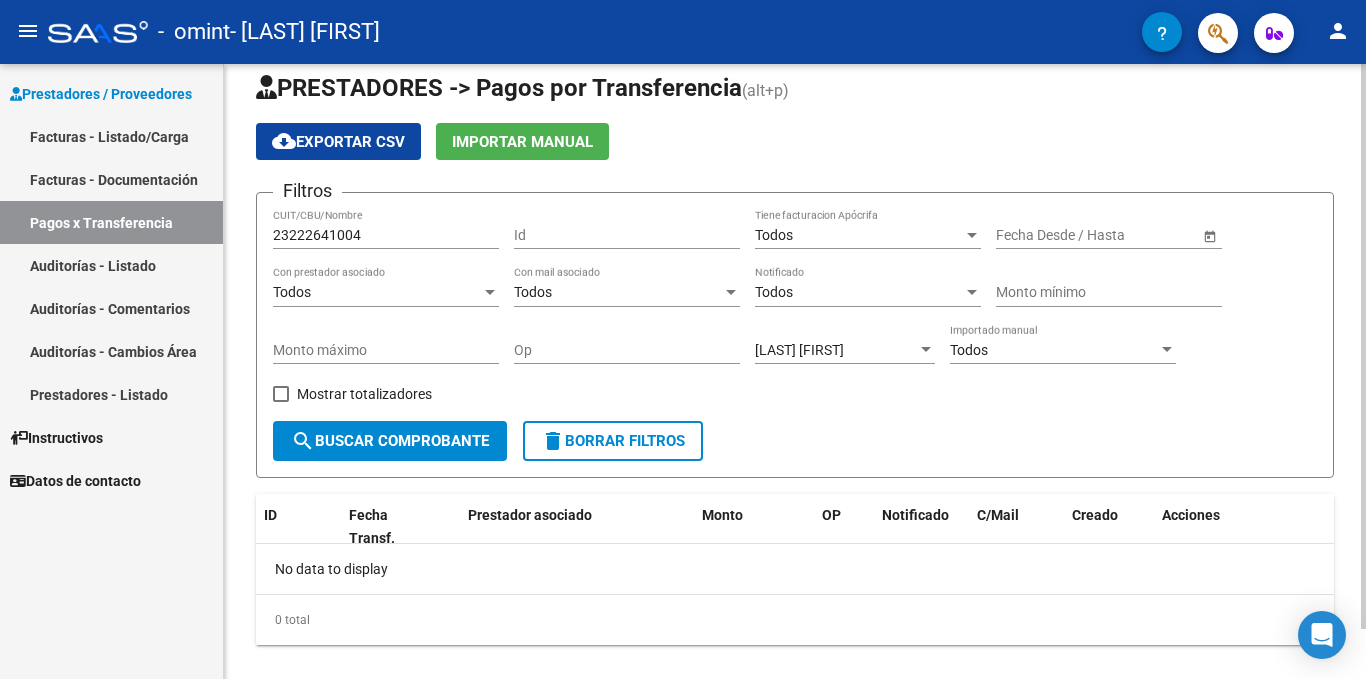 scroll, scrollTop: 0, scrollLeft: 0, axis: both 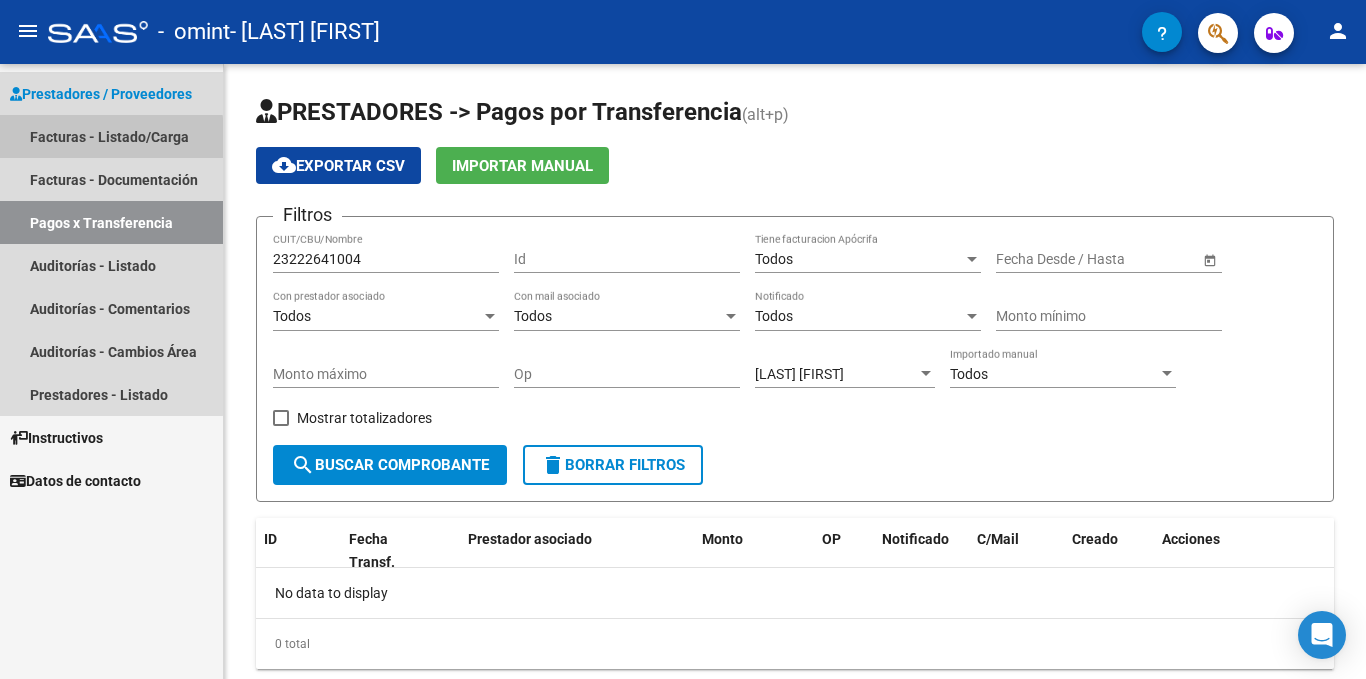 click on "Facturas - Listado/Carga" at bounding box center (111, 136) 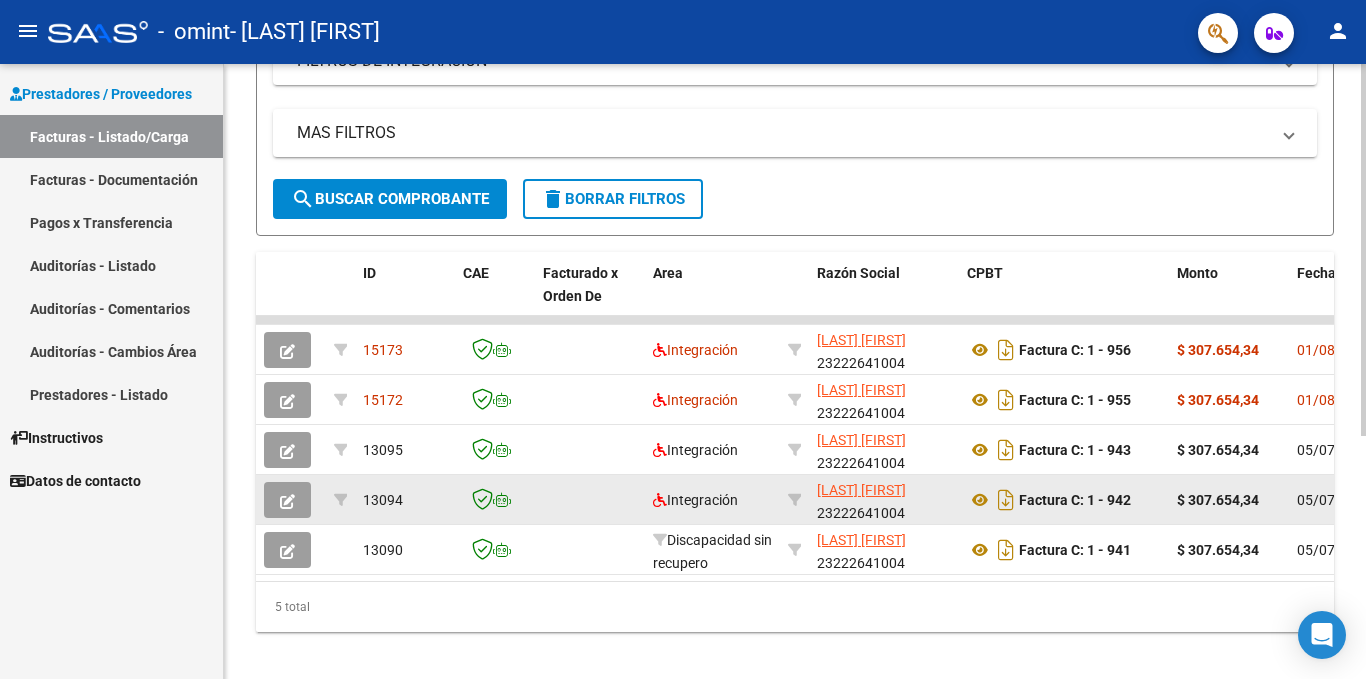 scroll, scrollTop: 400, scrollLeft: 0, axis: vertical 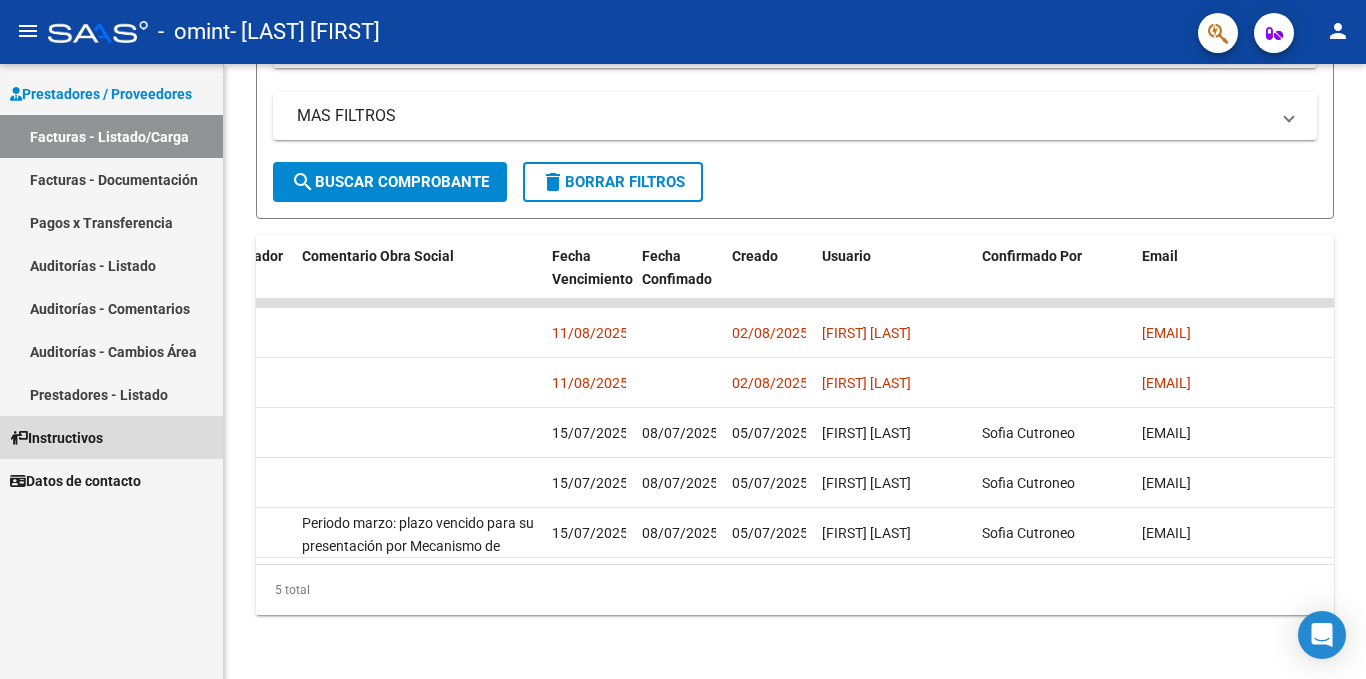 click on "Instructivos" at bounding box center (56, 438) 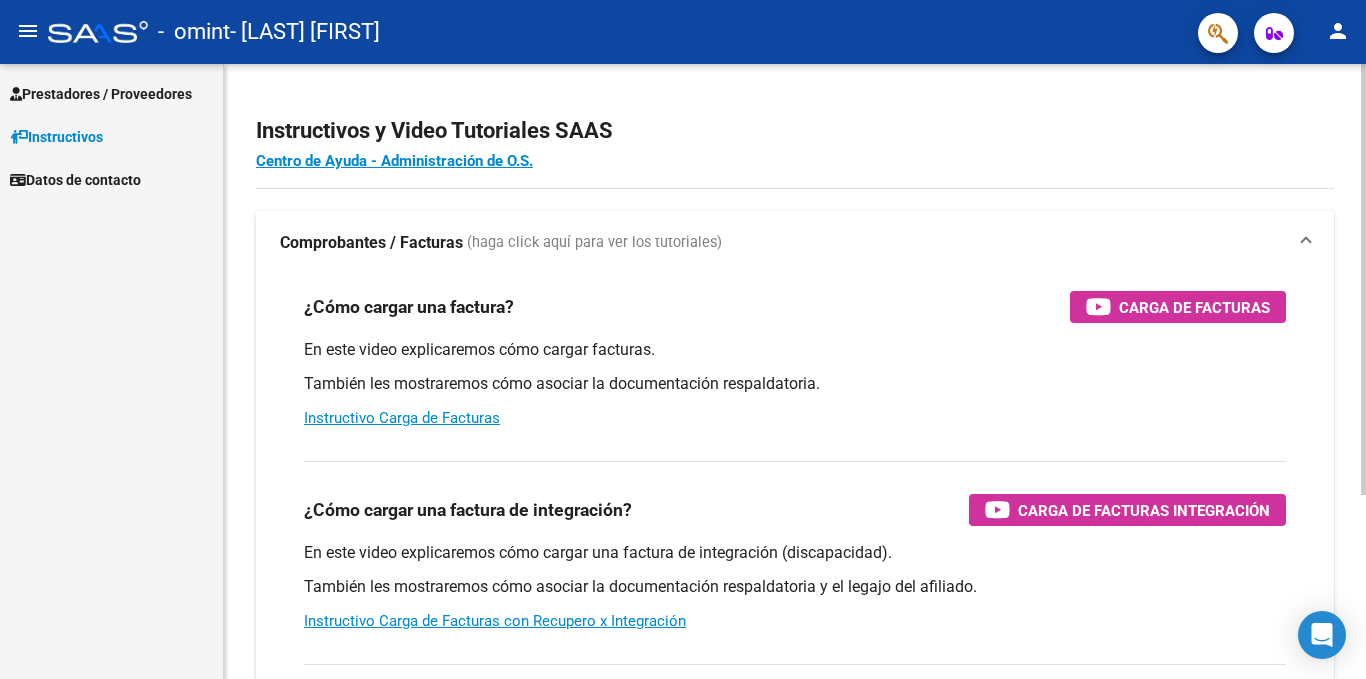 scroll, scrollTop: 100, scrollLeft: 0, axis: vertical 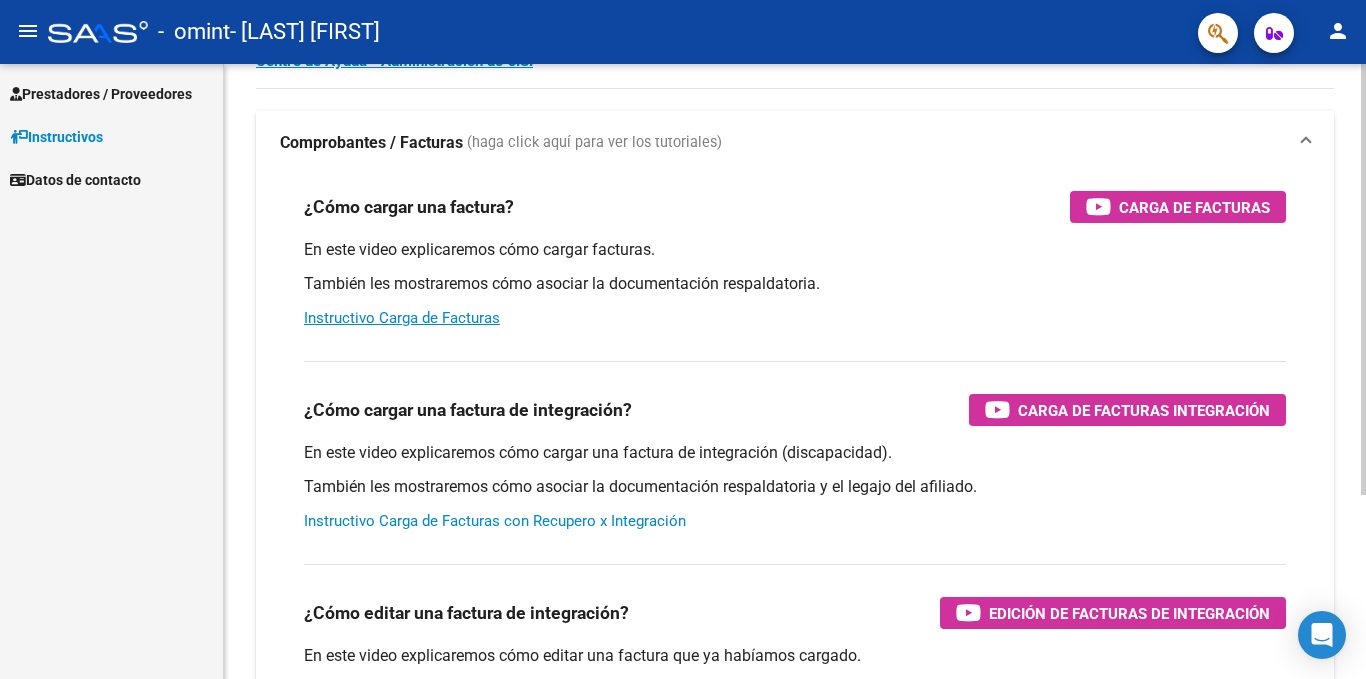 click on "Instructivo Carga de Facturas con Recupero x Integración" at bounding box center [495, 521] 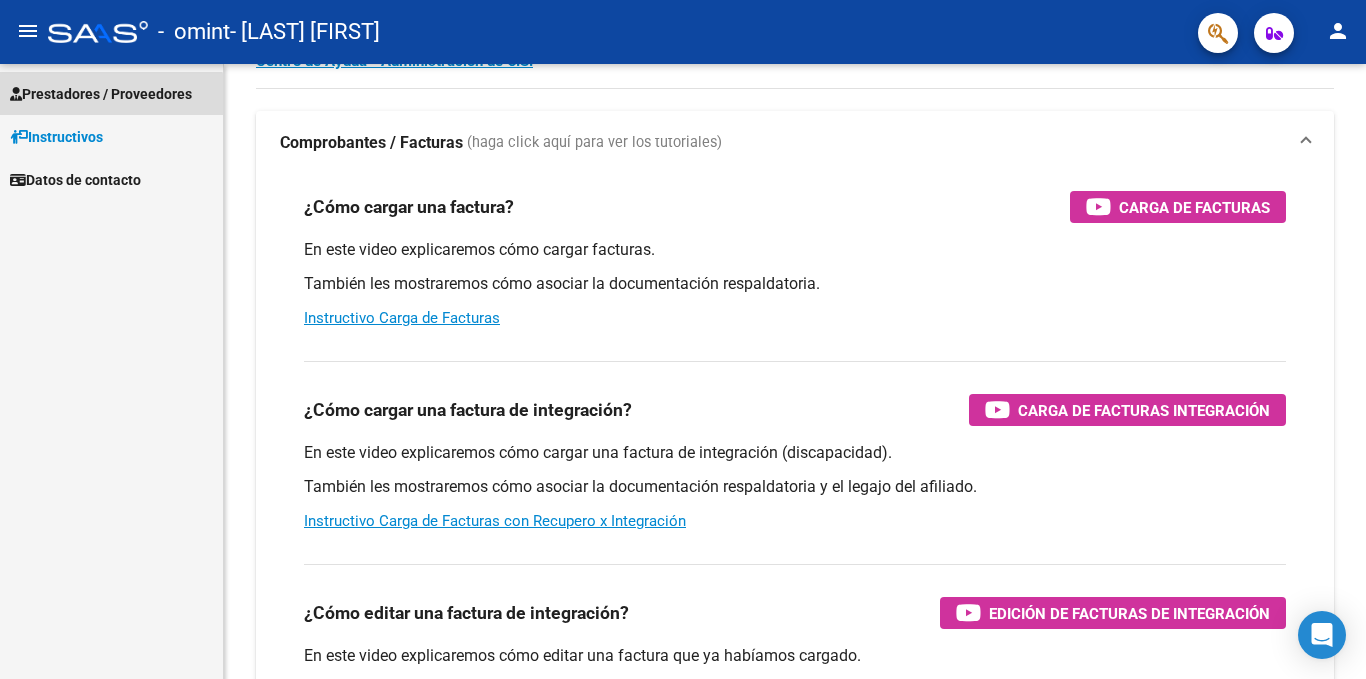 click on "Prestadores / Proveedores" at bounding box center (101, 94) 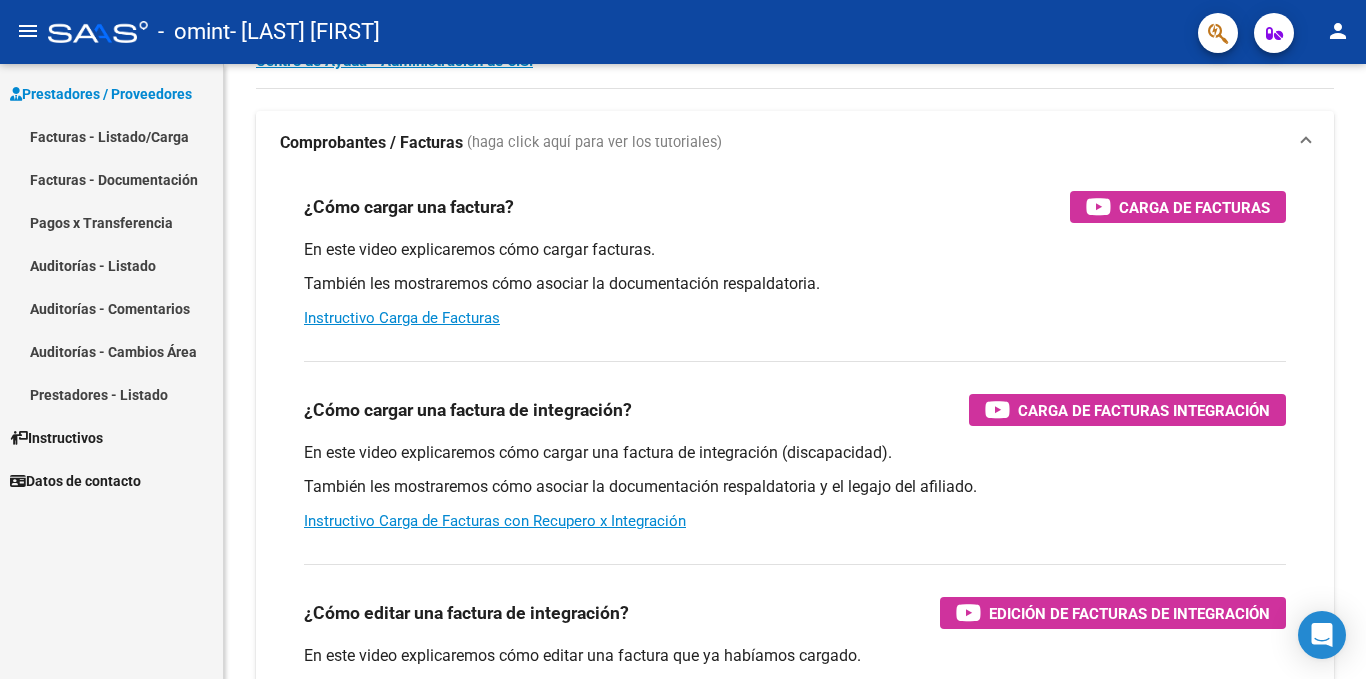 click on "Facturas - Listado/Carga" at bounding box center (111, 136) 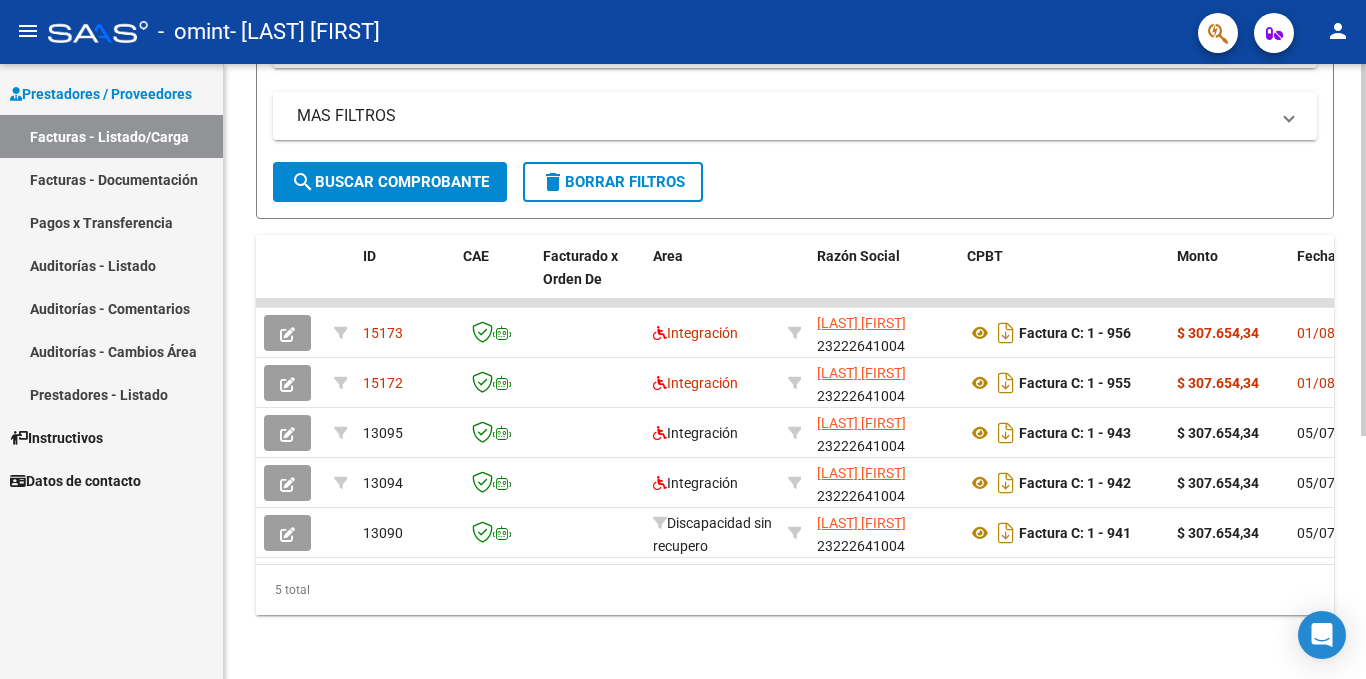 scroll, scrollTop: 400, scrollLeft: 0, axis: vertical 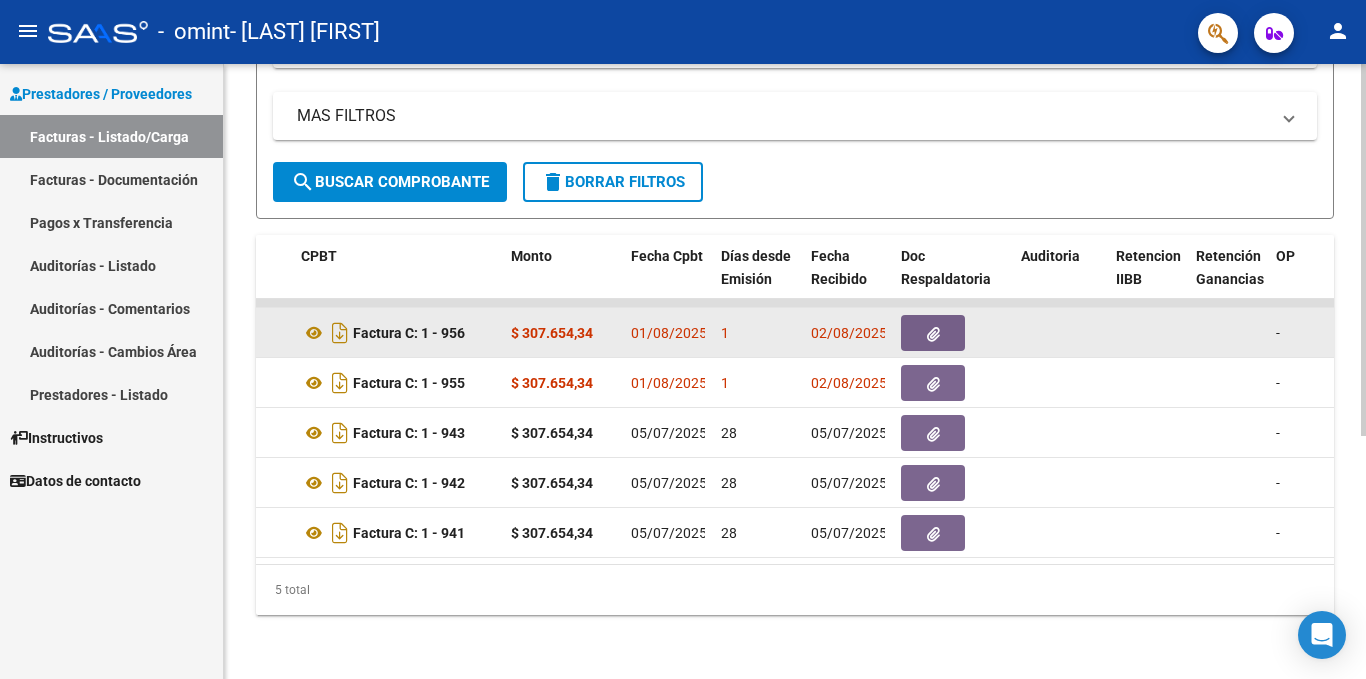 click on "$ 307.654,34" 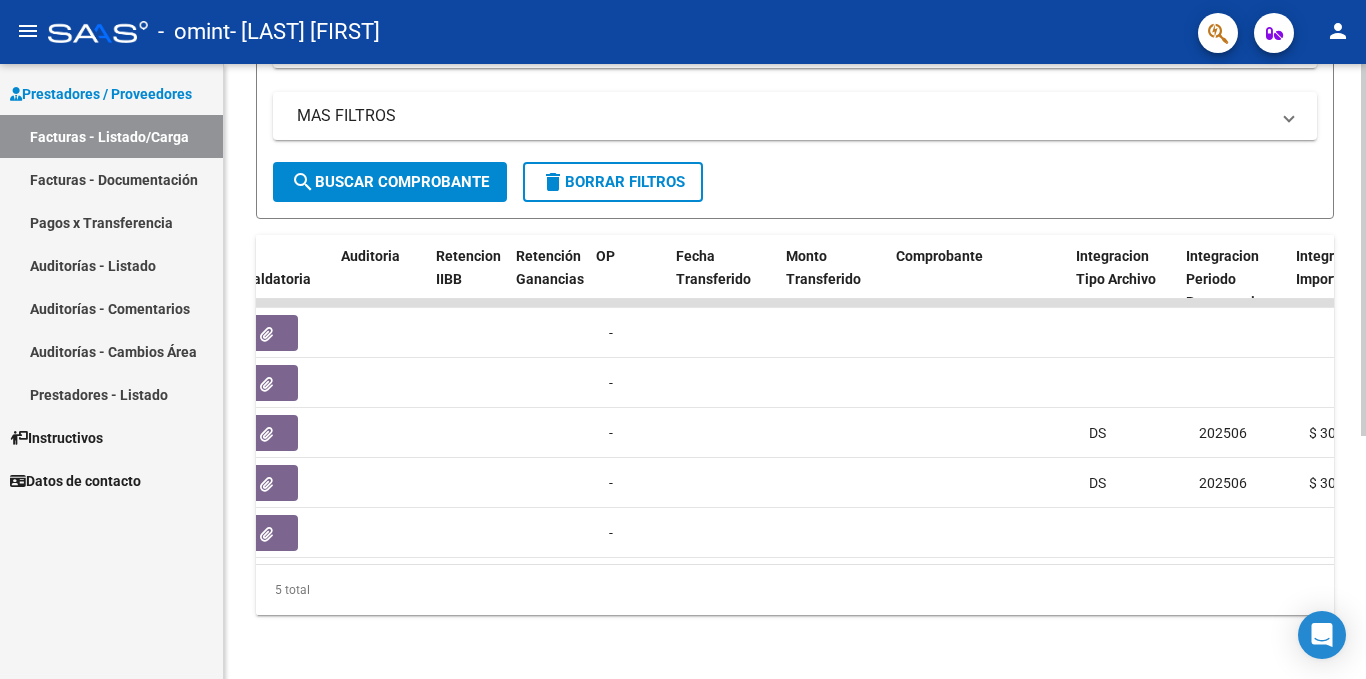scroll, scrollTop: 0, scrollLeft: 1480, axis: horizontal 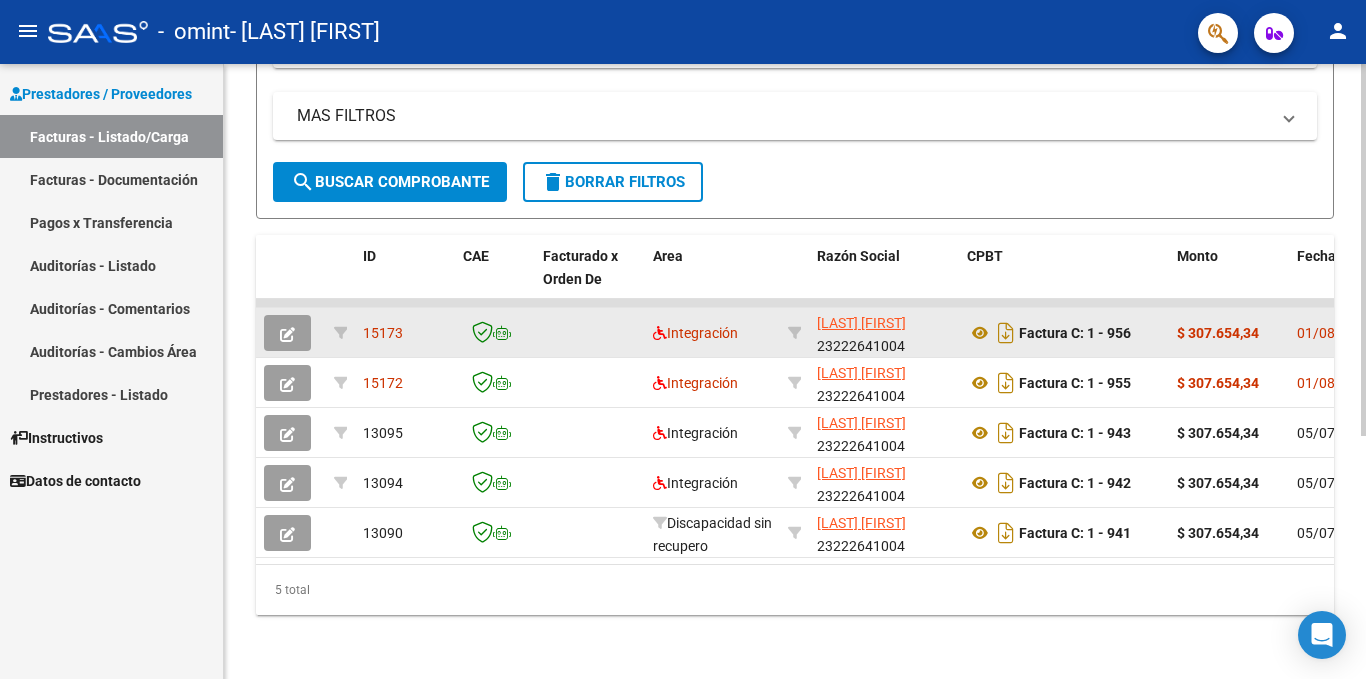 click on "15173" 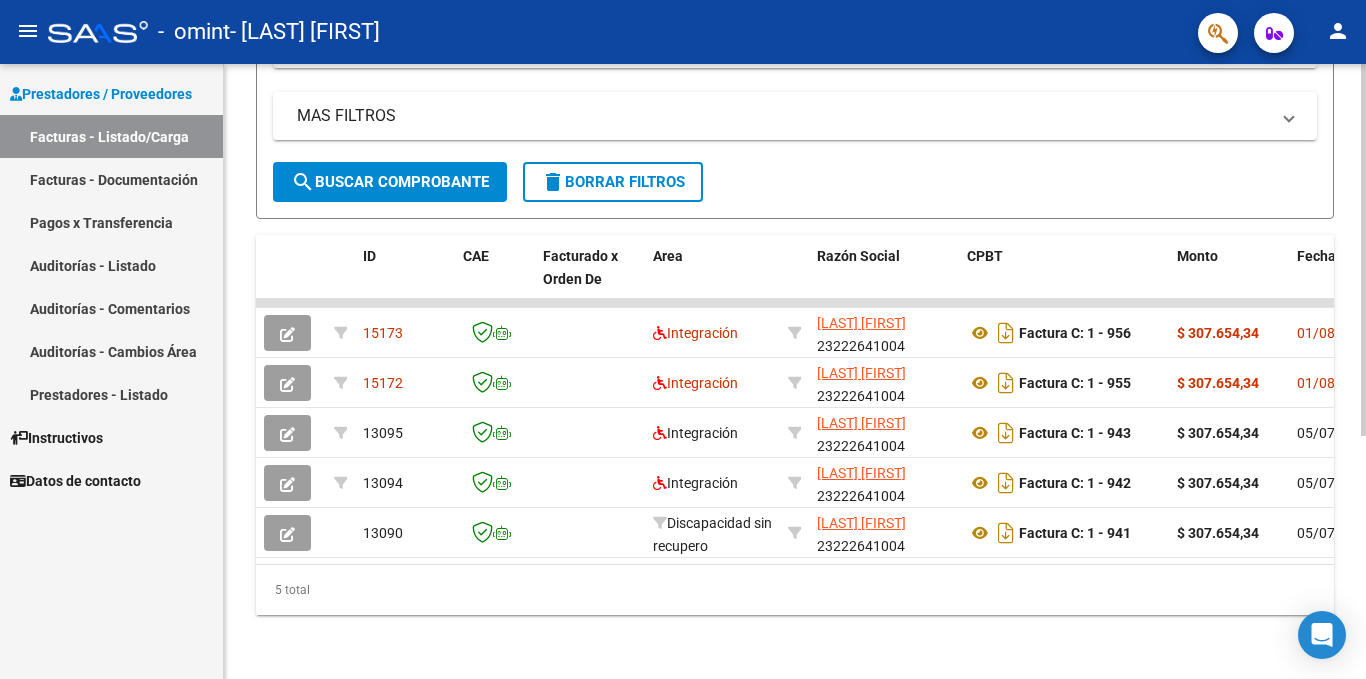 click on "Video tutorial   PRESTADORES -> Listado de CPBTs Emitidos por Prestadores / Proveedores (alt+q)   Cargar Comprobante
cloud_download  CSV  cloud_download  EXCEL  cloud_download  Estandar   Descarga Masiva
Filtros Id Area Area Todos Confirmado   Mostrar totalizadores   FILTROS DEL COMPROBANTE  Comprobante Tipo Comprobante Tipo Start date – End date Fec. Comprobante Desde / Hasta Días Emisión Desde(cant. días) Días Emisión Hasta(cant. días) CUIT / Razón Social Pto. Venta Nro. Comprobante Código SSS CAE Válido CAE Válido Todos Cargado Módulo Hosp. Todos Tiene facturacion Apócrifa Hospital Refes  FILTROS DE INTEGRACION  Período De Prestación Campos del Archivo de Rendición Devuelto x SSS (dr_envio) Todos Rendido x SSS (dr_envio) Tipo de Registro Tipo de Registro Período Presentación Período Presentación Campos del Legajo Asociado (preaprobación) Afiliado Legajo (cuil/nombre) Todos Solo facturas preaprobadas  MAS FILTROS  Todos Con Doc. Respaldatoria Todos Con Trazabilidad Todos – – 1" 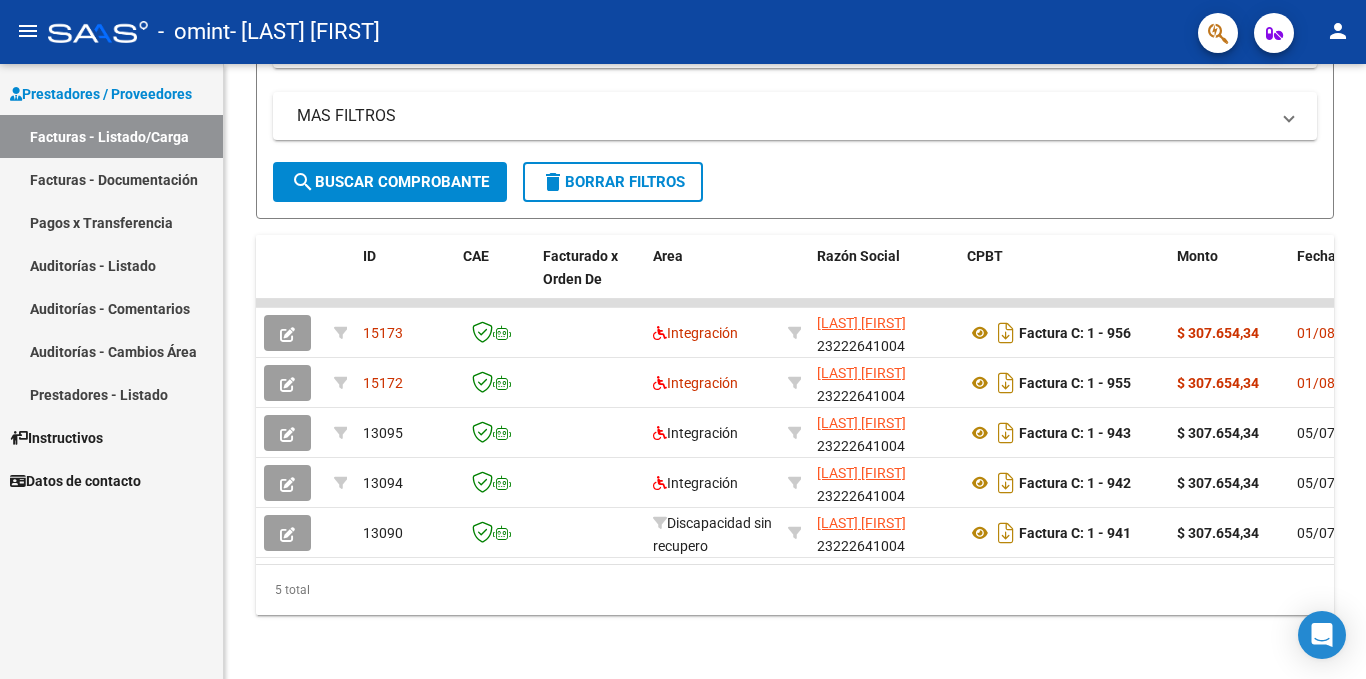 click on "person" 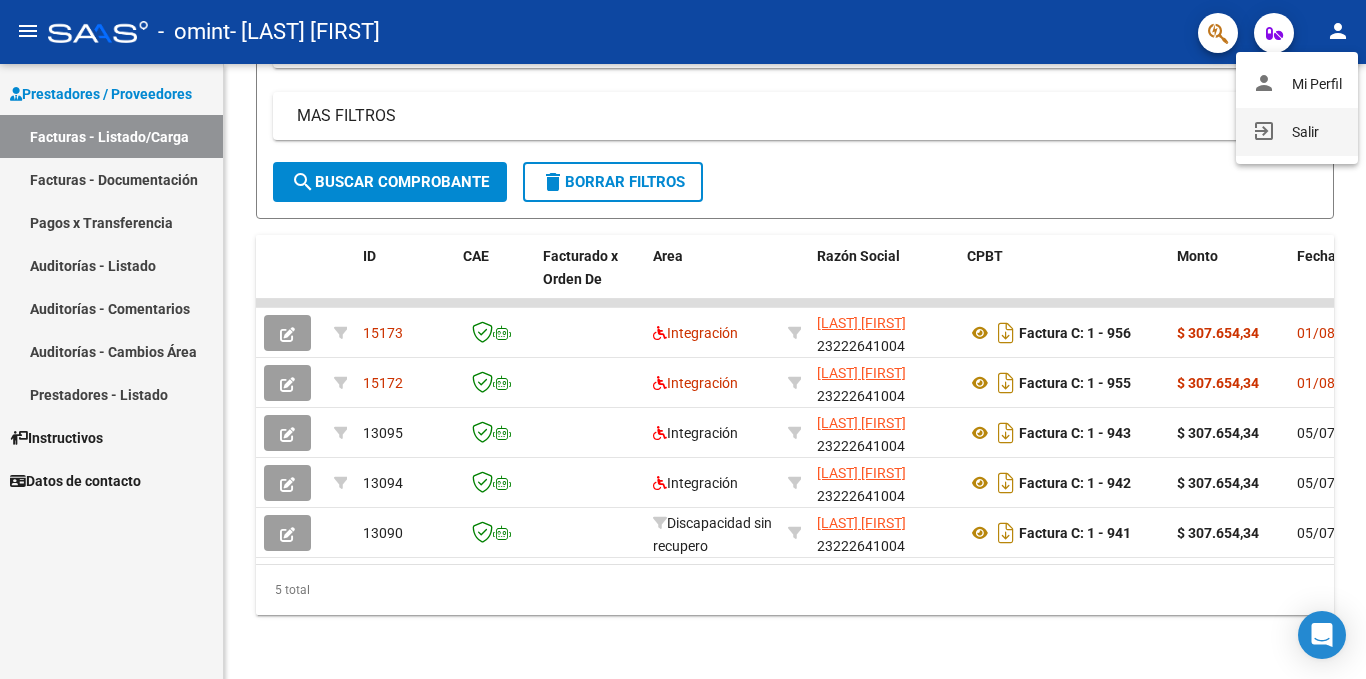 click on "exit_to_app  Salir" at bounding box center (1297, 132) 